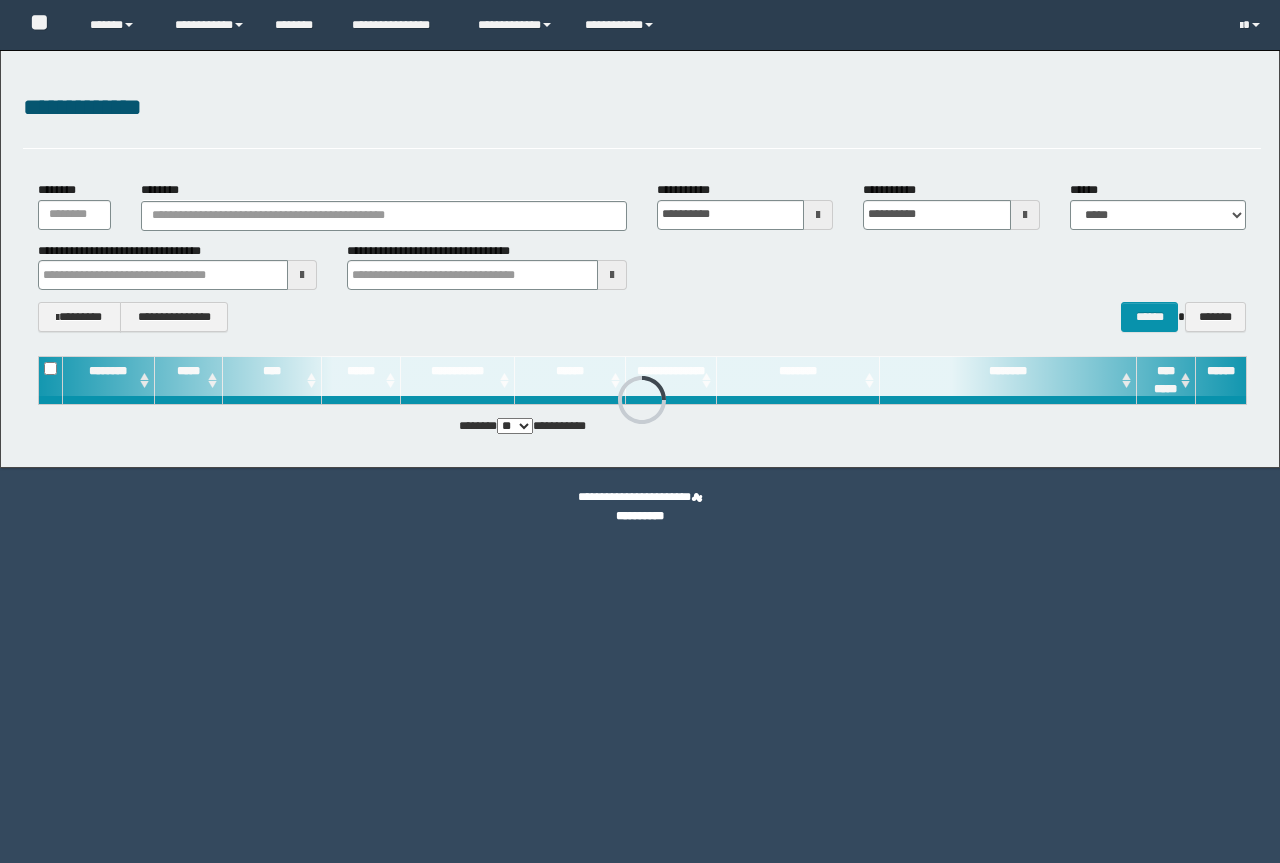 scroll, scrollTop: 0, scrollLeft: 0, axis: both 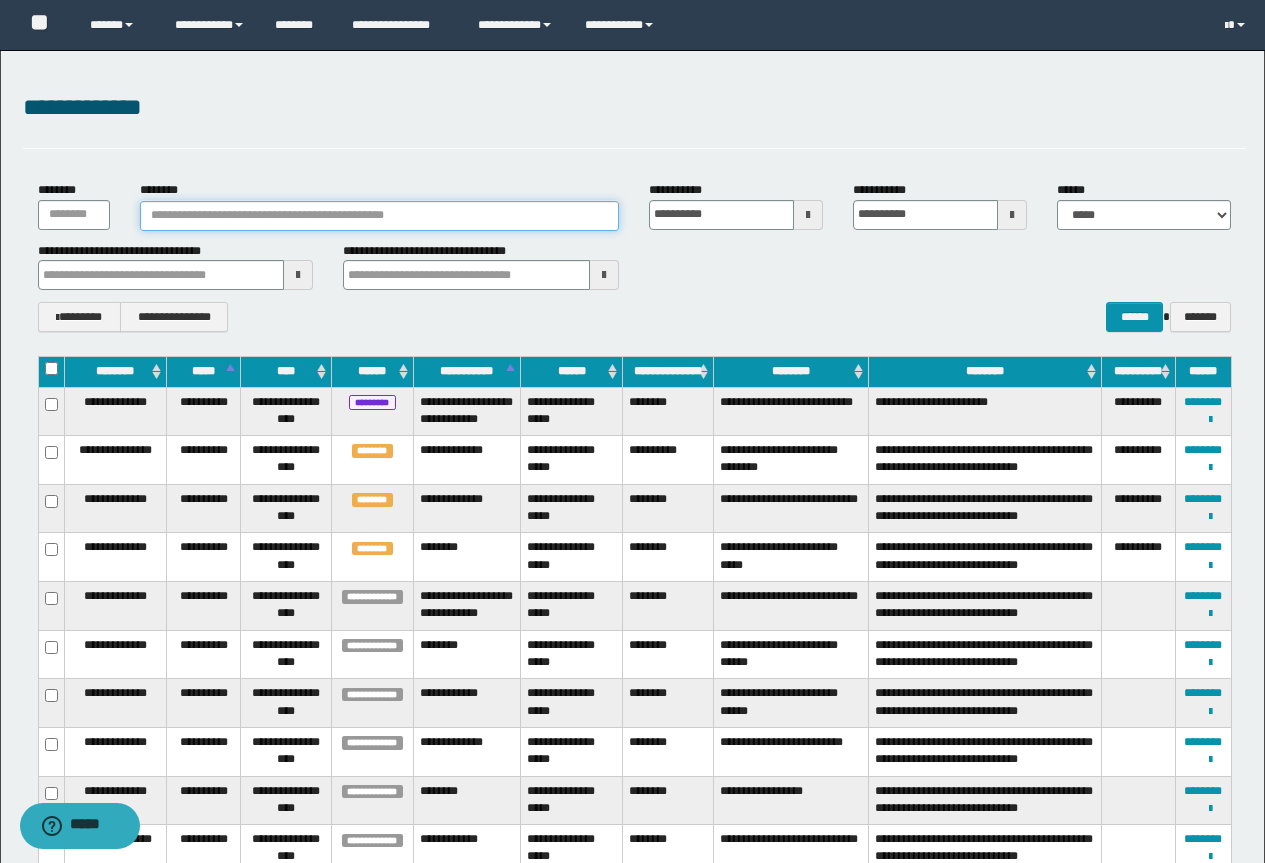 click on "********" at bounding box center (380, 216) 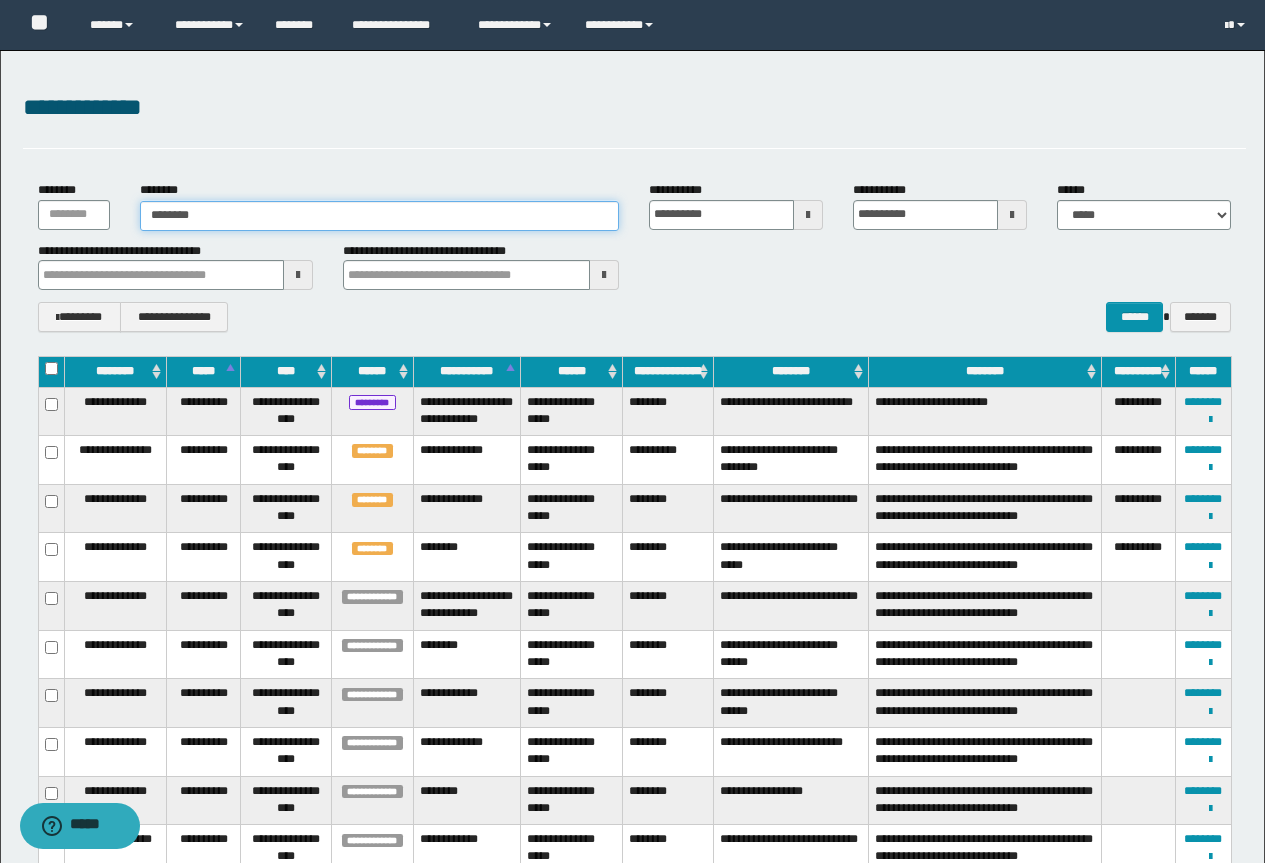 type on "********" 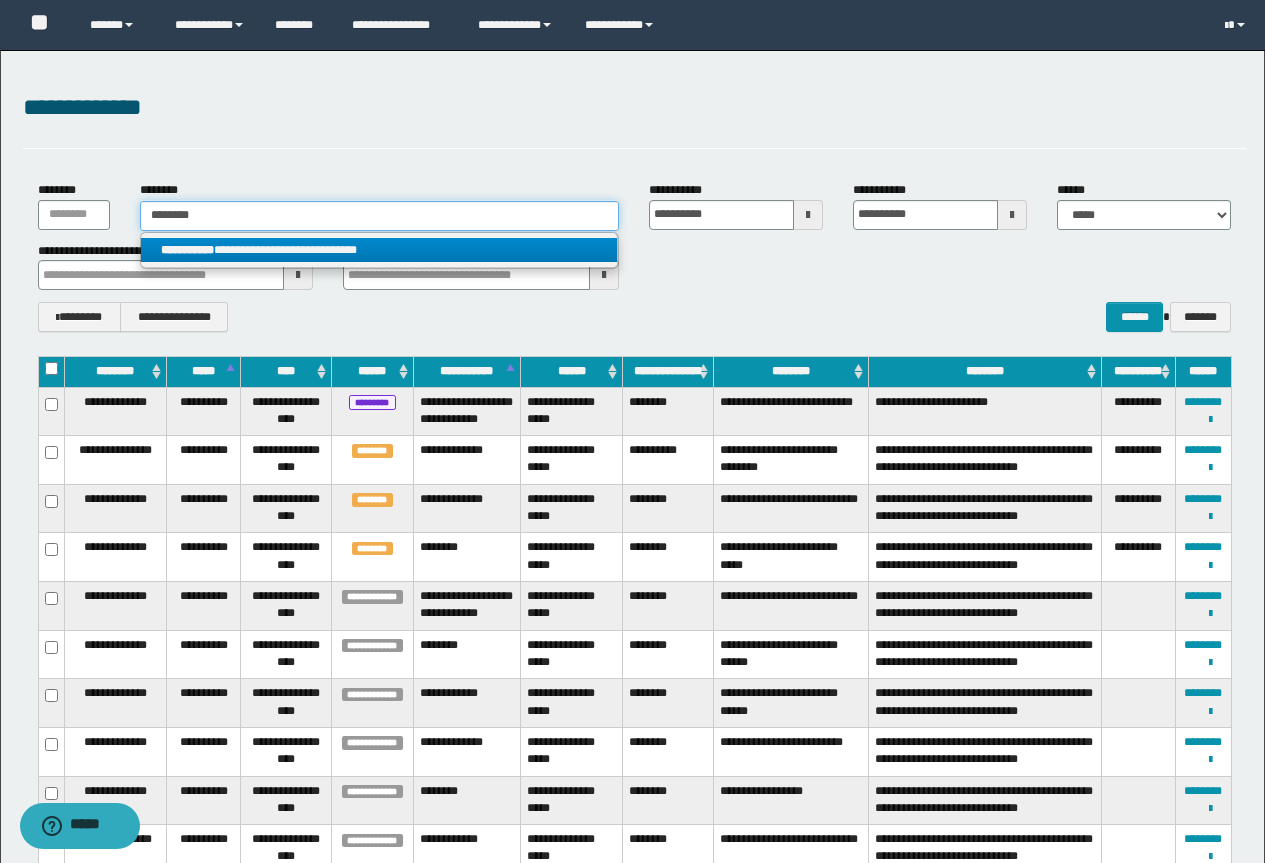 type on "********" 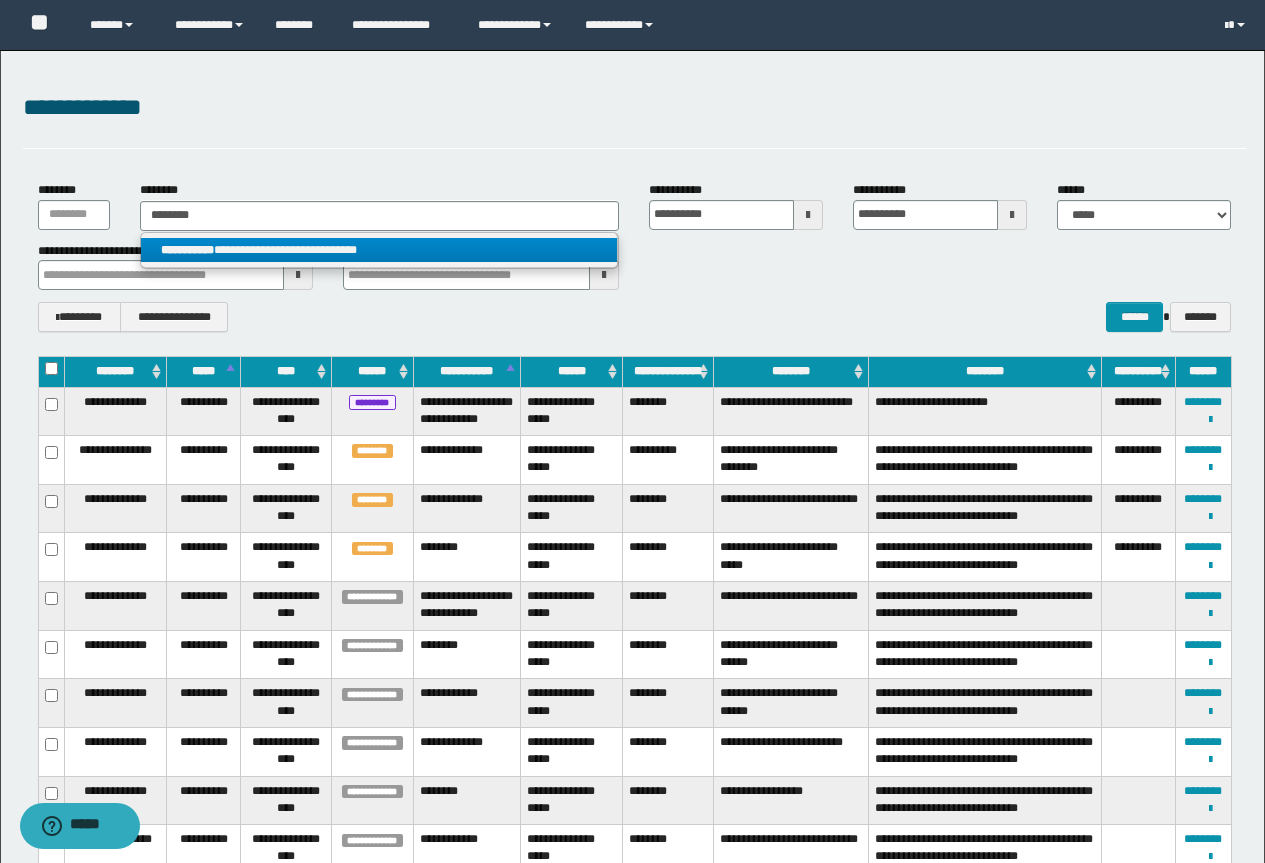 click on "**********" at bounding box center [379, 250] 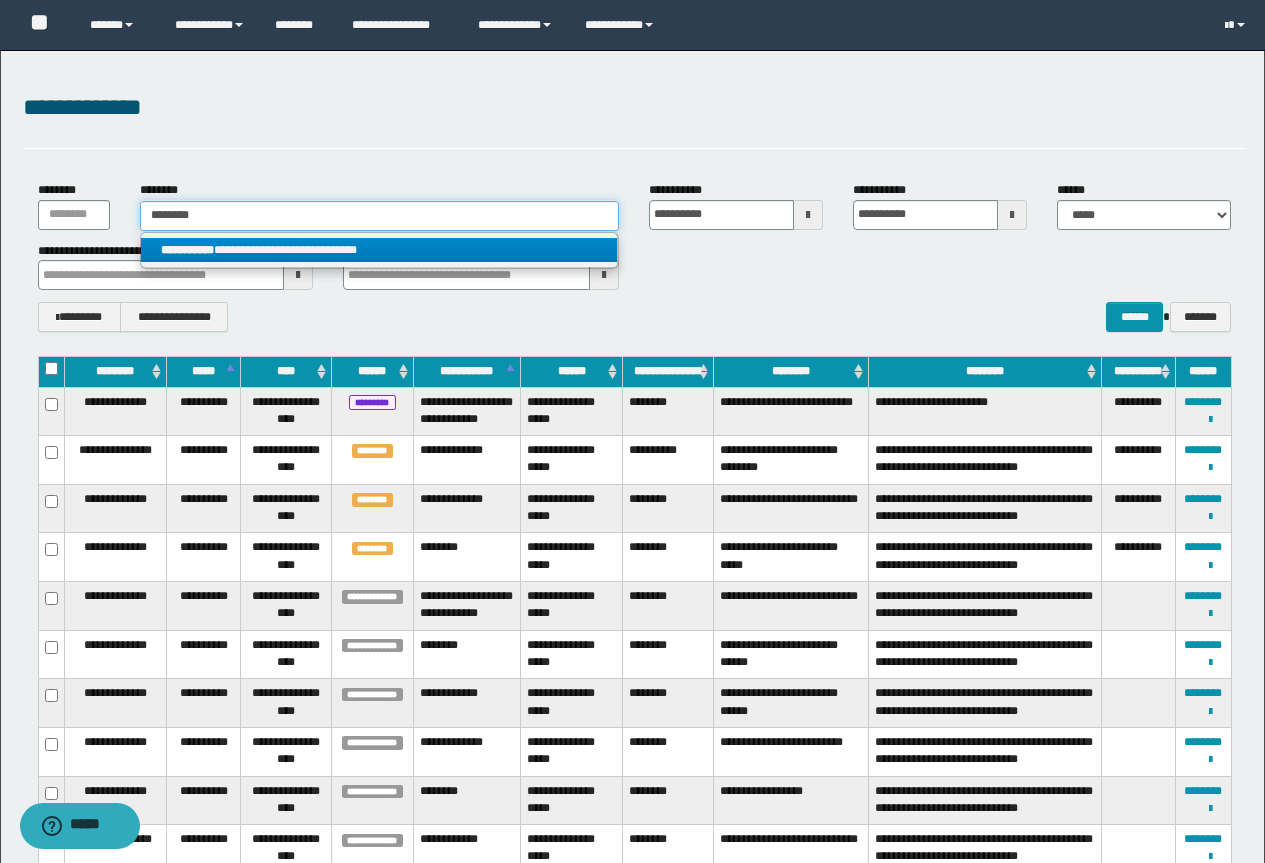 type 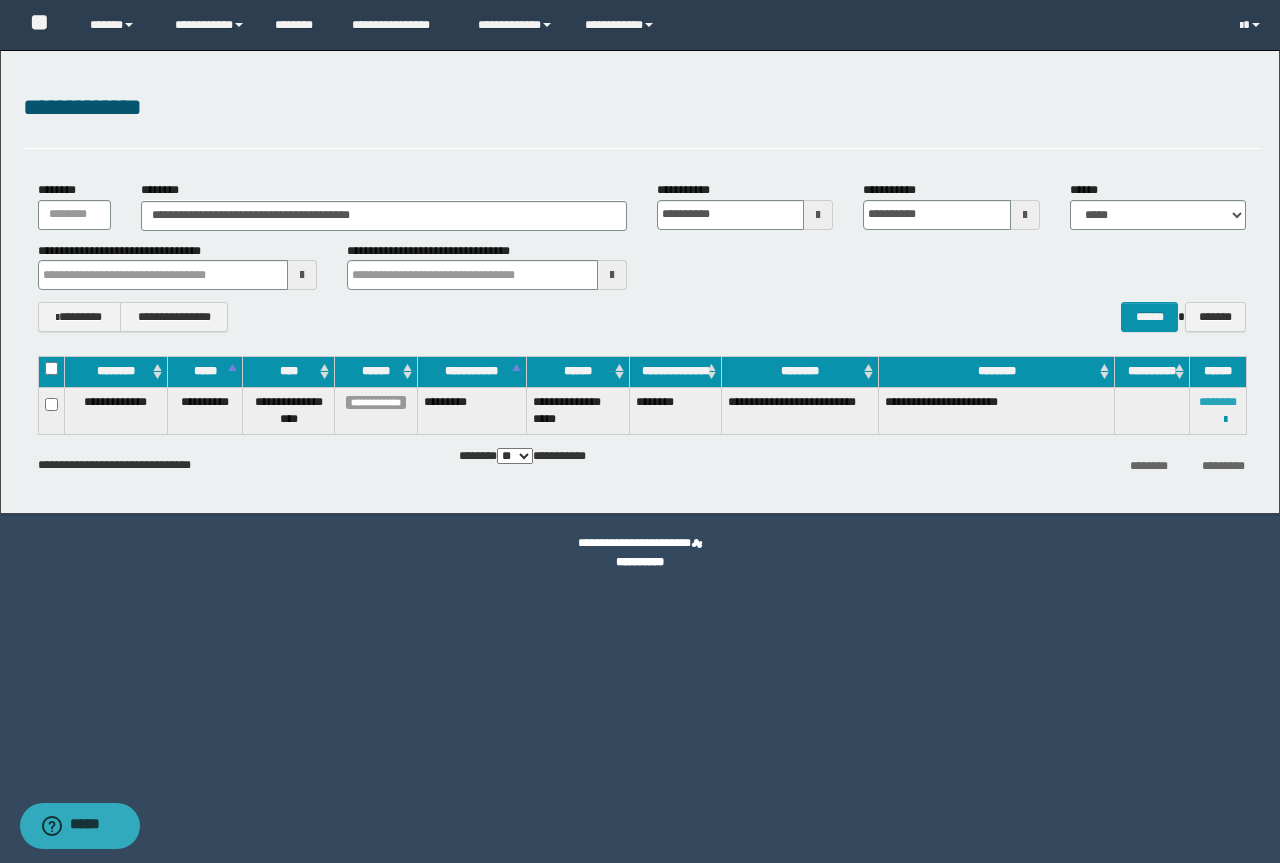 click on "********" at bounding box center (1218, 402) 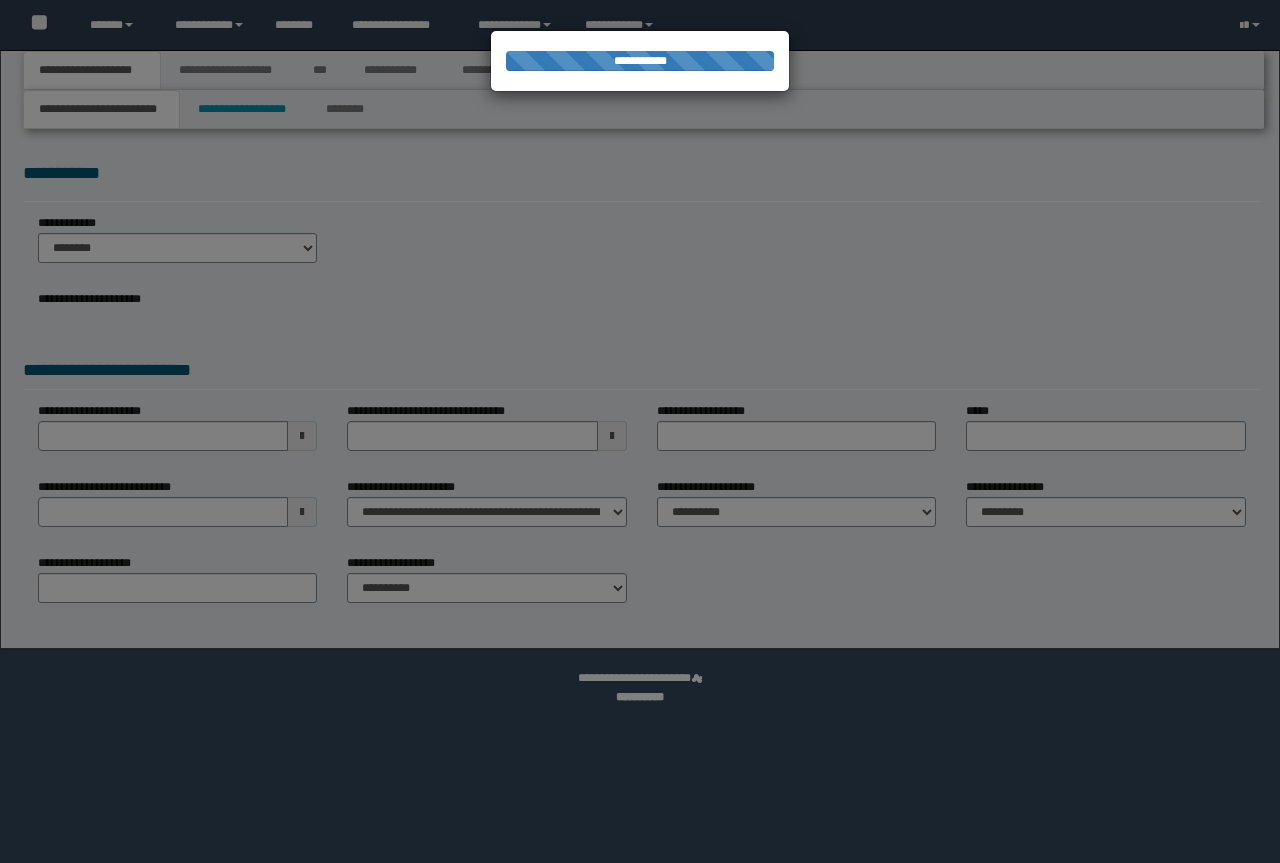 scroll, scrollTop: 0, scrollLeft: 0, axis: both 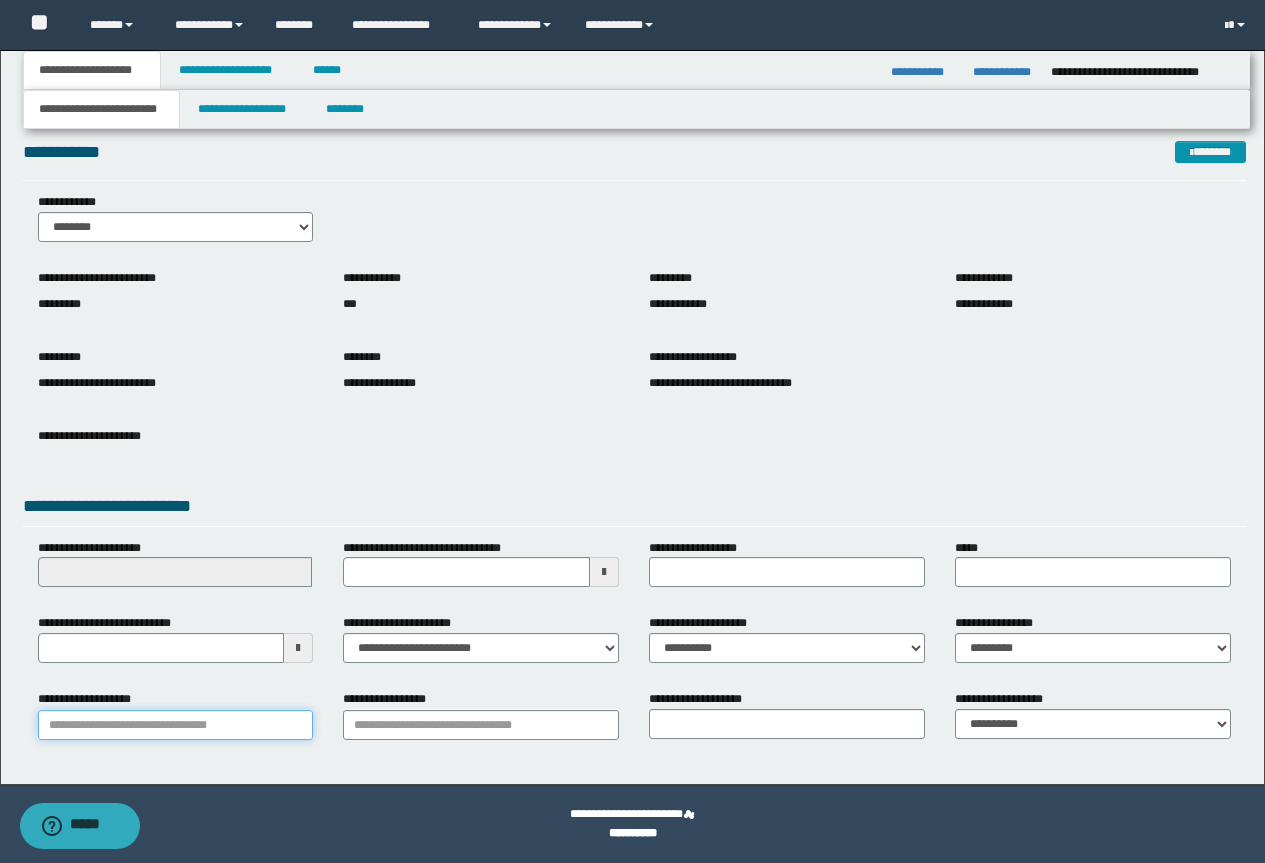 click on "**********" at bounding box center [176, 725] 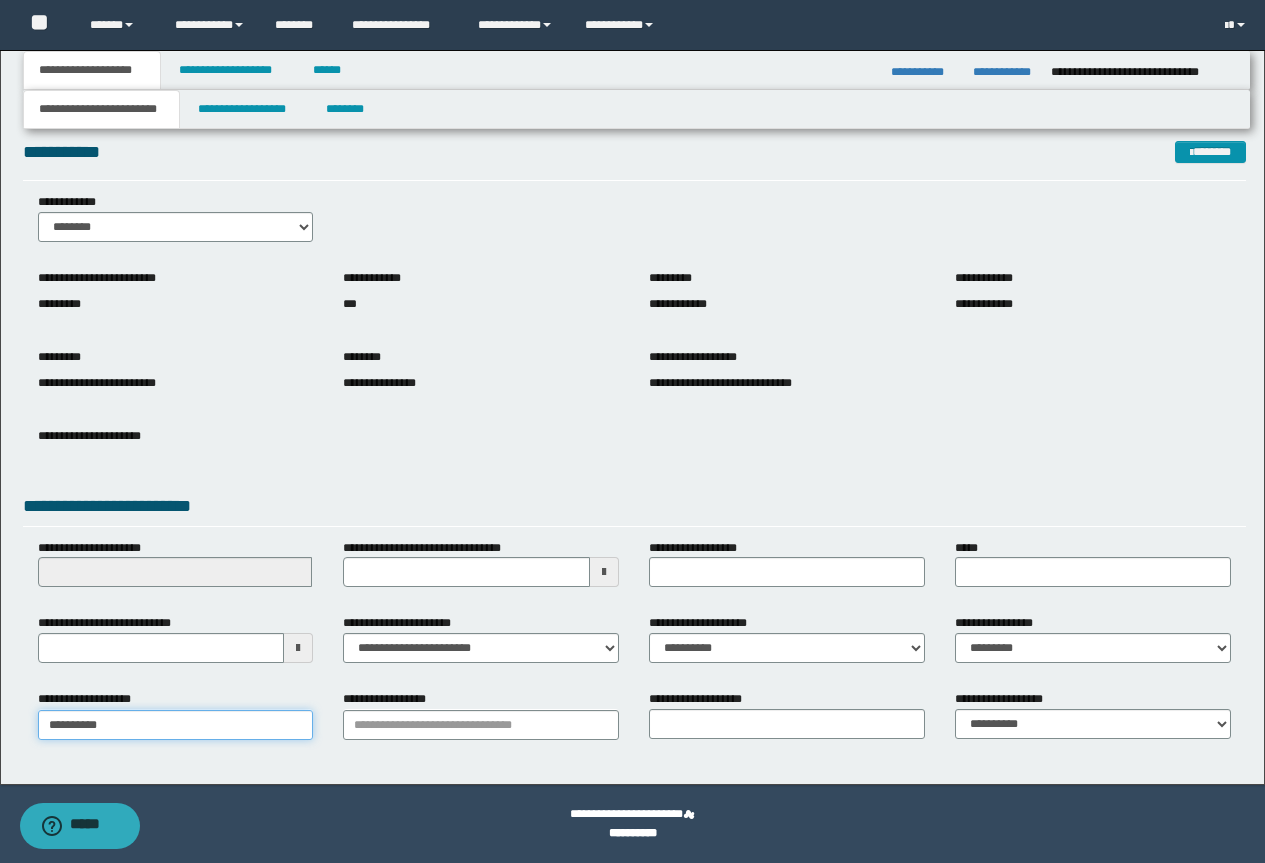 type on "*********" 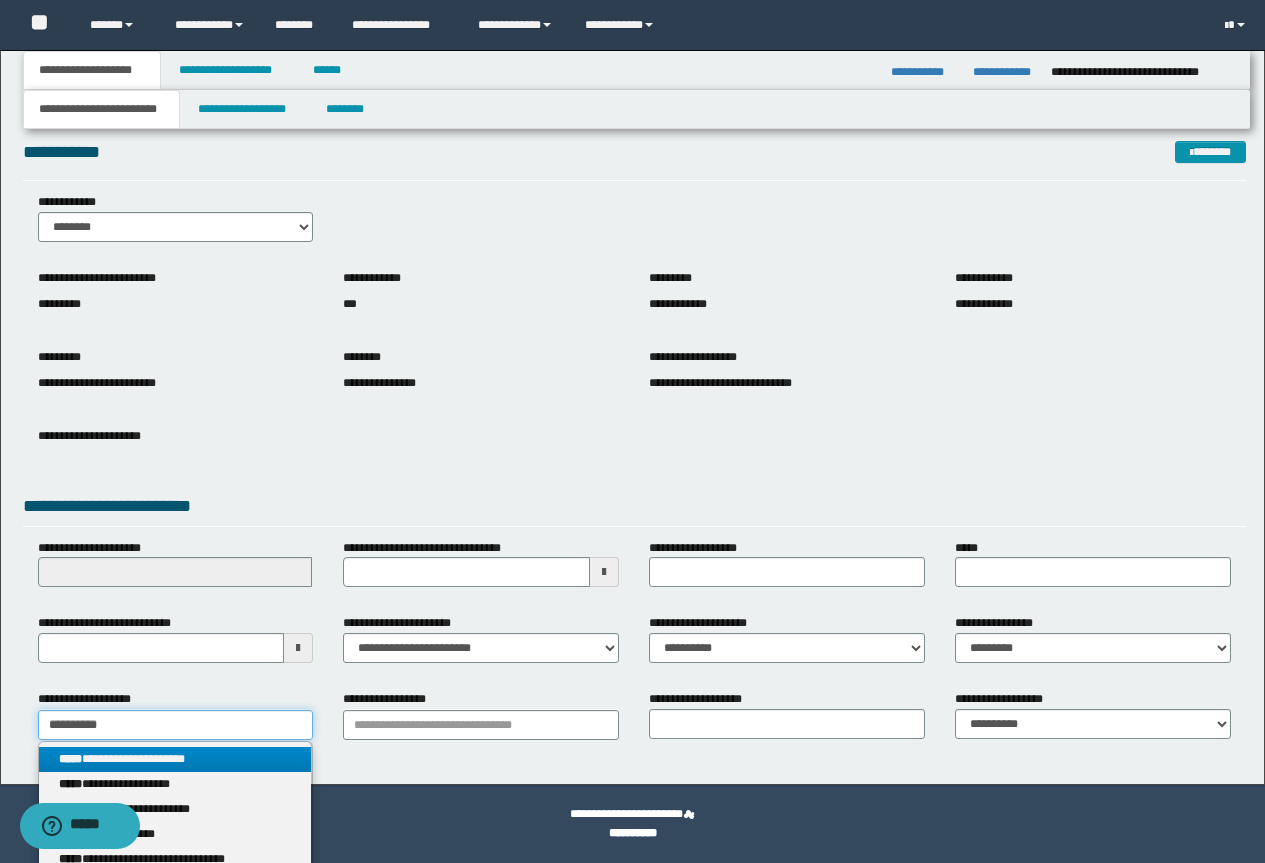 type on "*********" 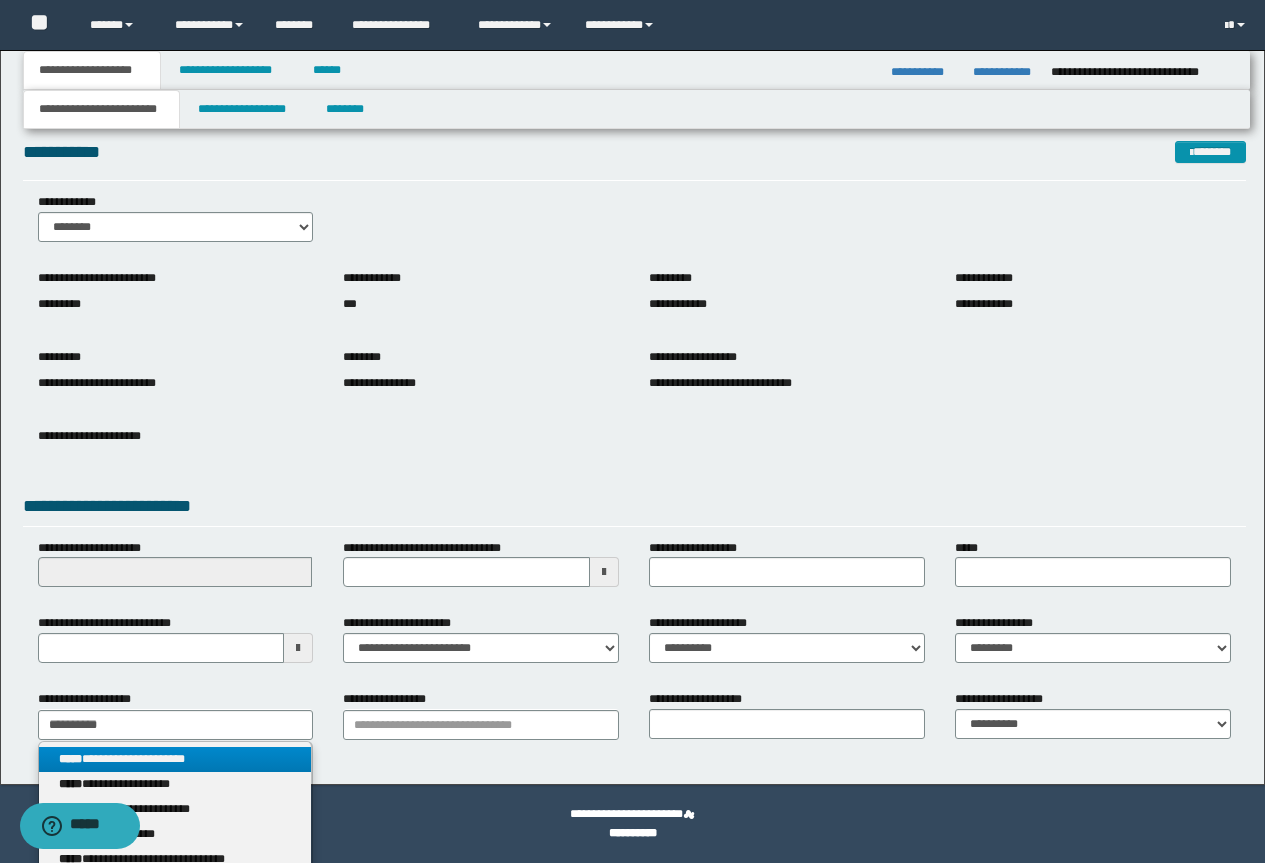 click on "**********" at bounding box center (175, 759) 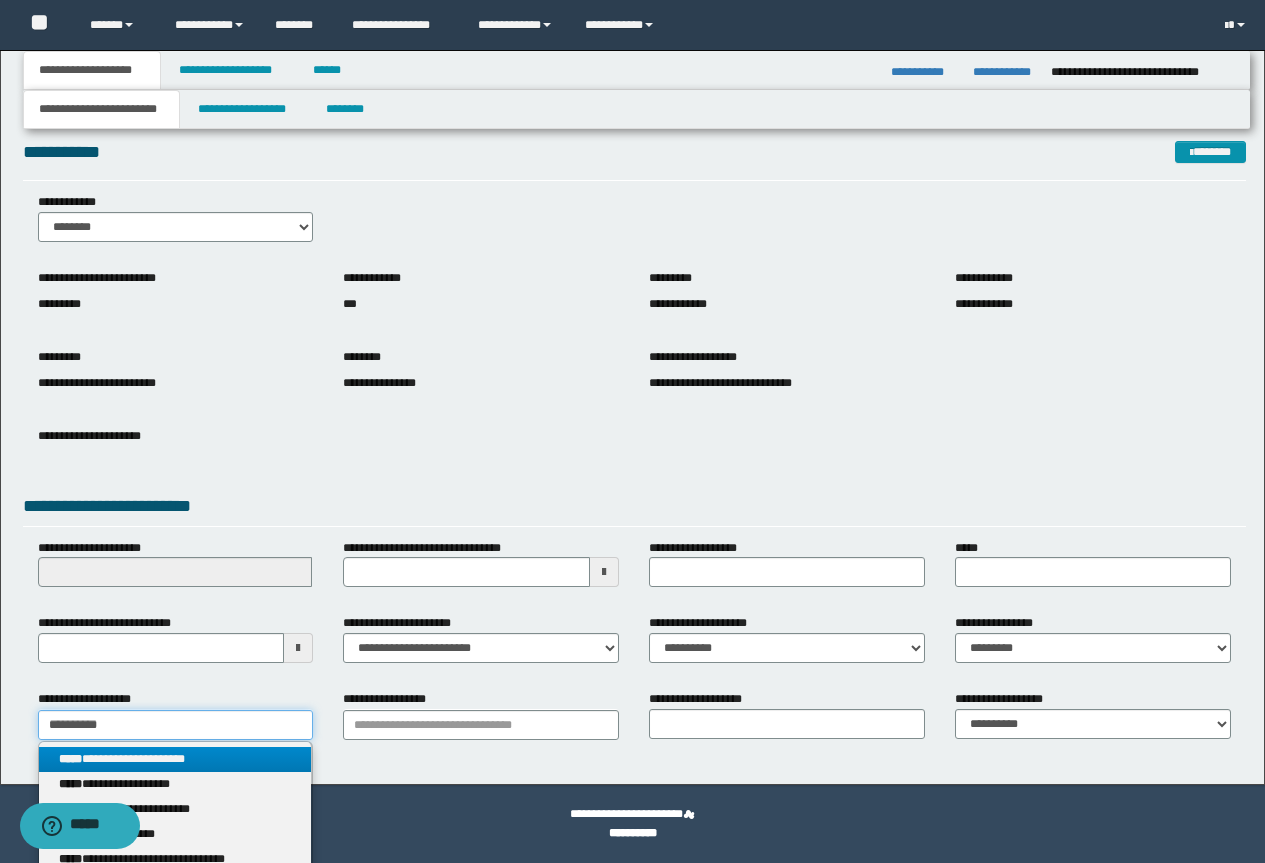 type 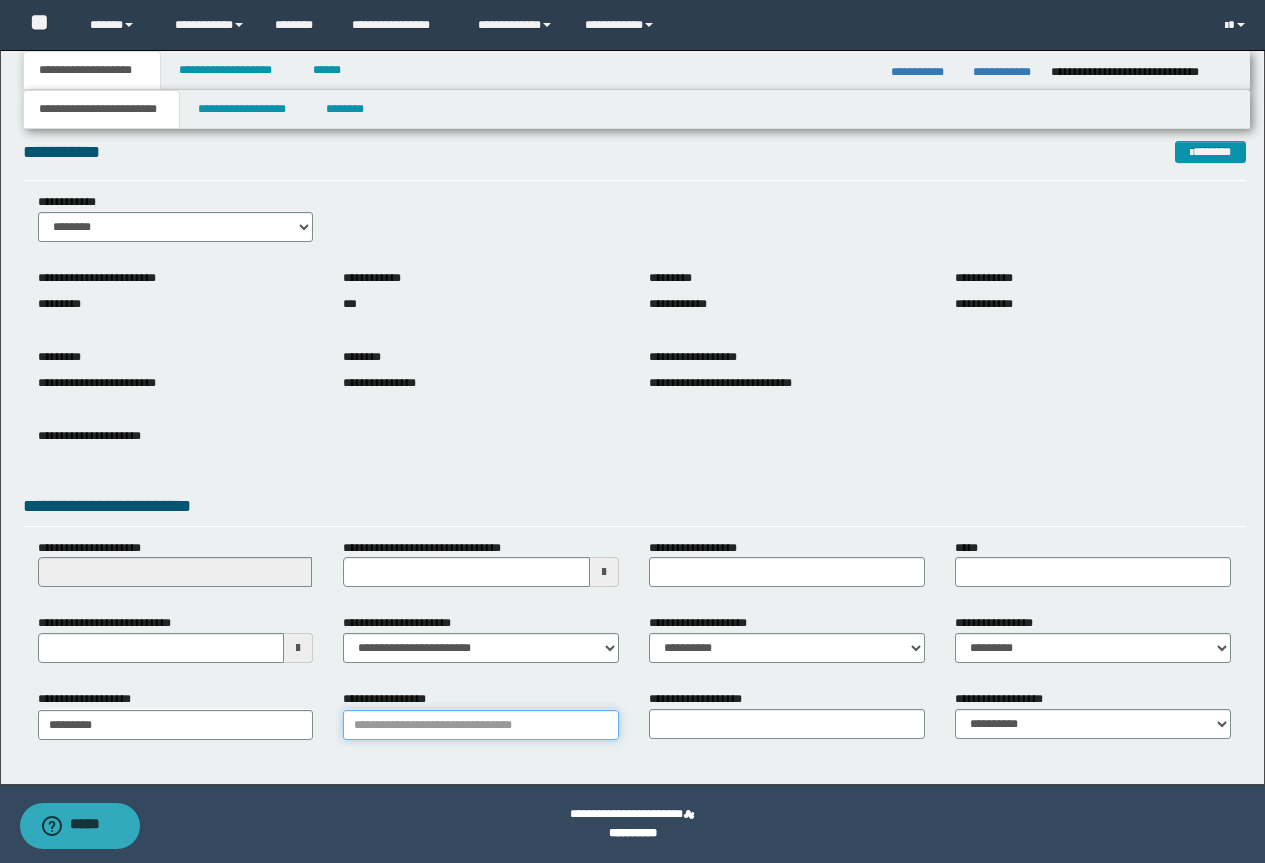 click on "**********" at bounding box center [481, 725] 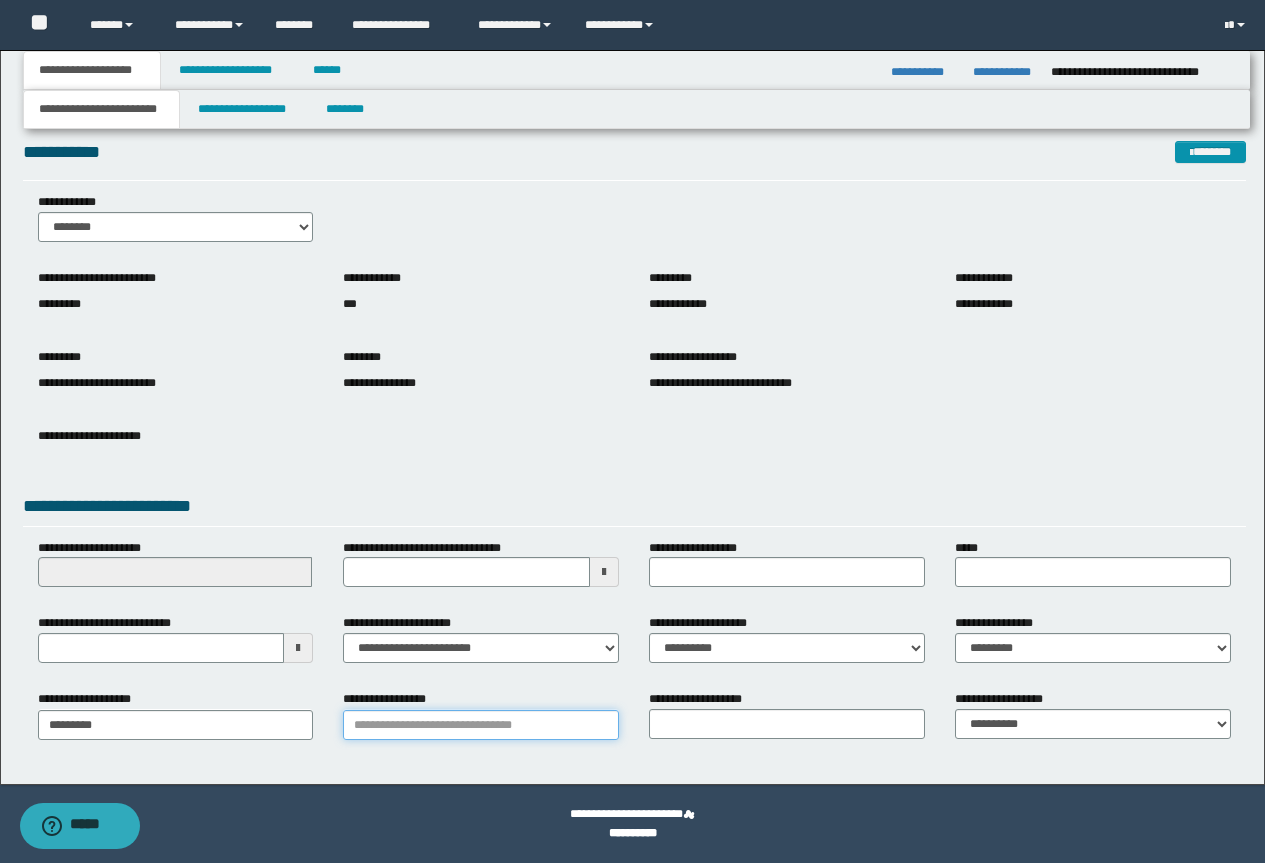 paste on "**********" 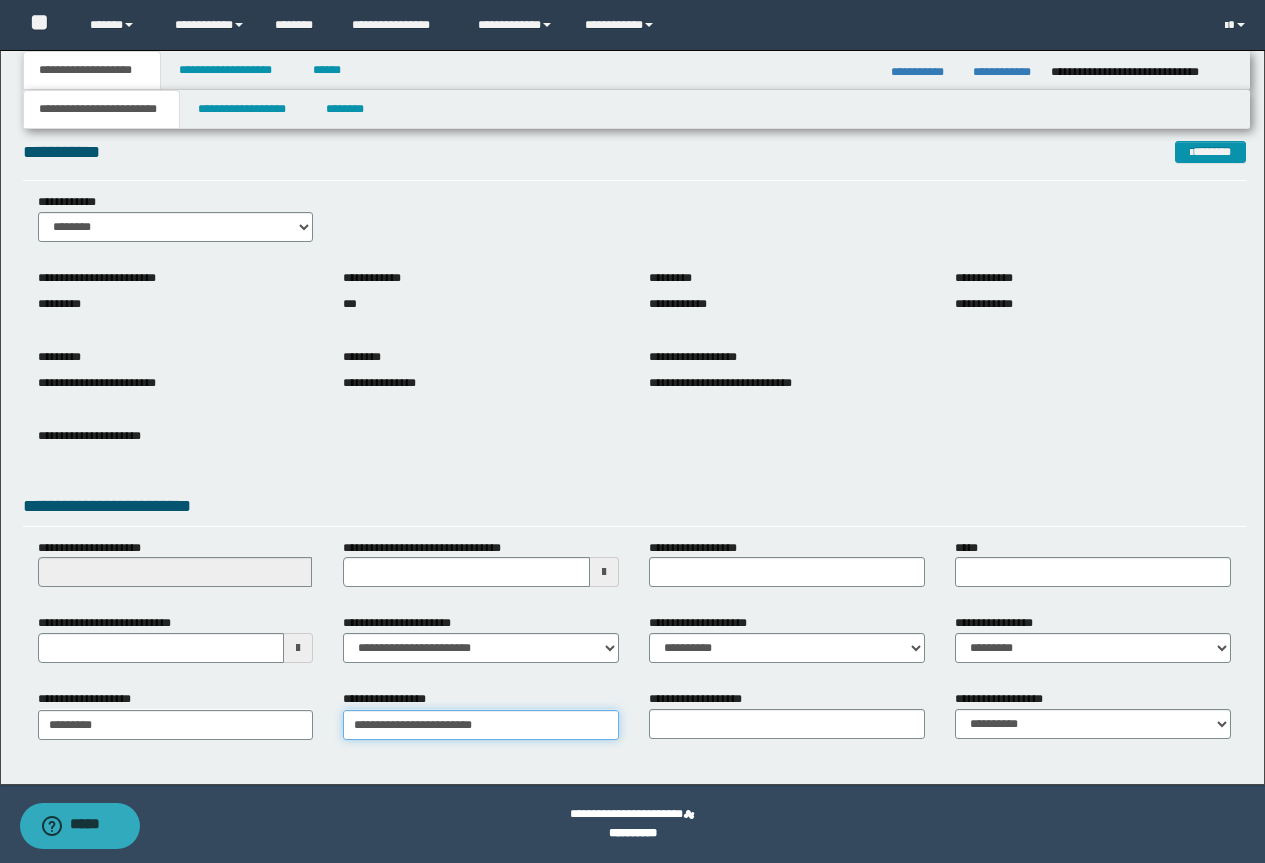 type on "**********" 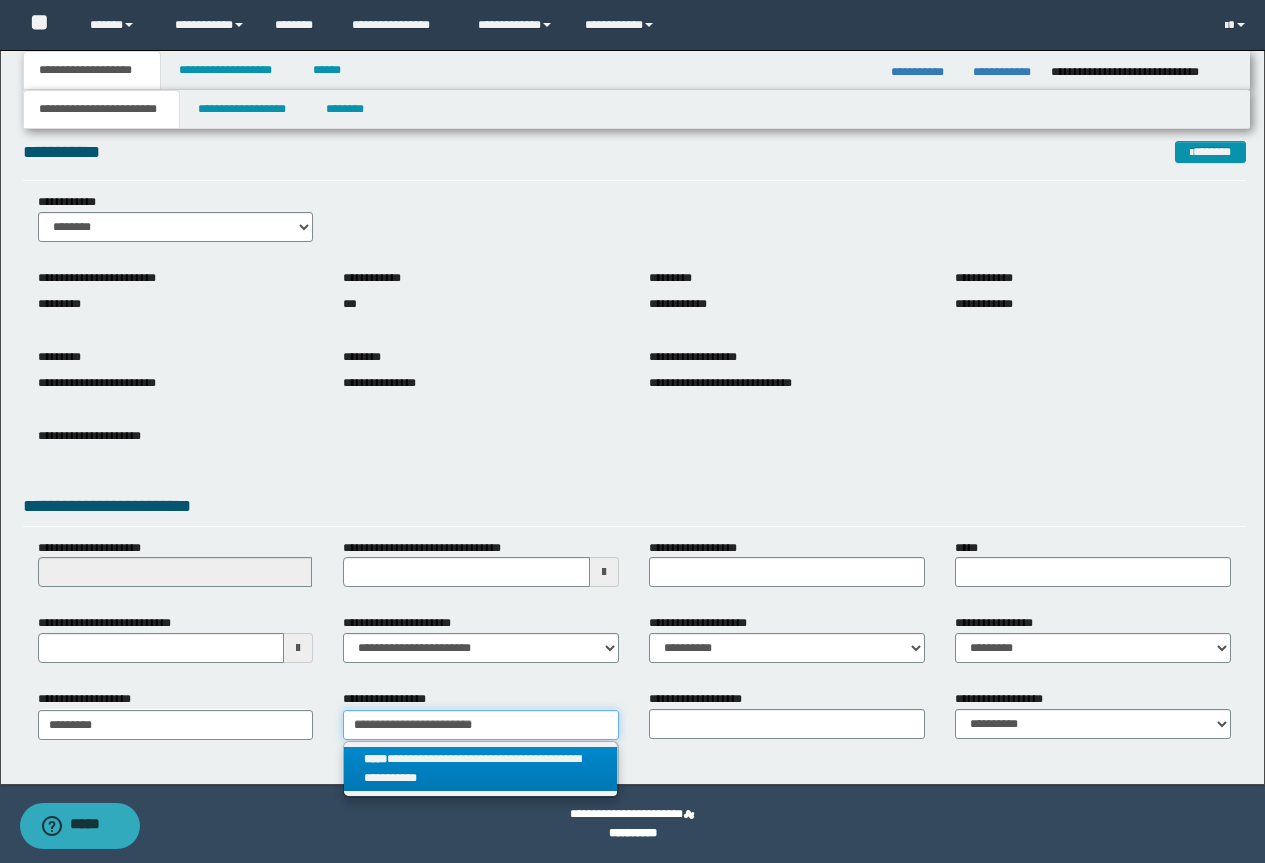 type on "**********" 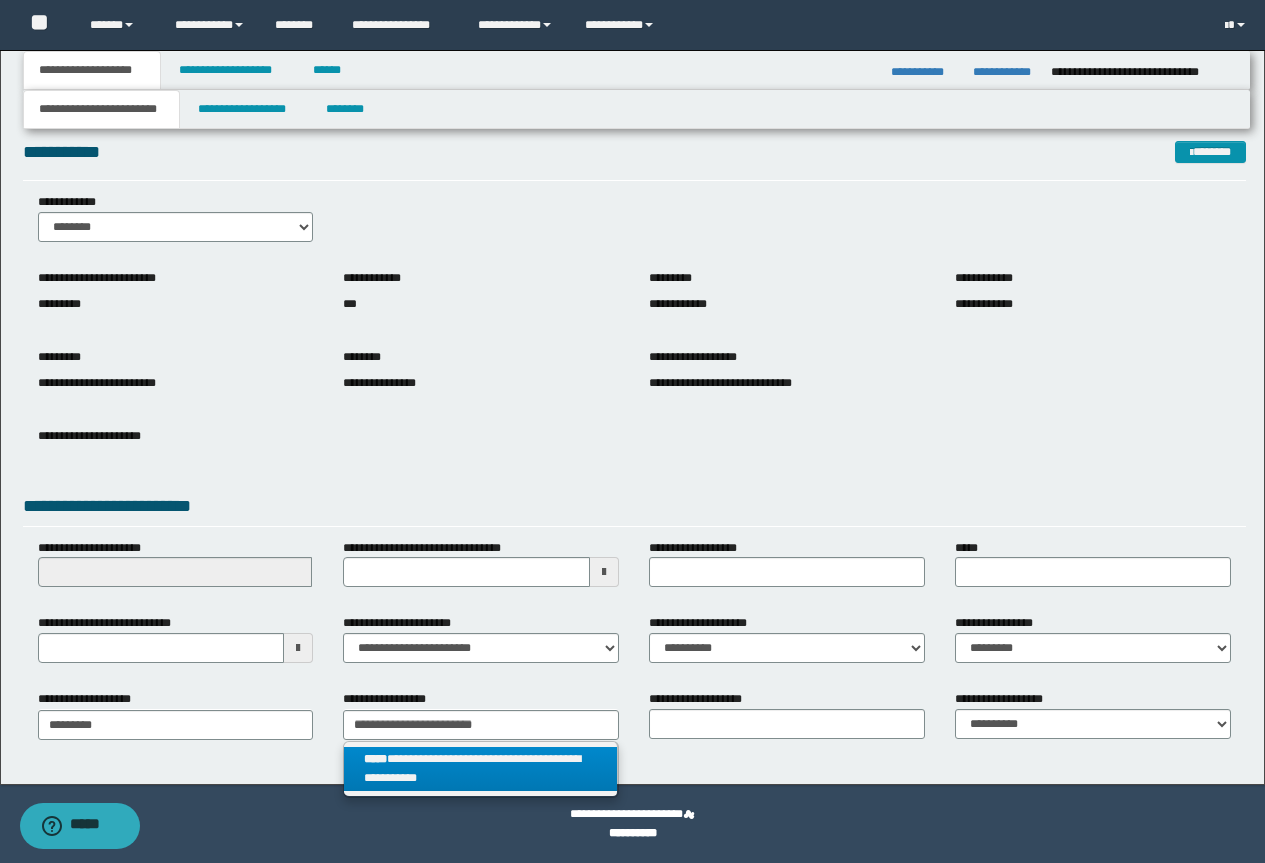 click on "**********" at bounding box center [480, 769] 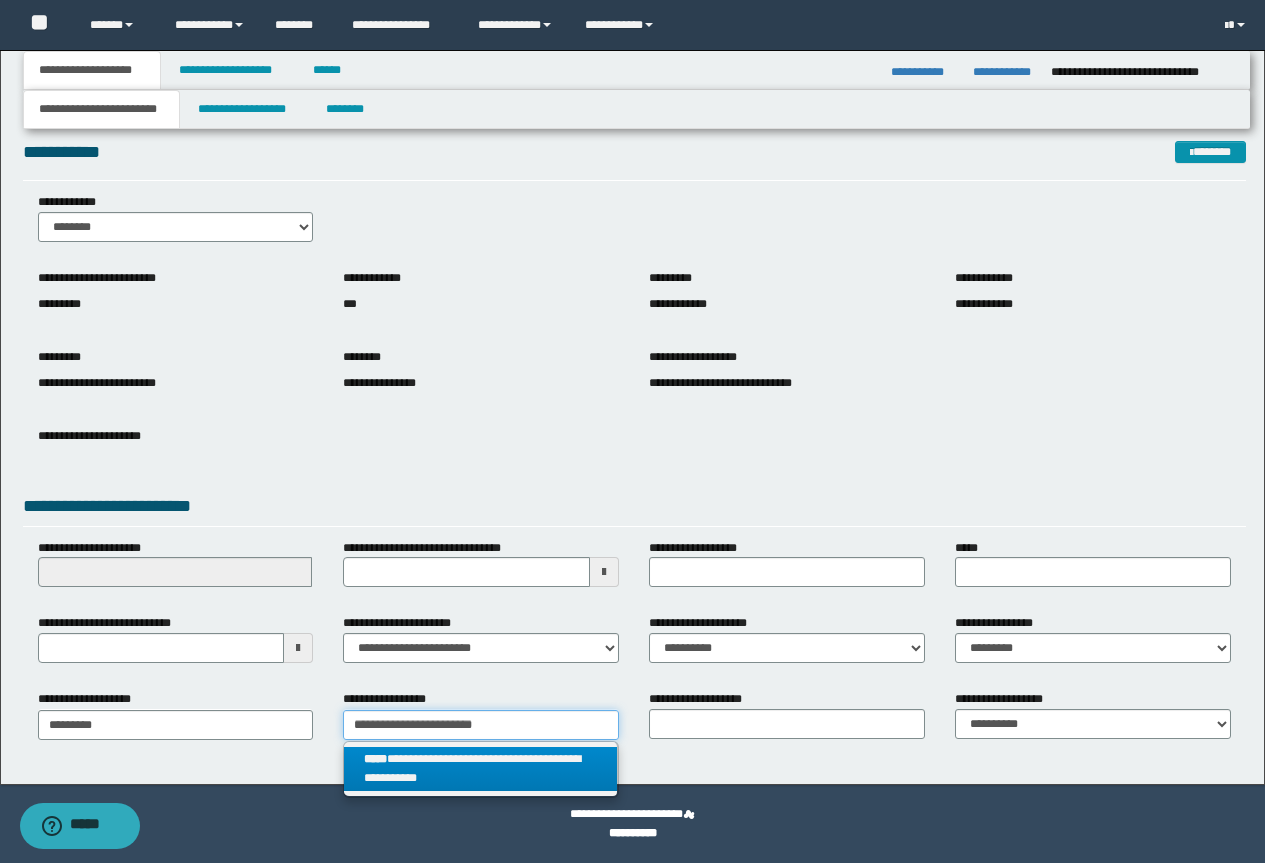 type 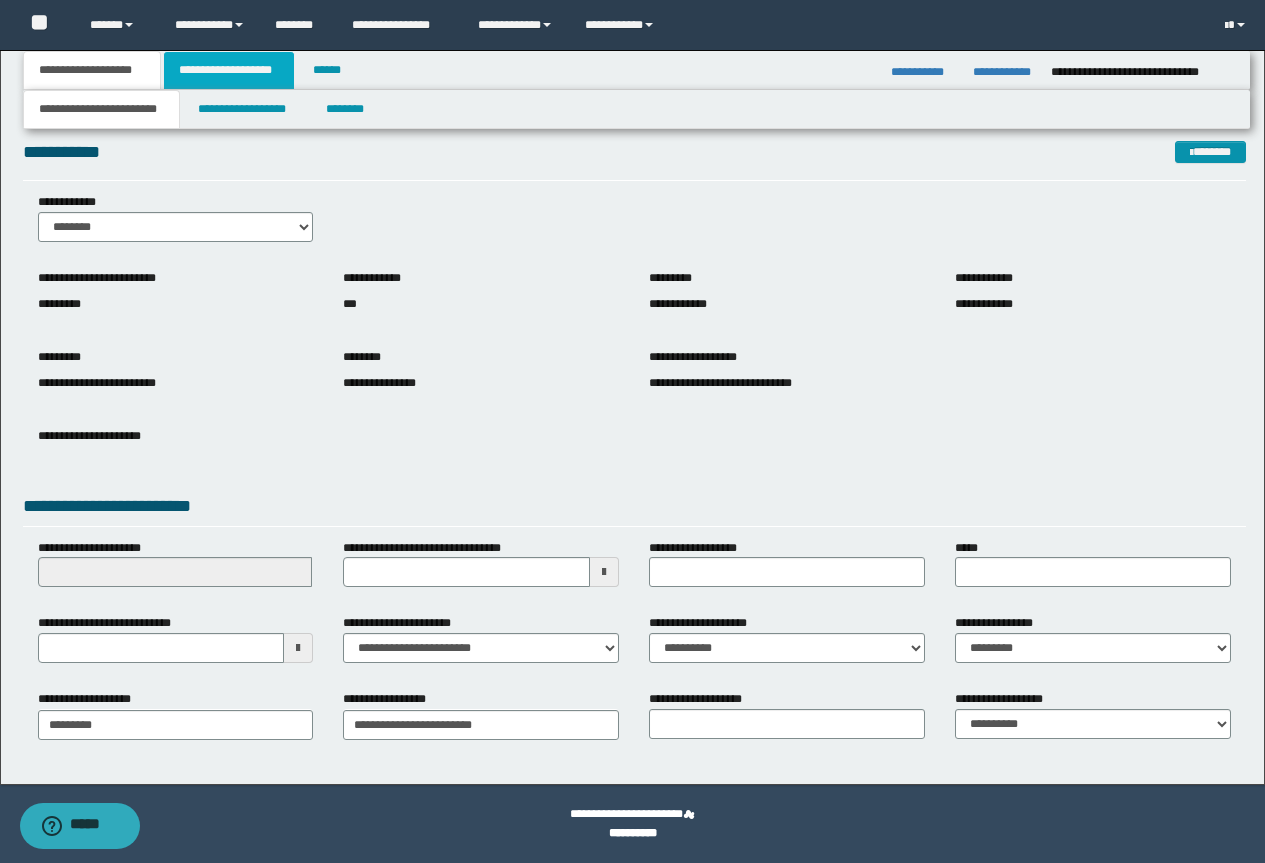 click on "**********" at bounding box center [229, 70] 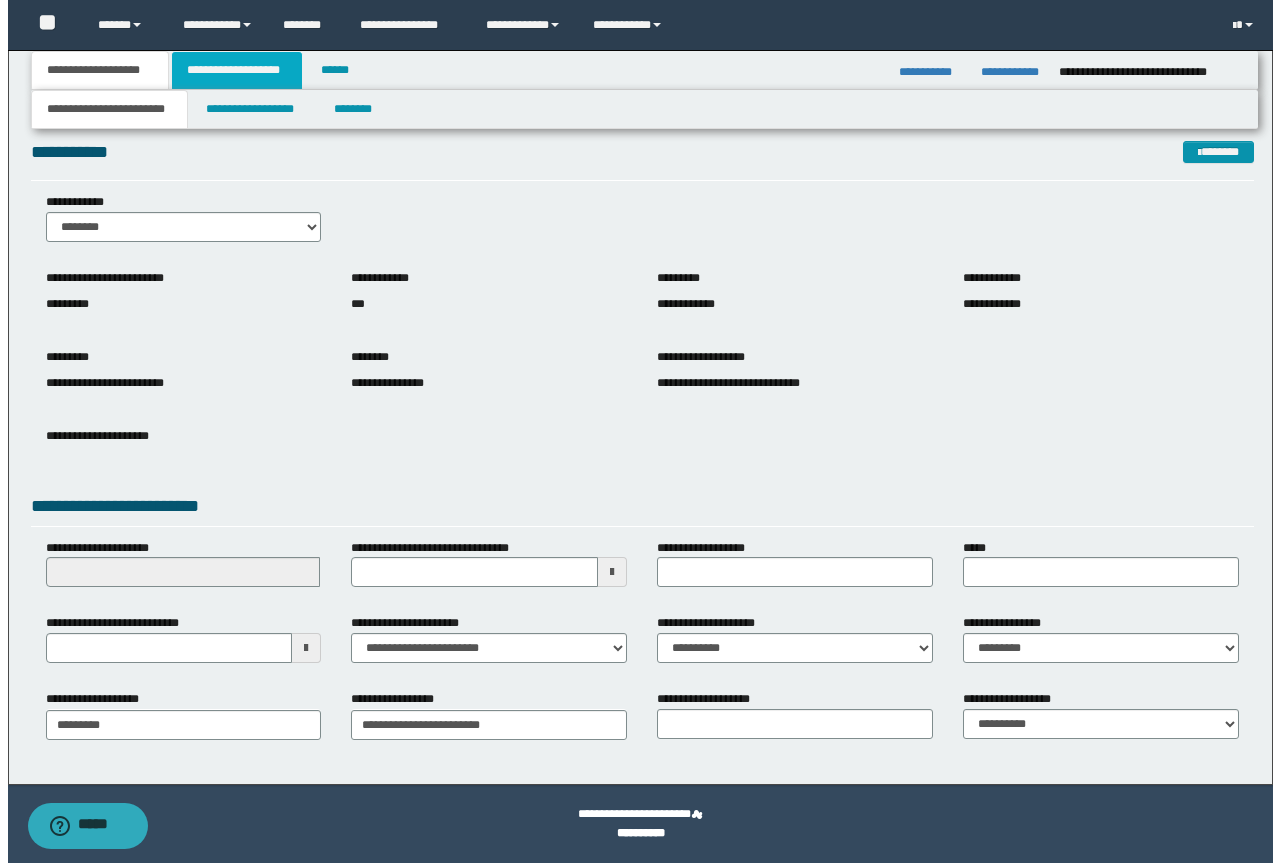 scroll, scrollTop: 0, scrollLeft: 0, axis: both 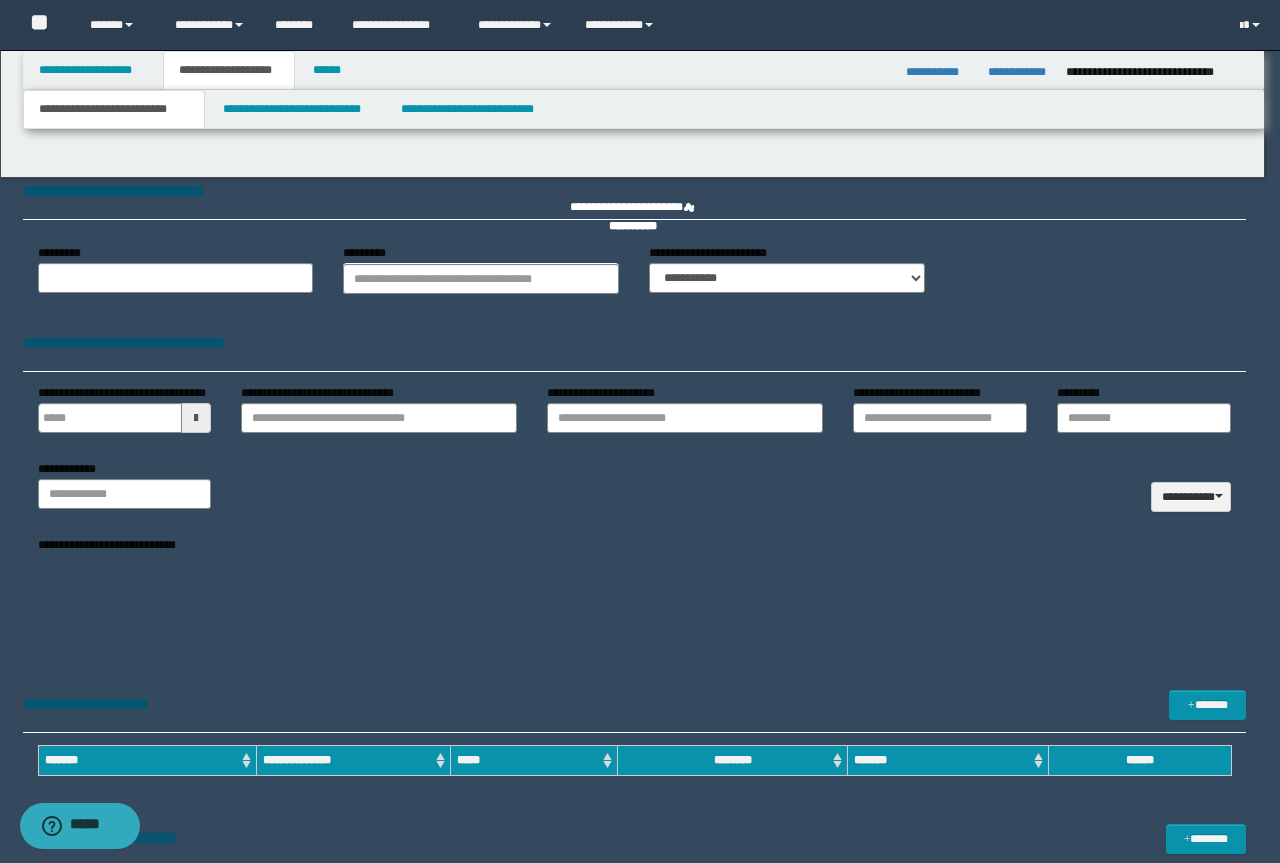 type 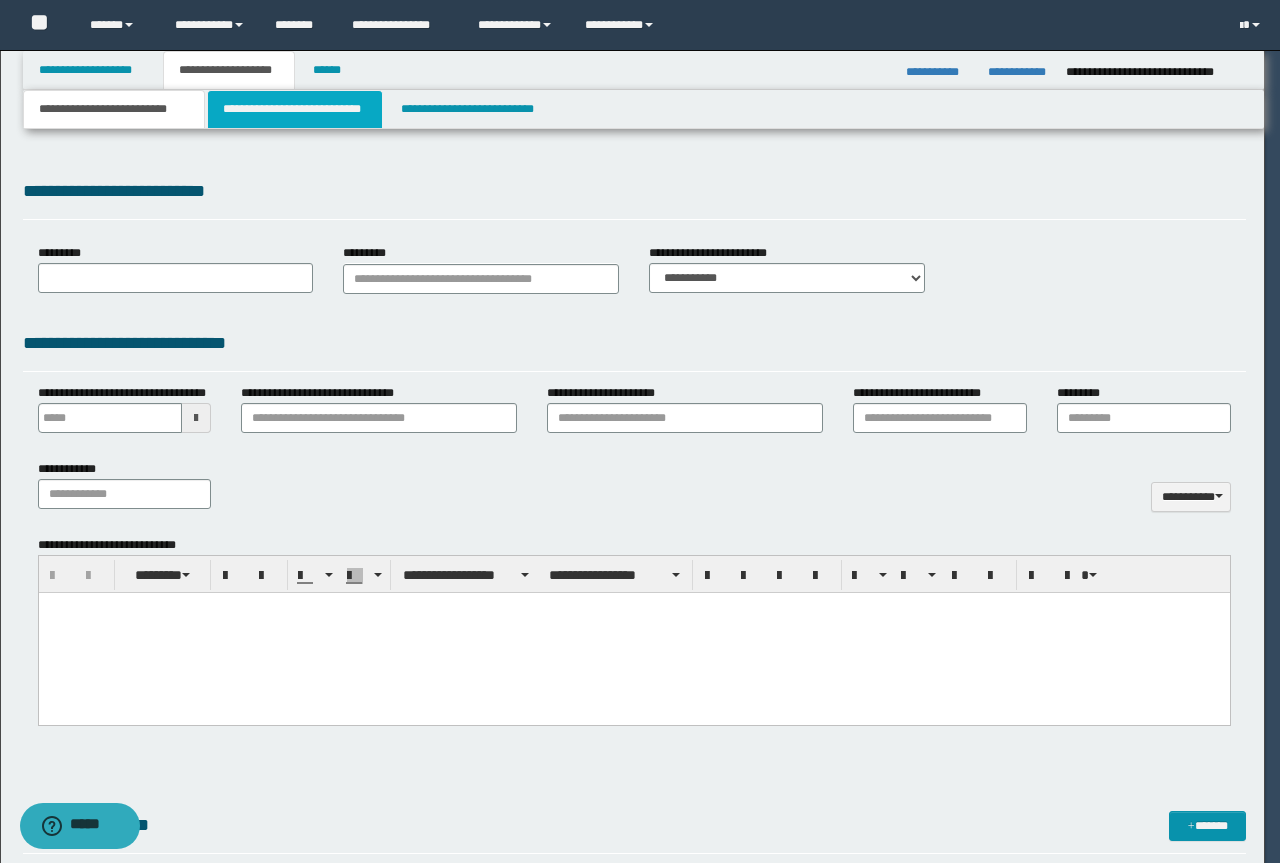 select on "*" 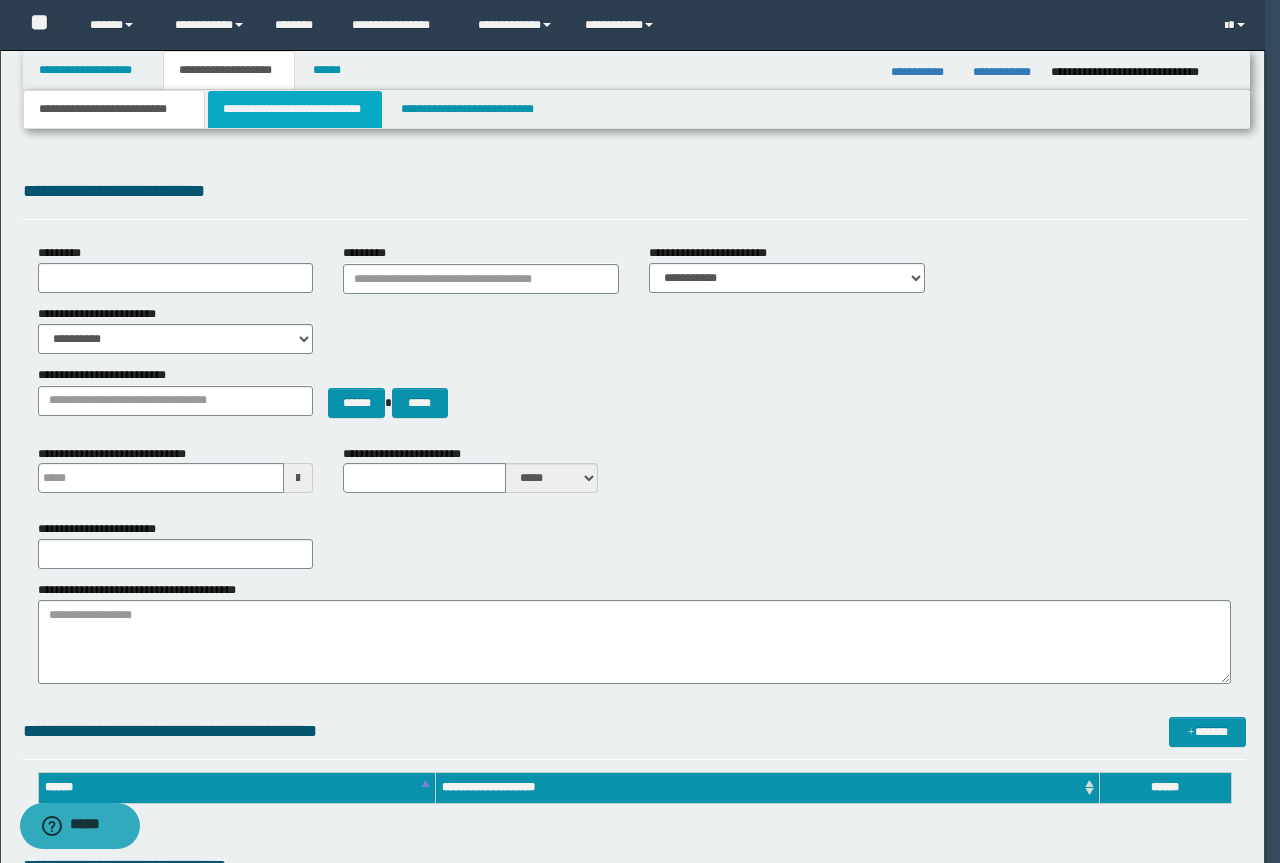 scroll, scrollTop: 0, scrollLeft: 0, axis: both 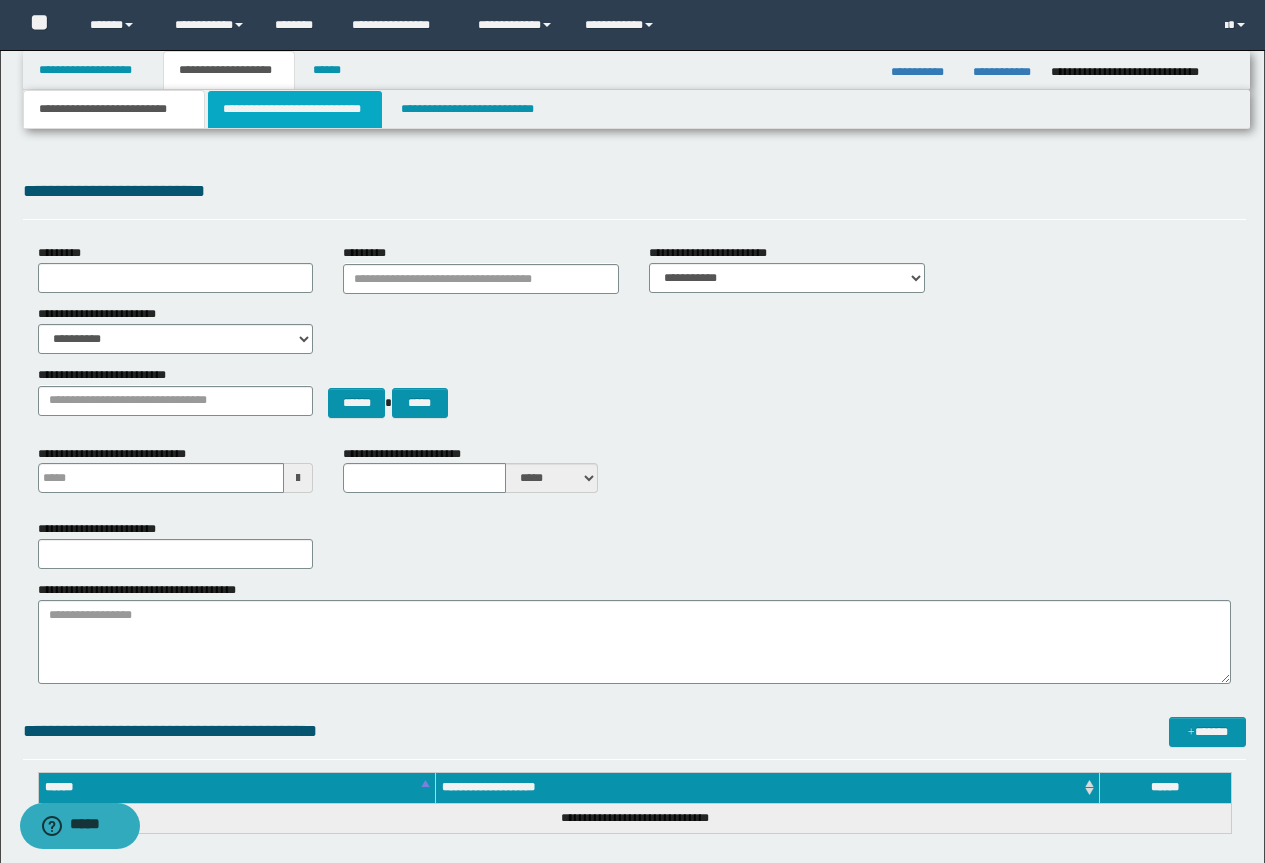 click on "**********" at bounding box center (295, 109) 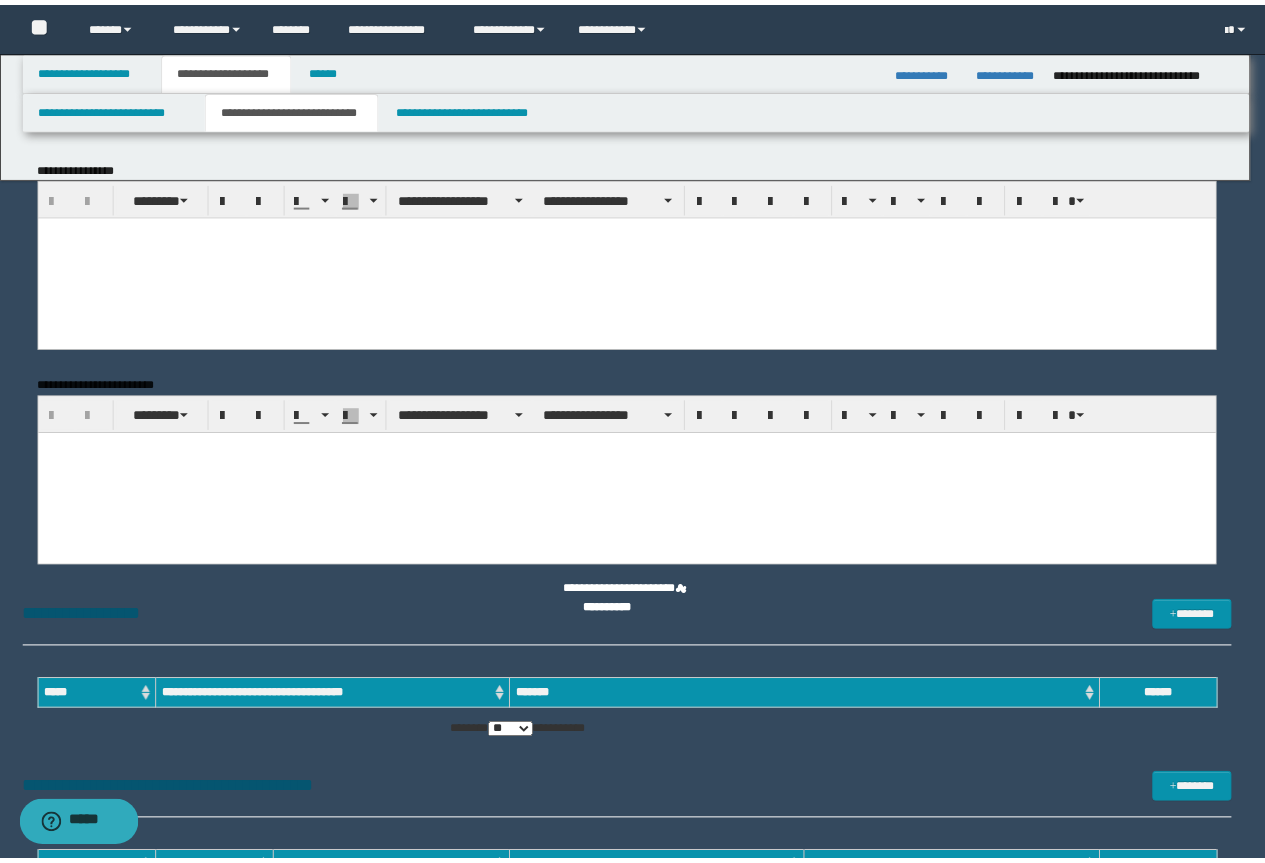 scroll, scrollTop: 0, scrollLeft: 0, axis: both 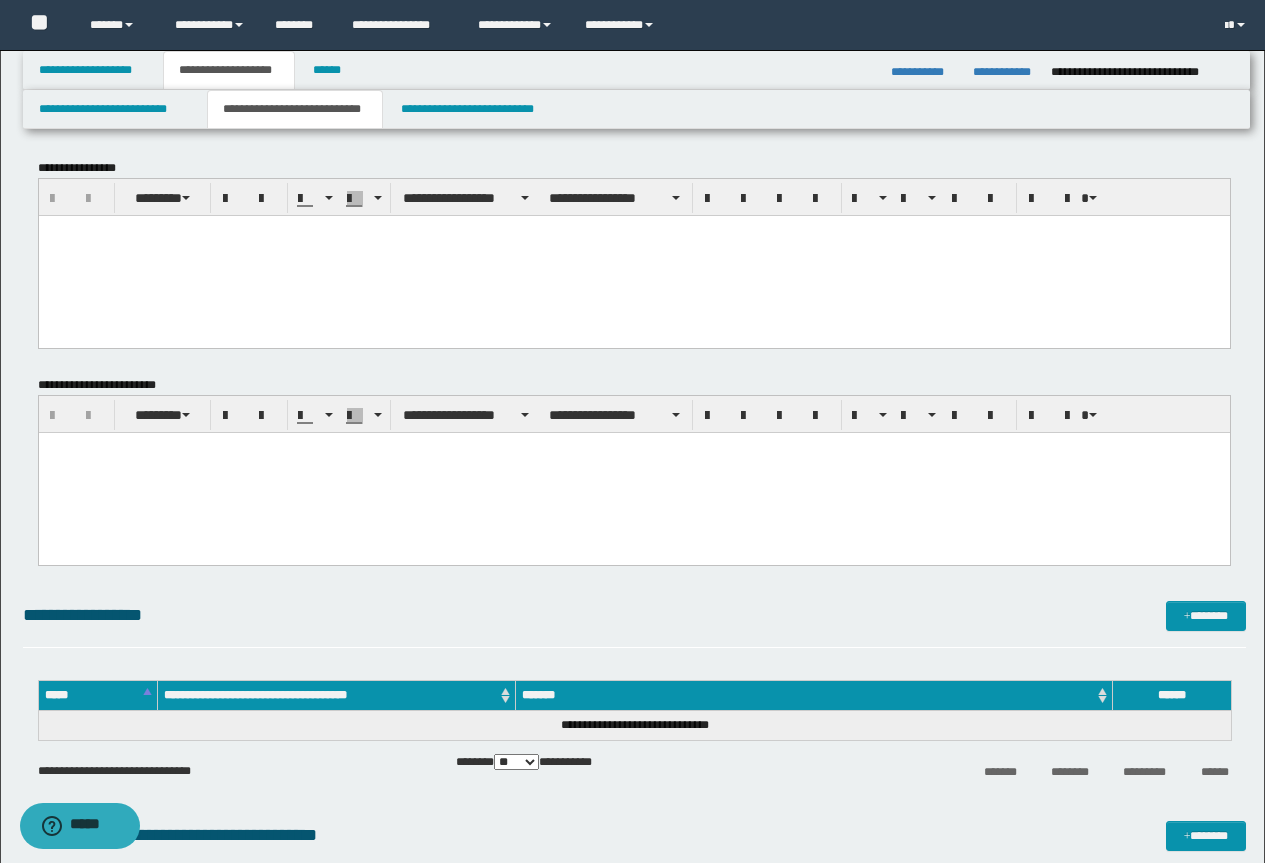 click at bounding box center (633, 255) 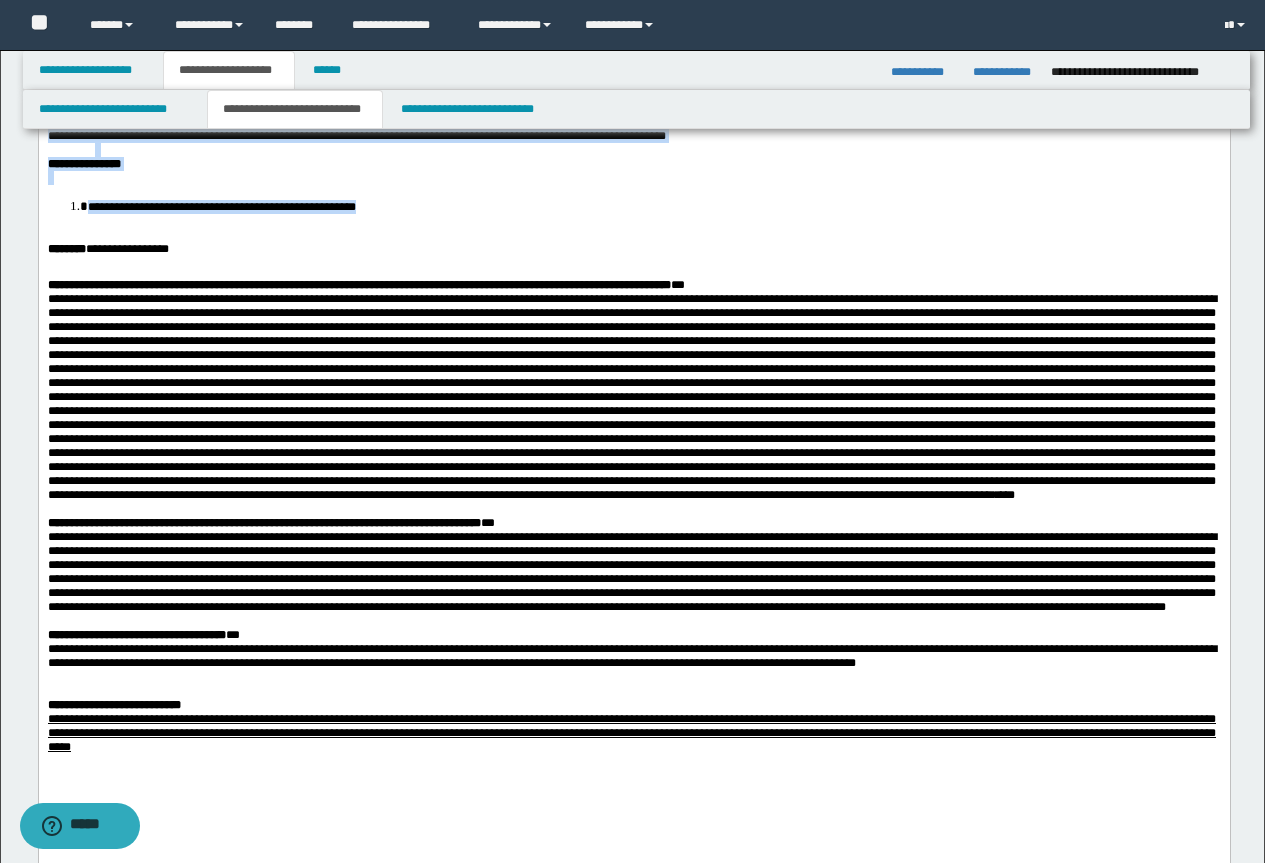 scroll, scrollTop: 500, scrollLeft: 0, axis: vertical 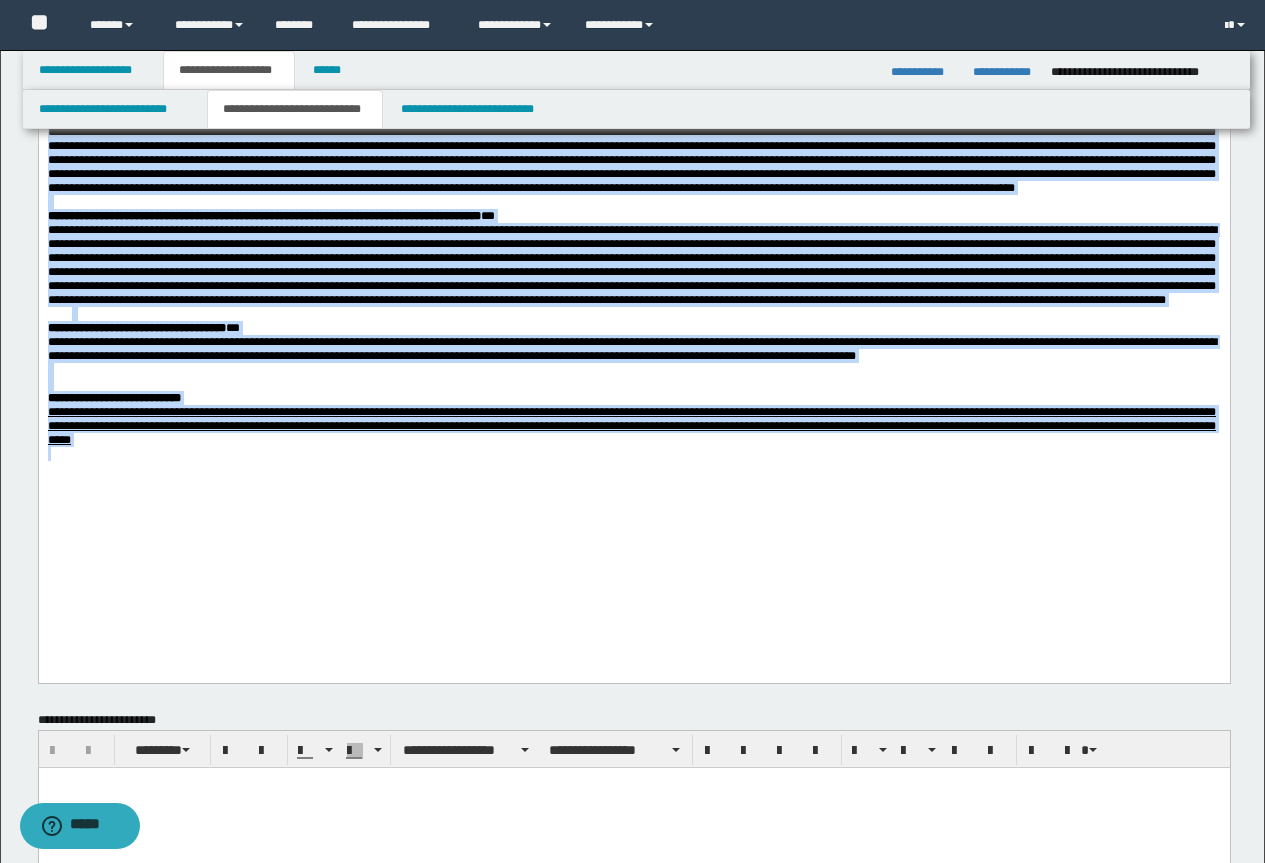 drag, startPoint x: 50, startPoint y: -268, endPoint x: 1018, endPoint y: 609, distance: 1306.1979 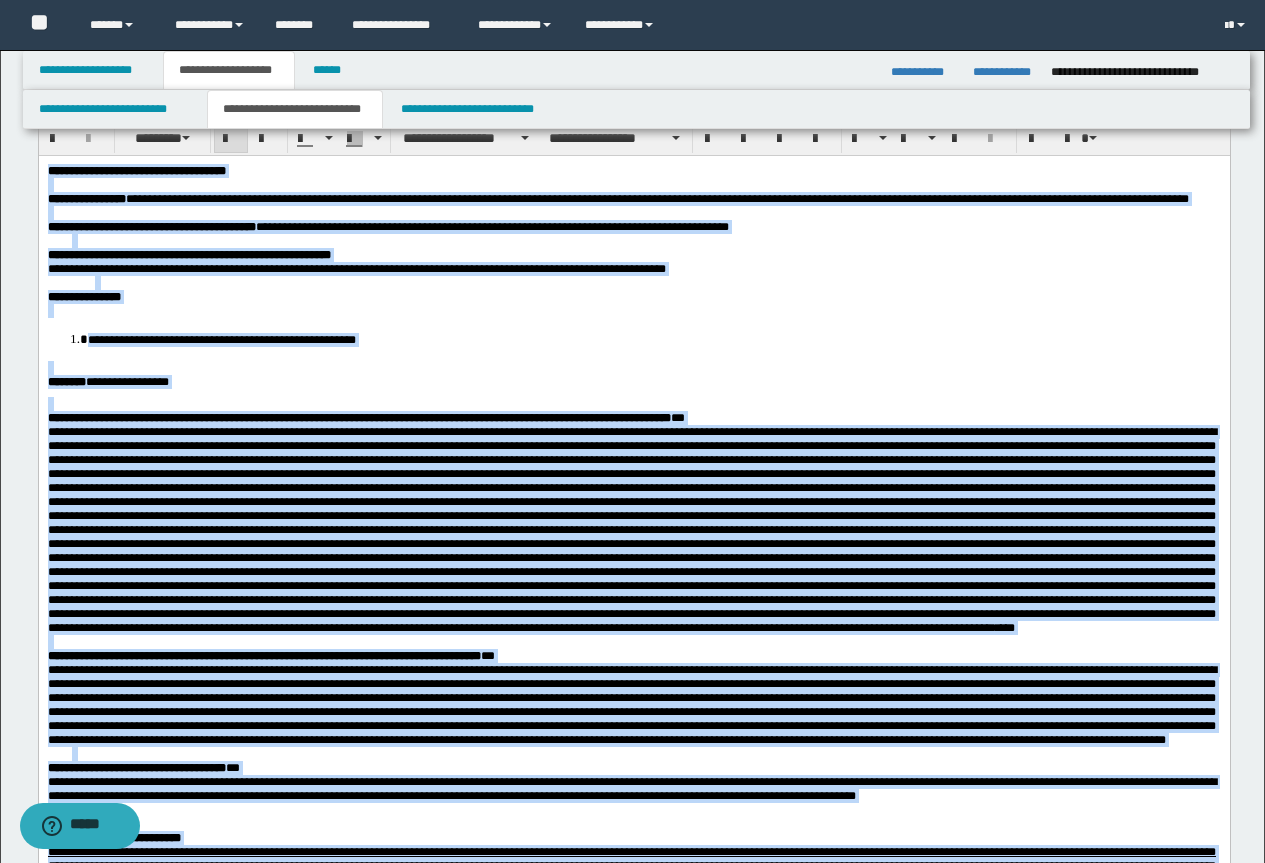 scroll, scrollTop: 0, scrollLeft: 0, axis: both 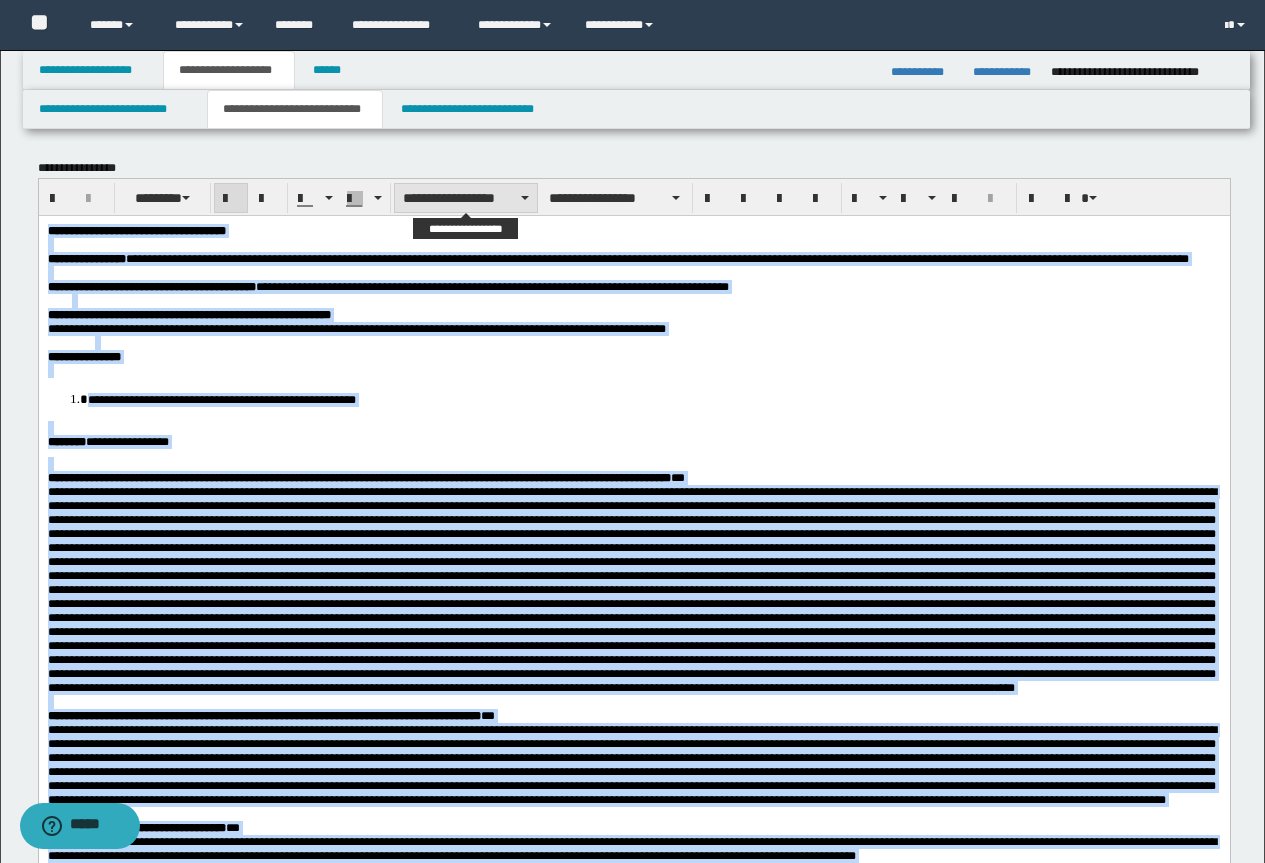 click on "**********" at bounding box center (466, 198) 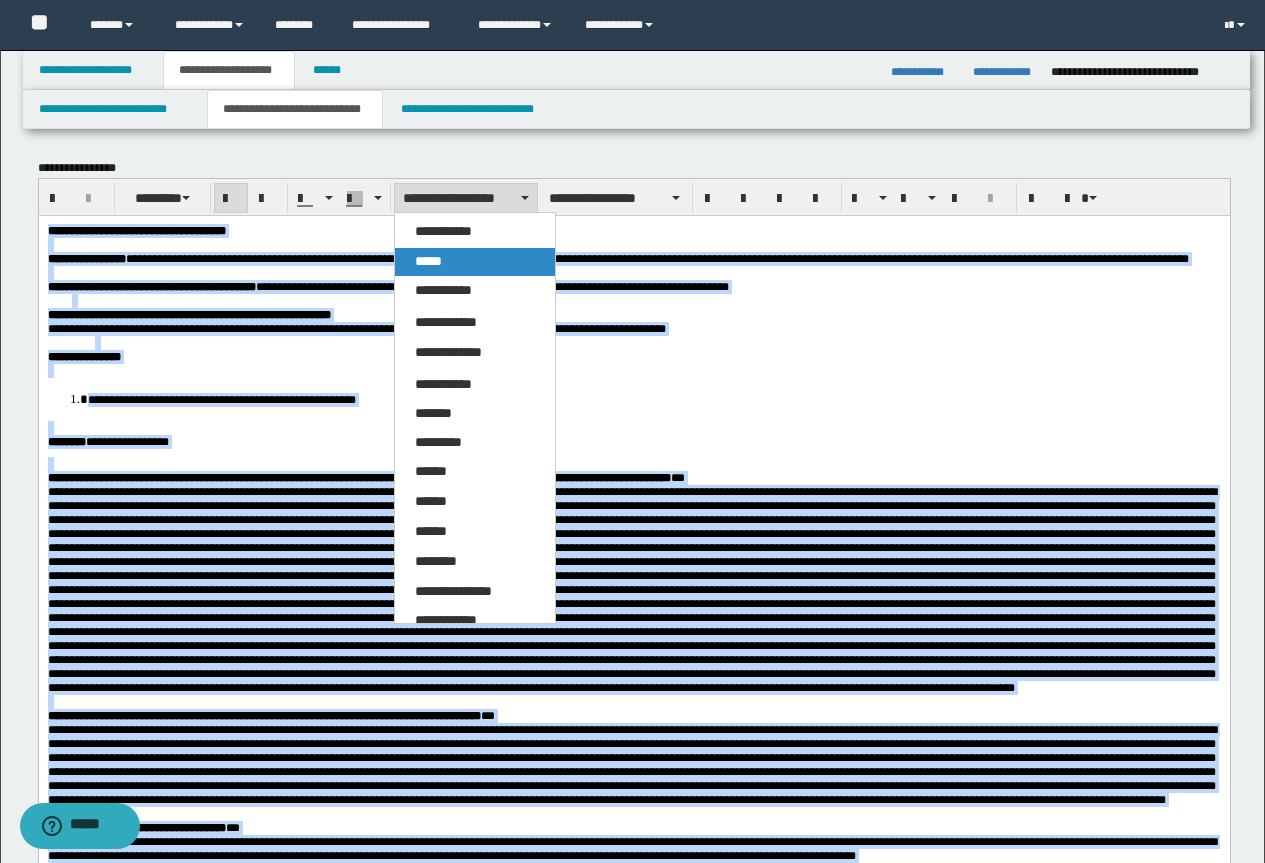 drag, startPoint x: 441, startPoint y: 261, endPoint x: 466, endPoint y: 14, distance: 248.26196 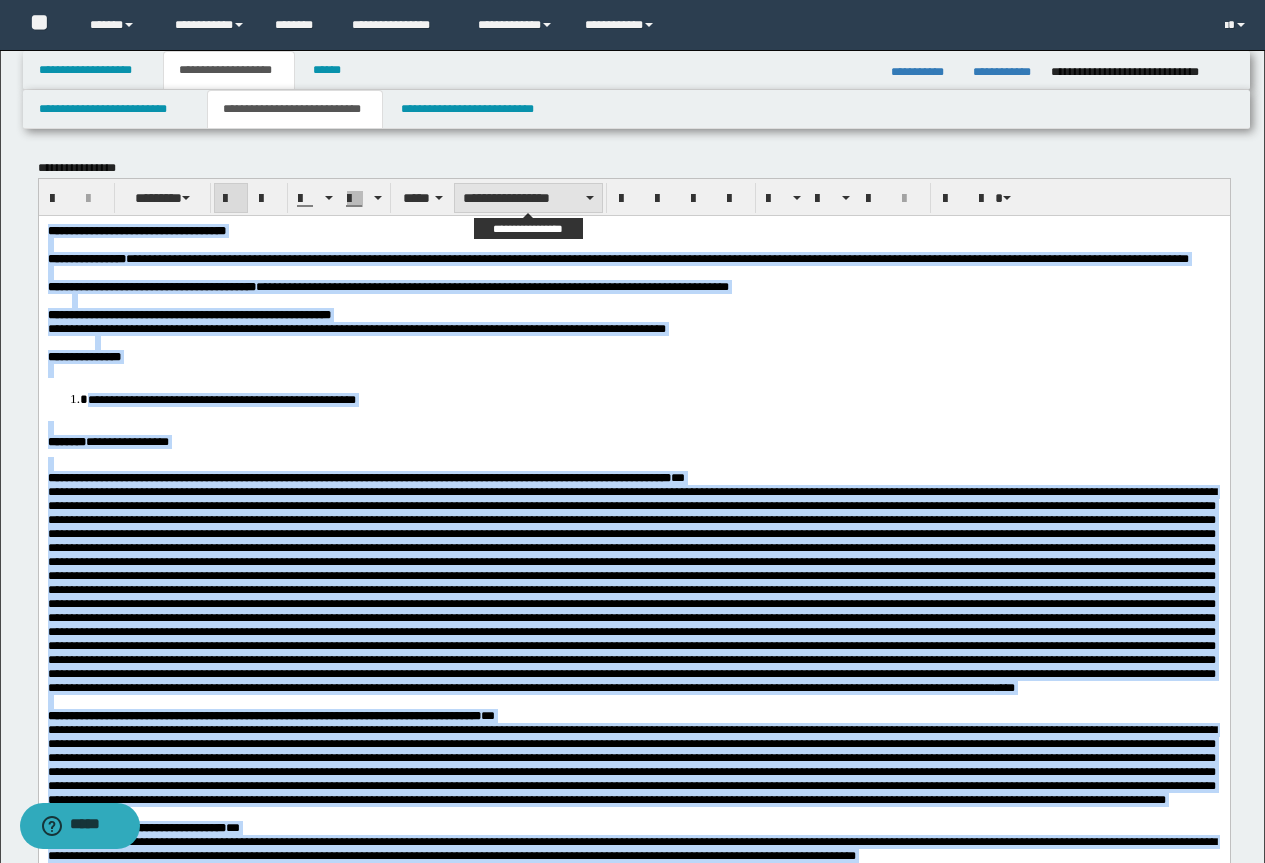 click on "**********" at bounding box center (528, 198) 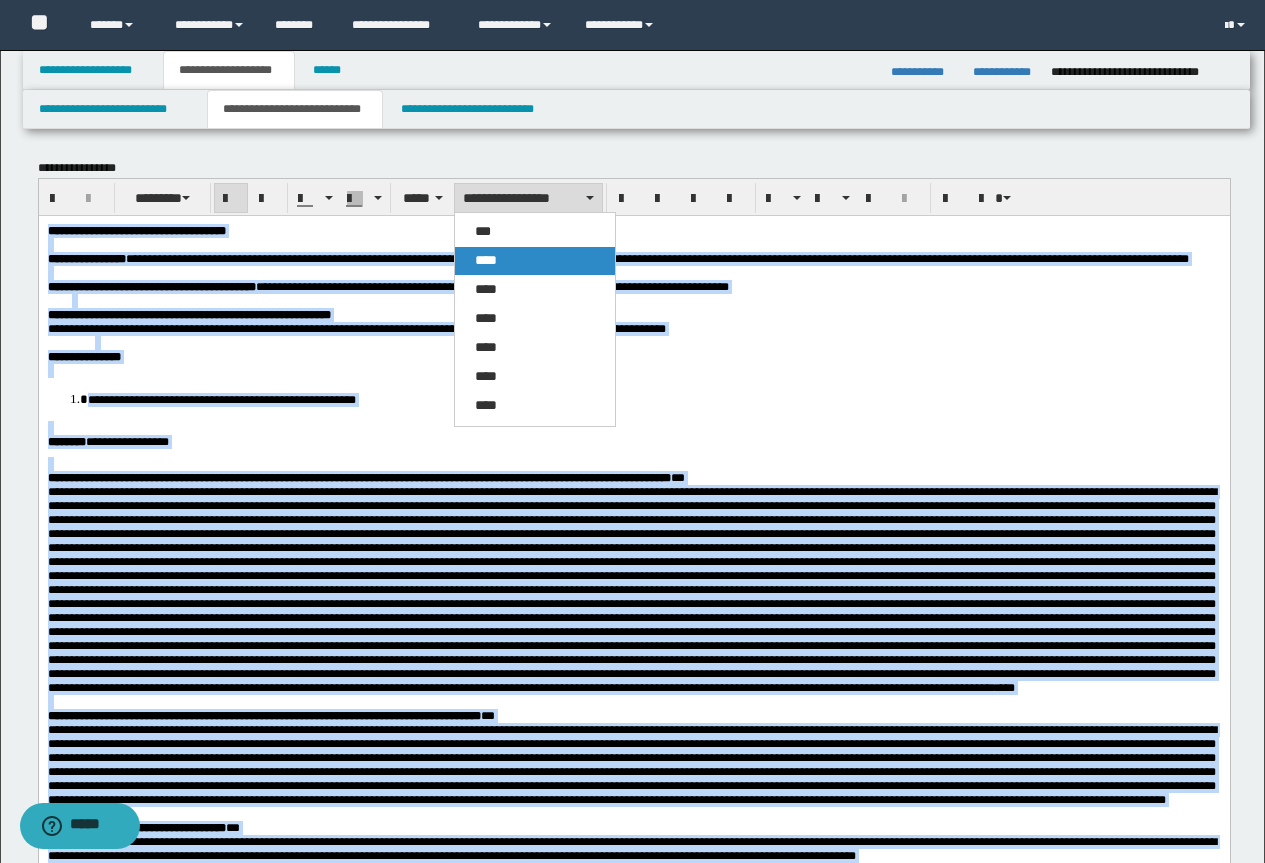 click on "****" at bounding box center [486, 260] 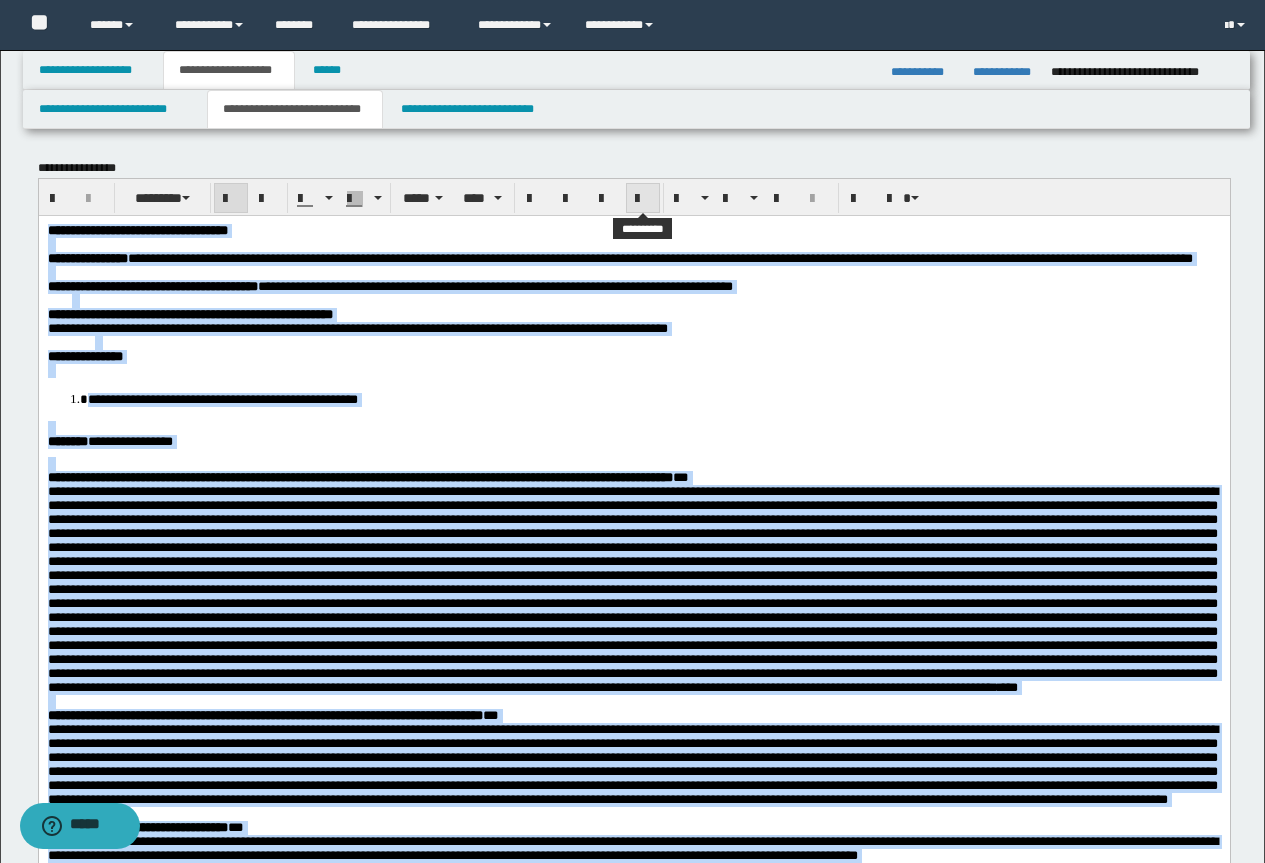 click at bounding box center (643, 199) 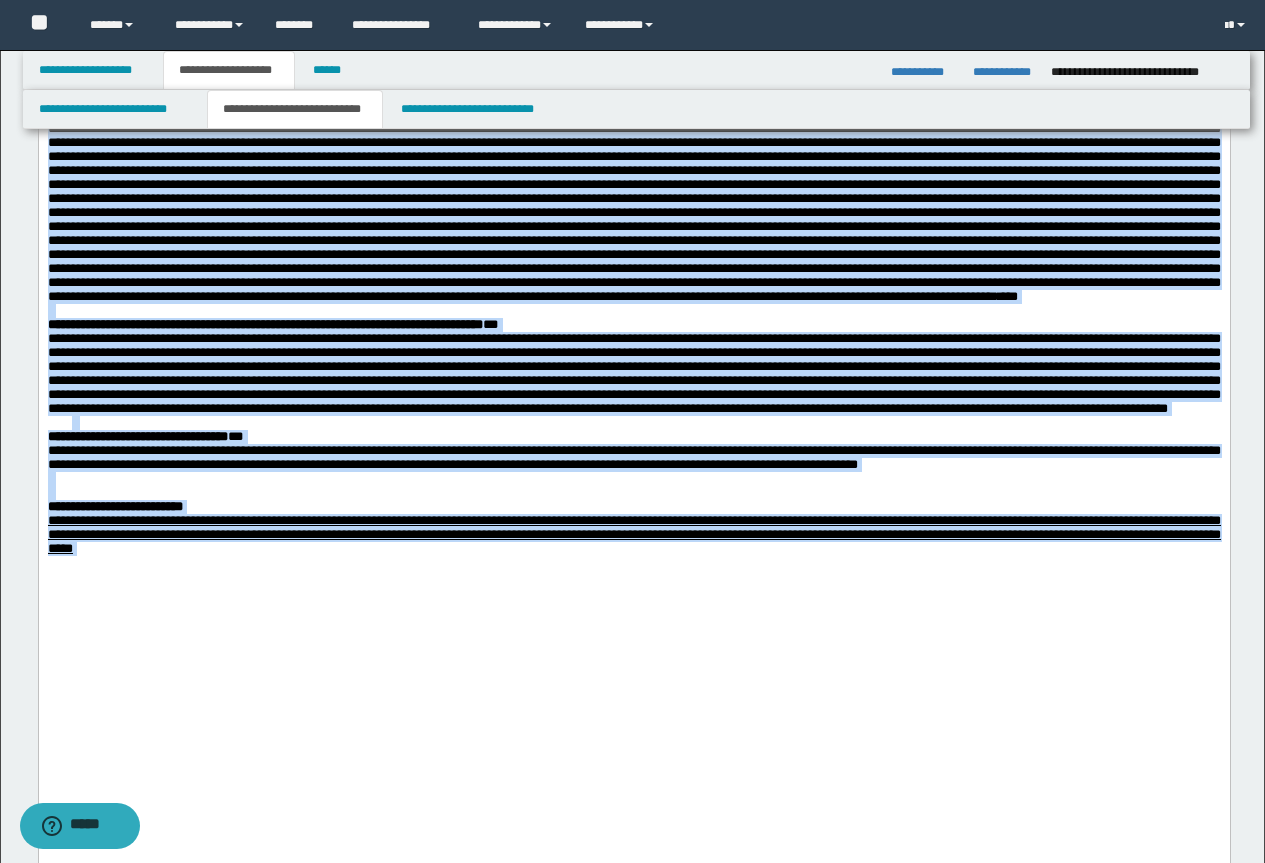 scroll, scrollTop: 700, scrollLeft: 0, axis: vertical 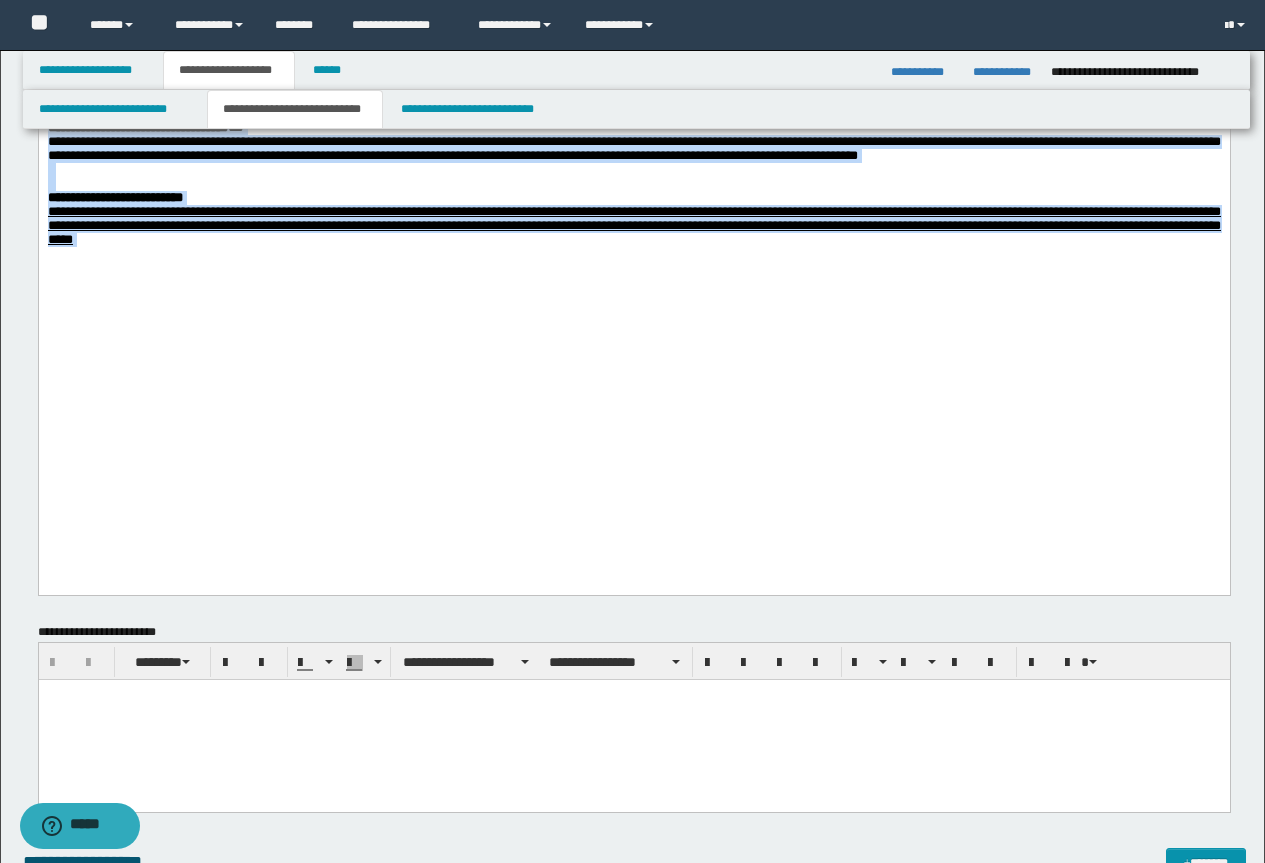 click on "**********" at bounding box center [633, -83] 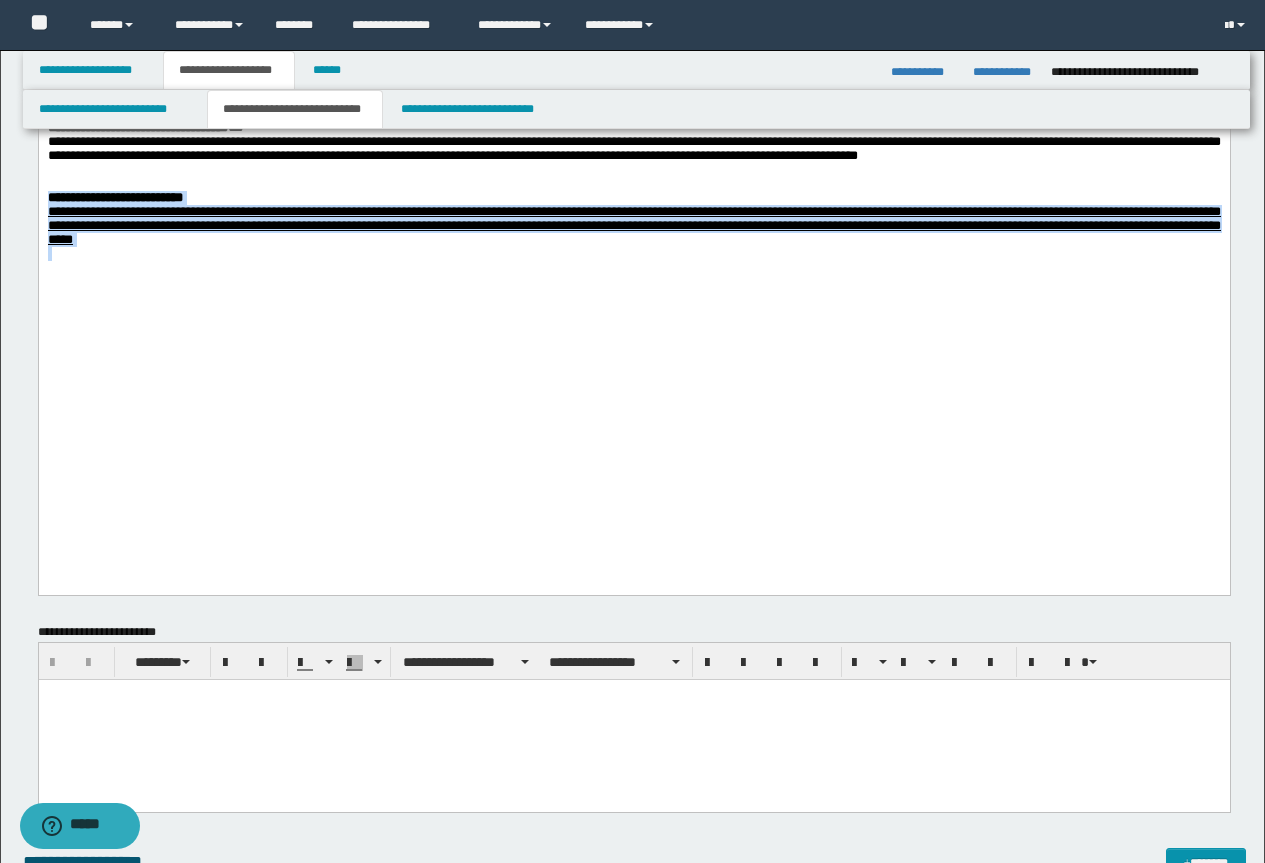 drag, startPoint x: 535, startPoint y: 472, endPoint x: 54, endPoint y: 404, distance: 485.78287 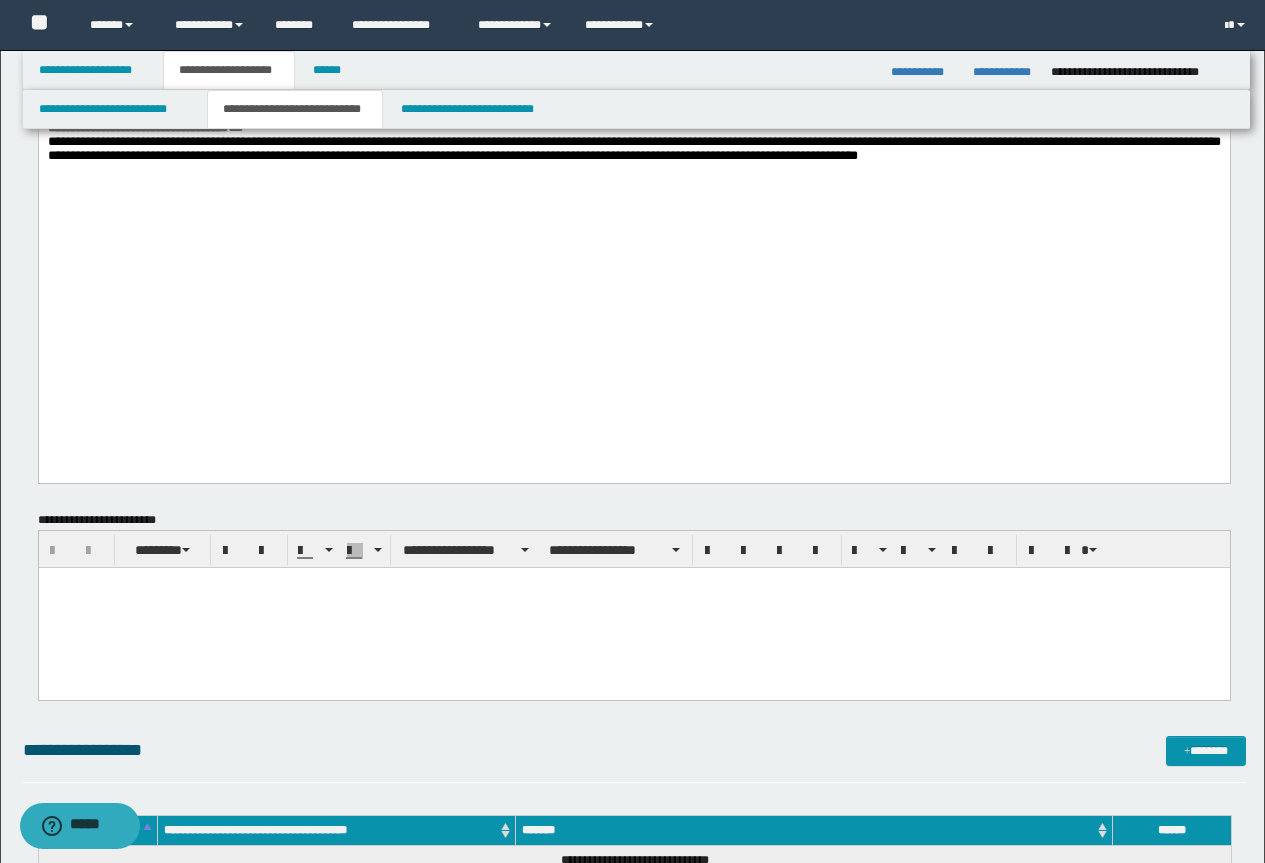 click at bounding box center (633, 607) 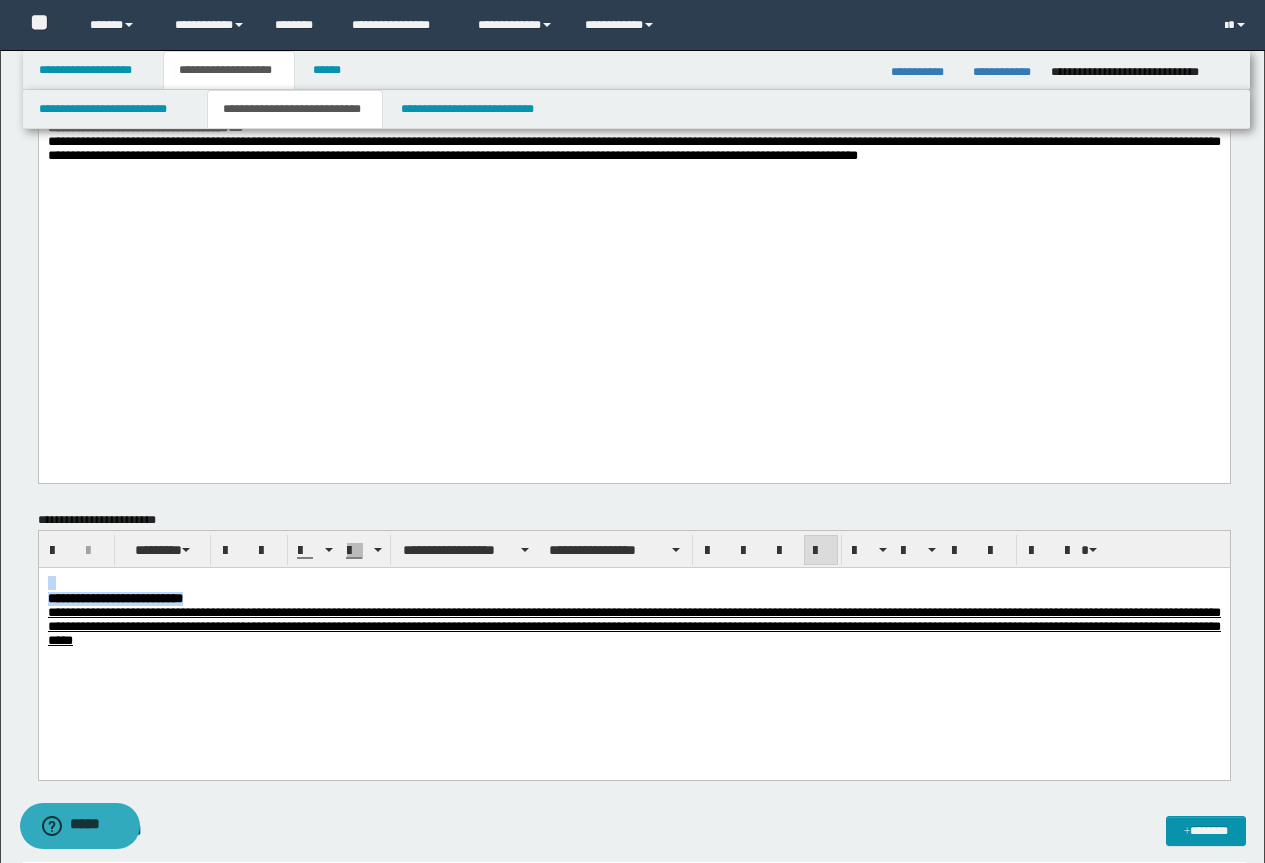 drag, startPoint x: 255, startPoint y: 594, endPoint x: 38, endPoint y: 1054, distance: 508.61478 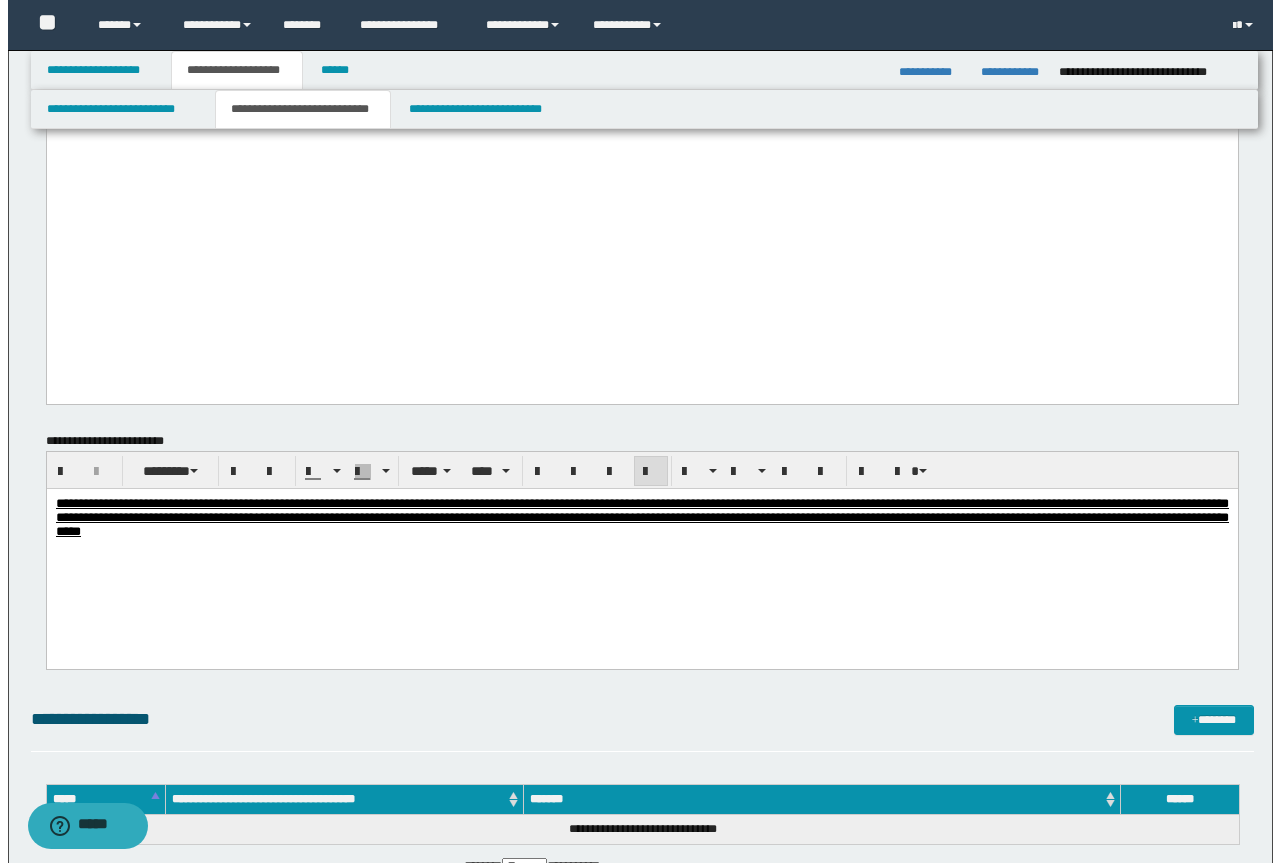 scroll, scrollTop: 800, scrollLeft: 0, axis: vertical 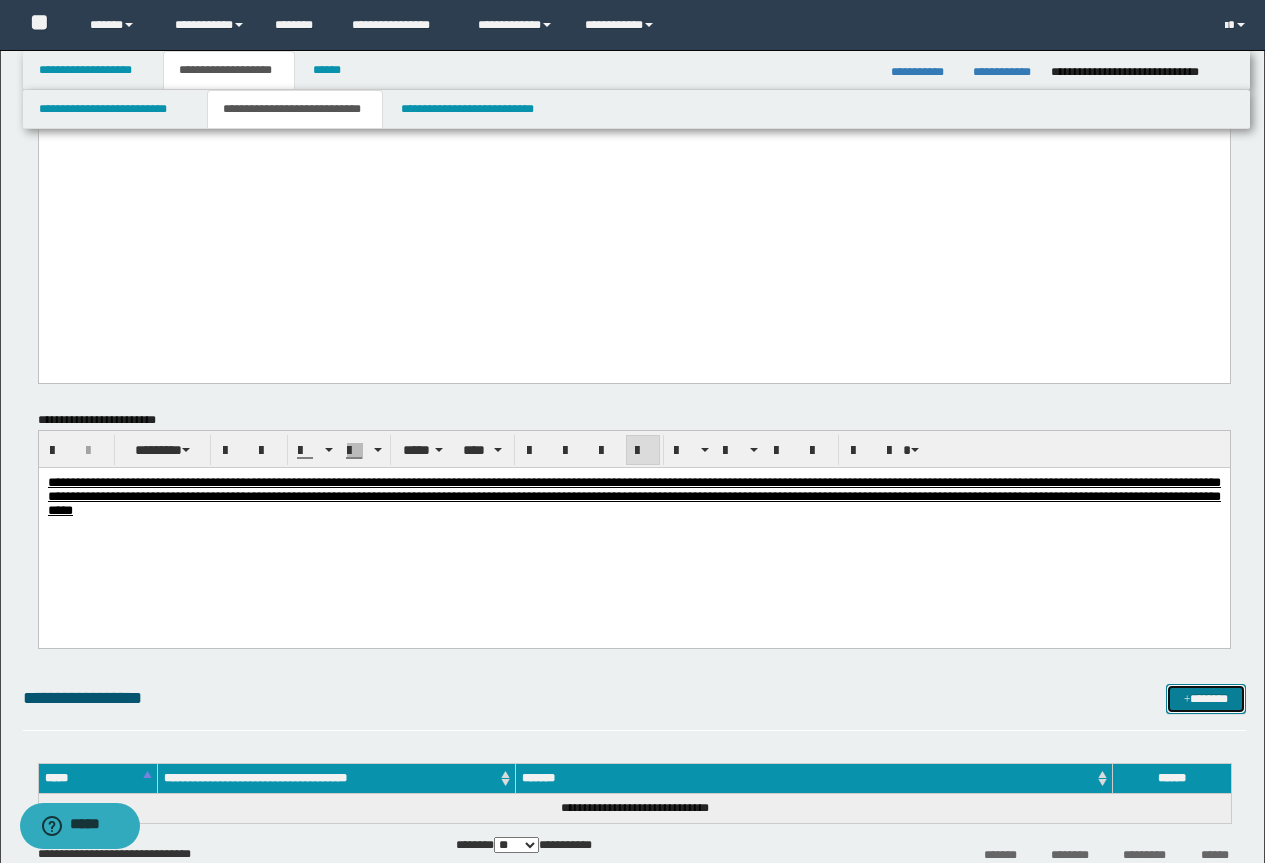 click at bounding box center [1187, 700] 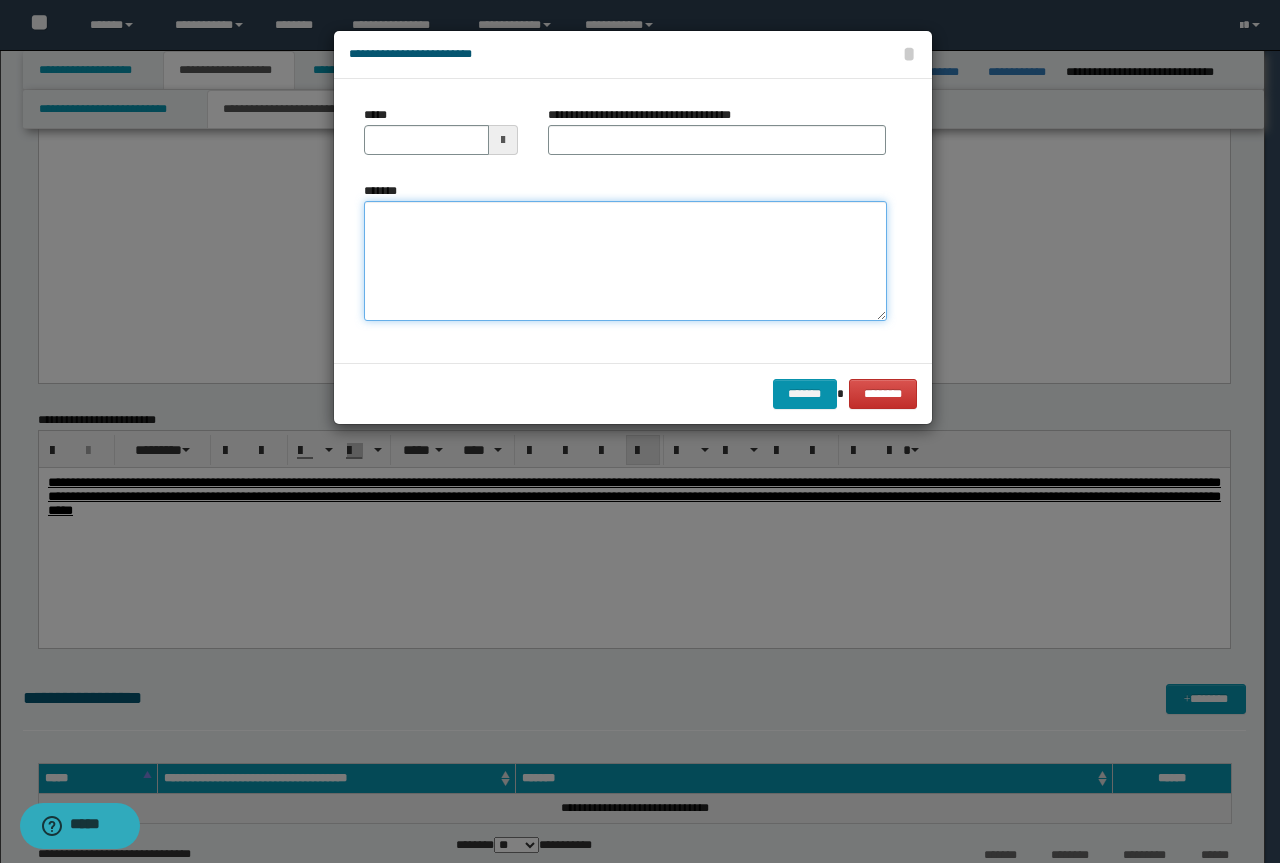 click on "*******" at bounding box center [625, 261] 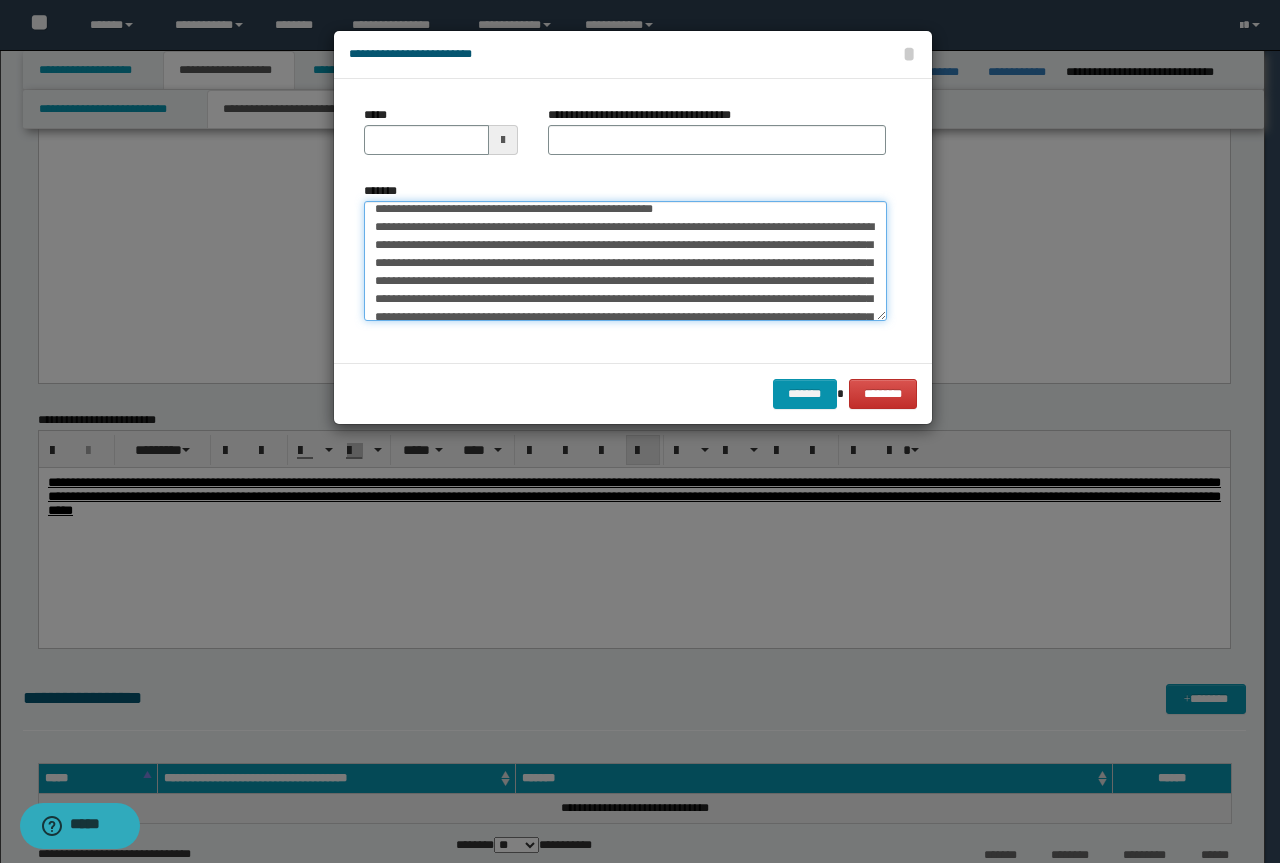 scroll, scrollTop: 0, scrollLeft: 0, axis: both 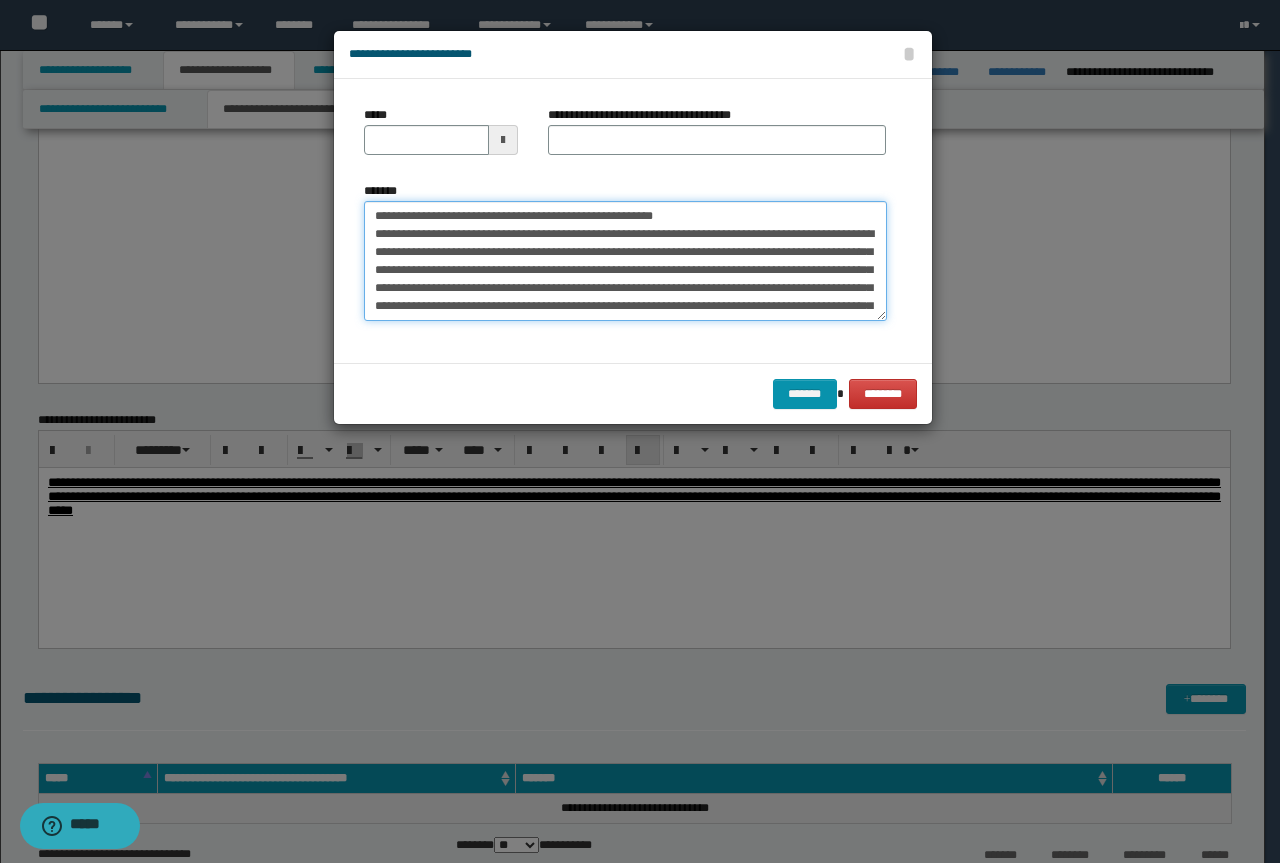 drag, startPoint x: 706, startPoint y: 211, endPoint x: 264, endPoint y: 195, distance: 442.2895 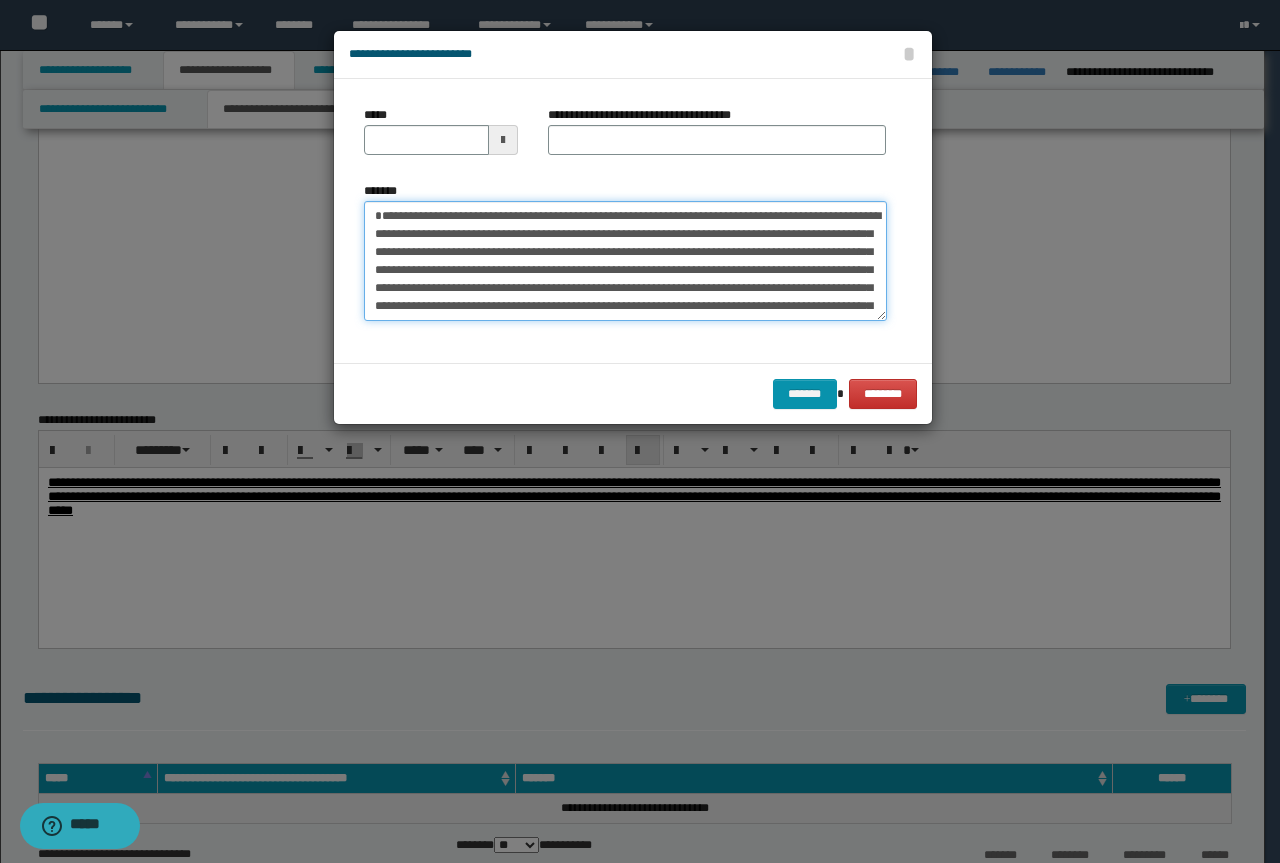 type on "**********" 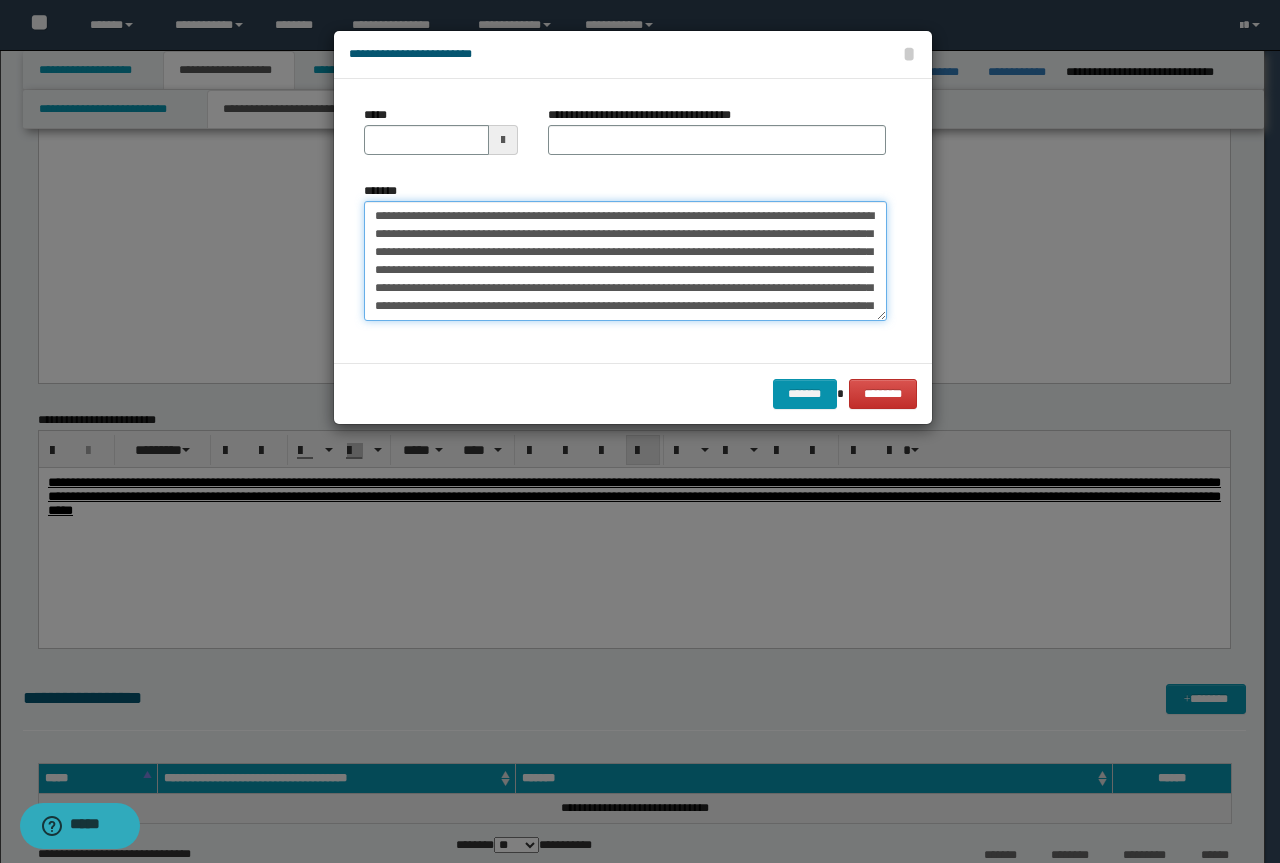 type 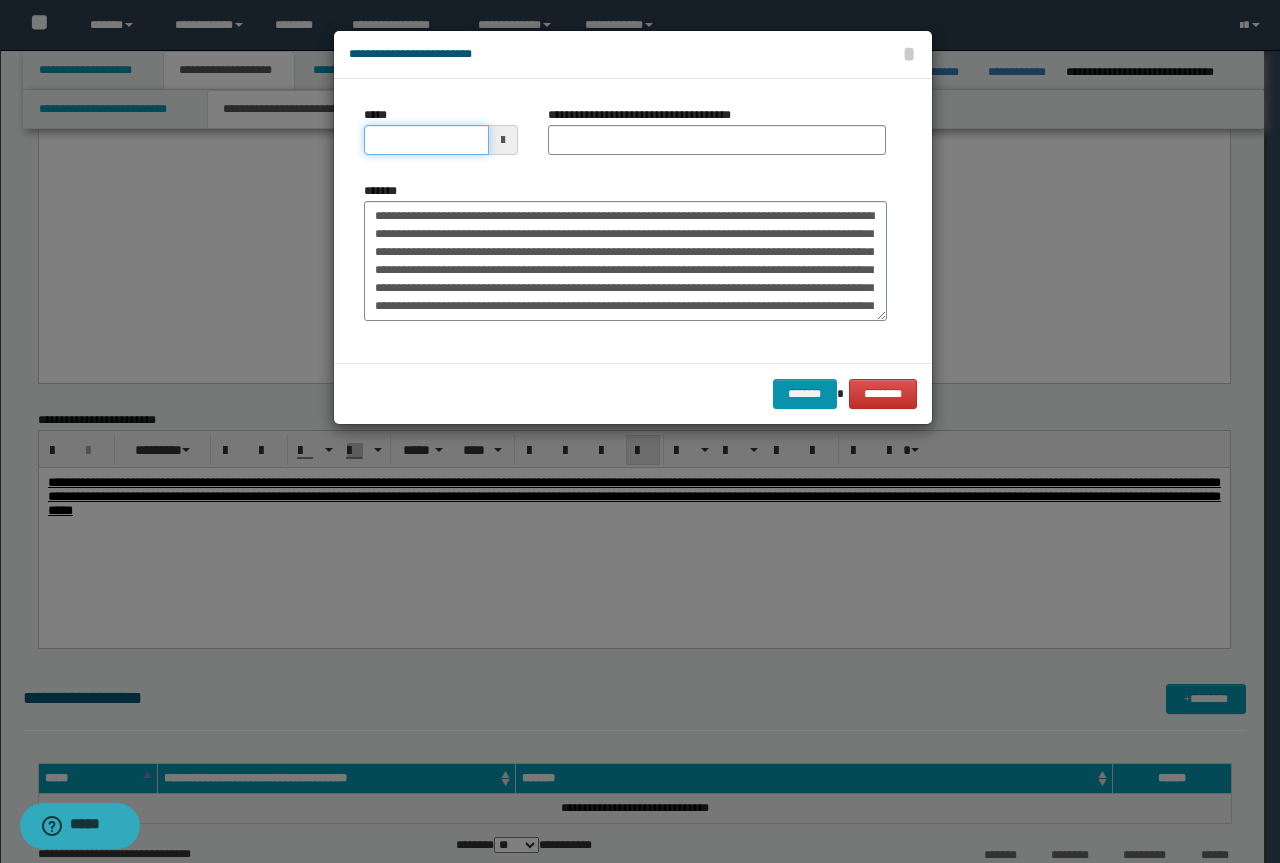 click on "*****" at bounding box center (426, 140) 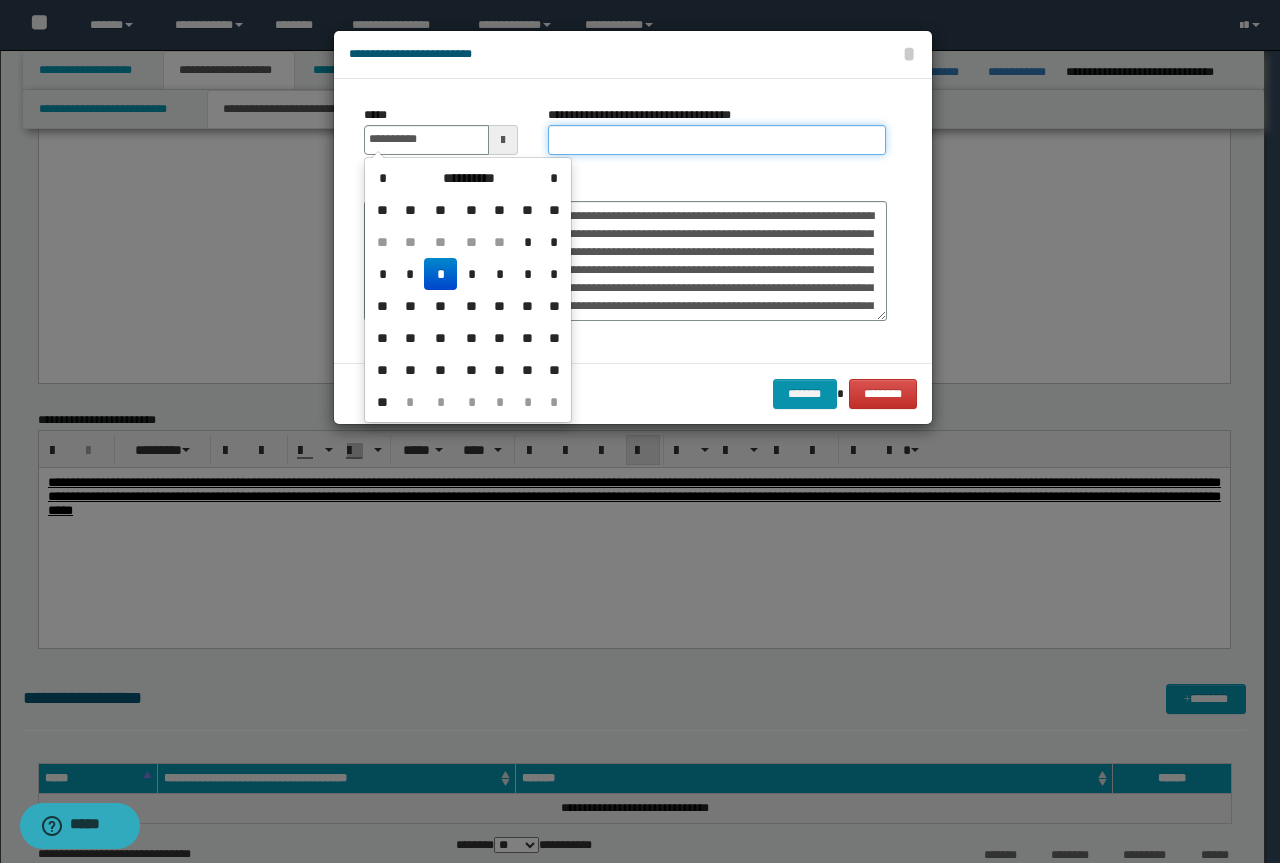 type on "**********" 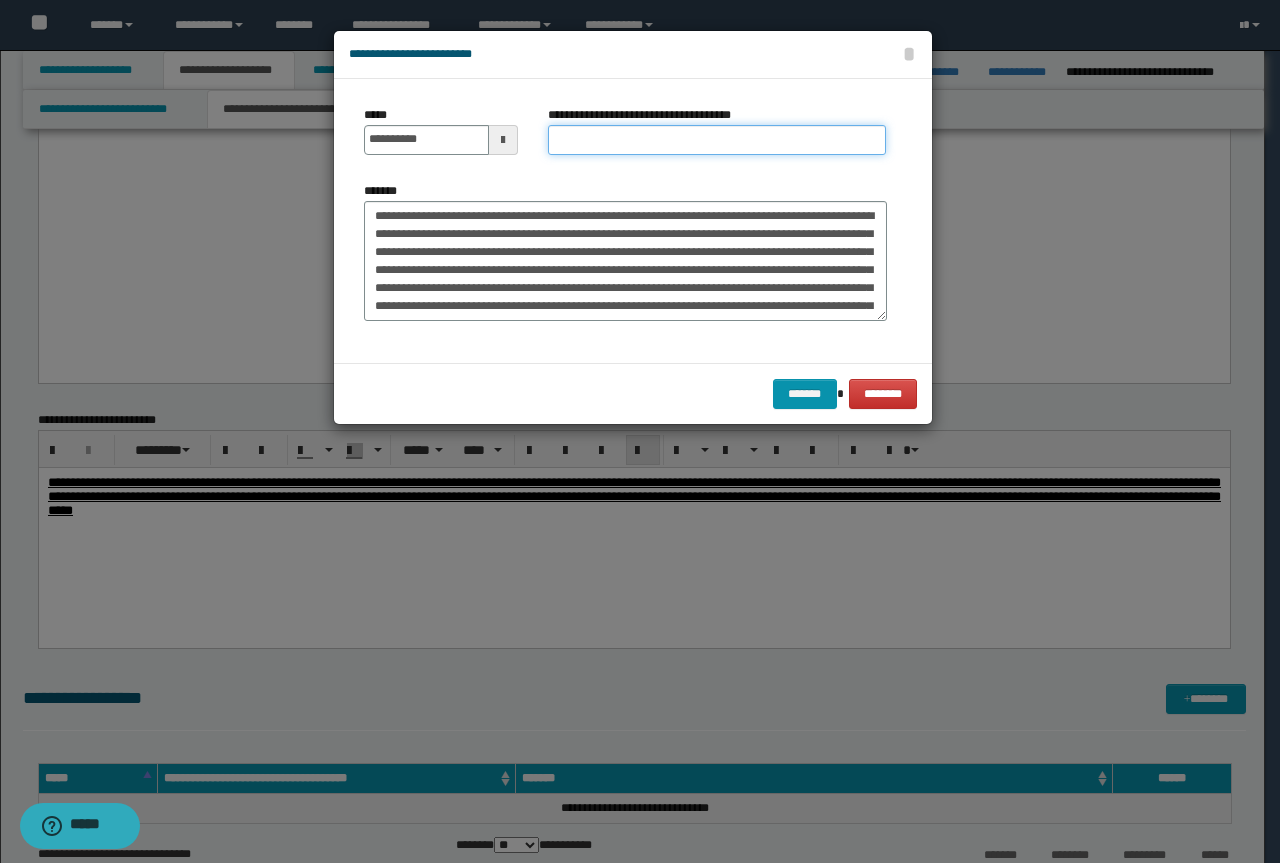 click on "**********" at bounding box center [717, 140] 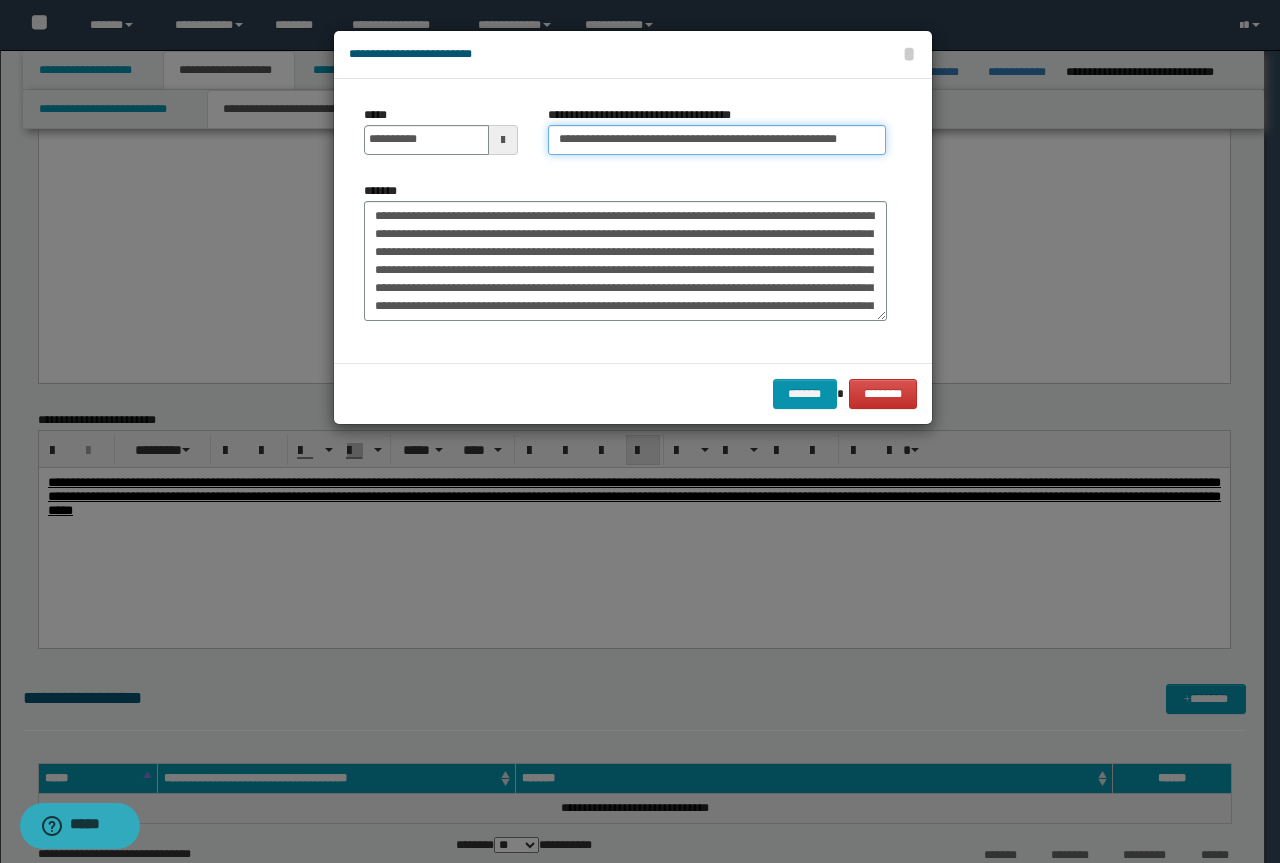 drag, startPoint x: 625, startPoint y: 141, endPoint x: 0, endPoint y: 125, distance: 625.2048 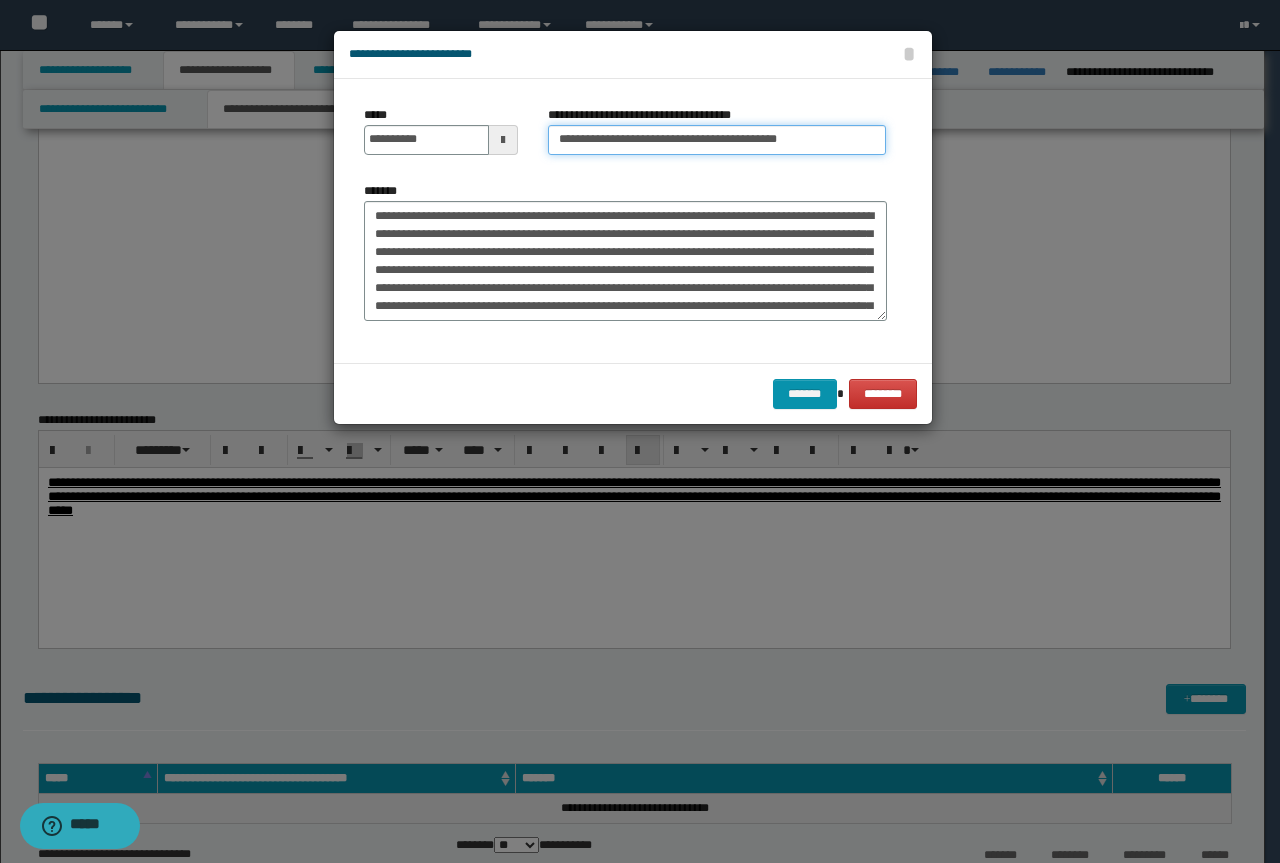 type on "**********" 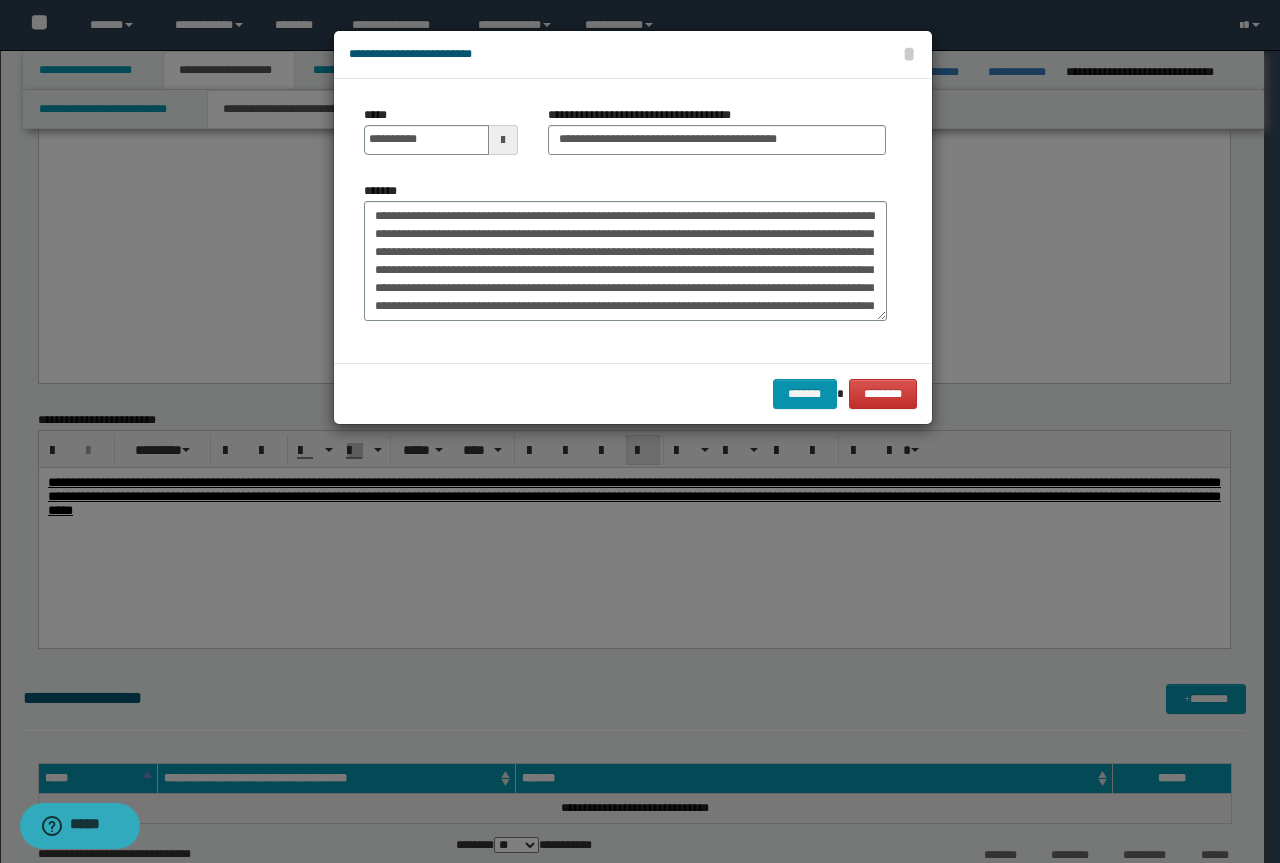 click on "*******
********" at bounding box center [633, 393] 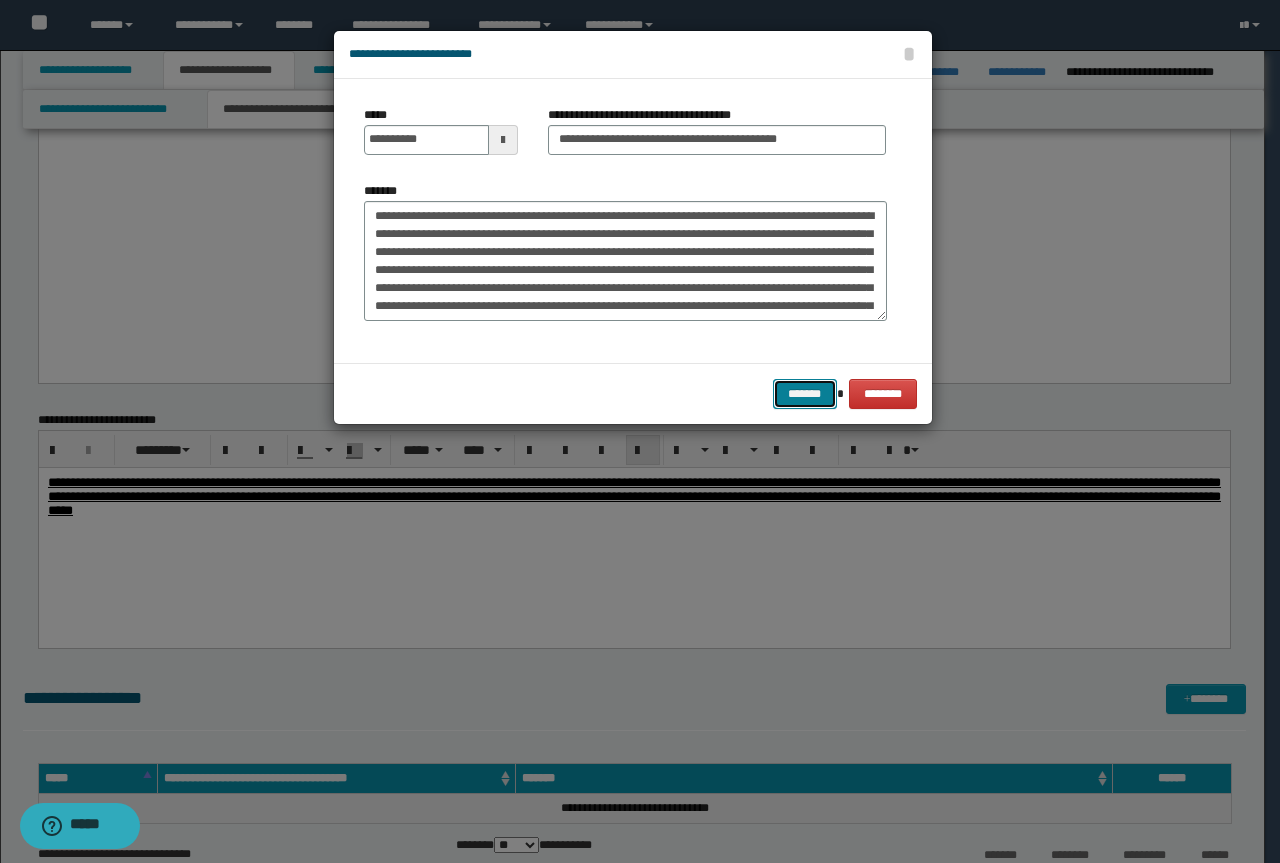click on "*******" at bounding box center (805, 394) 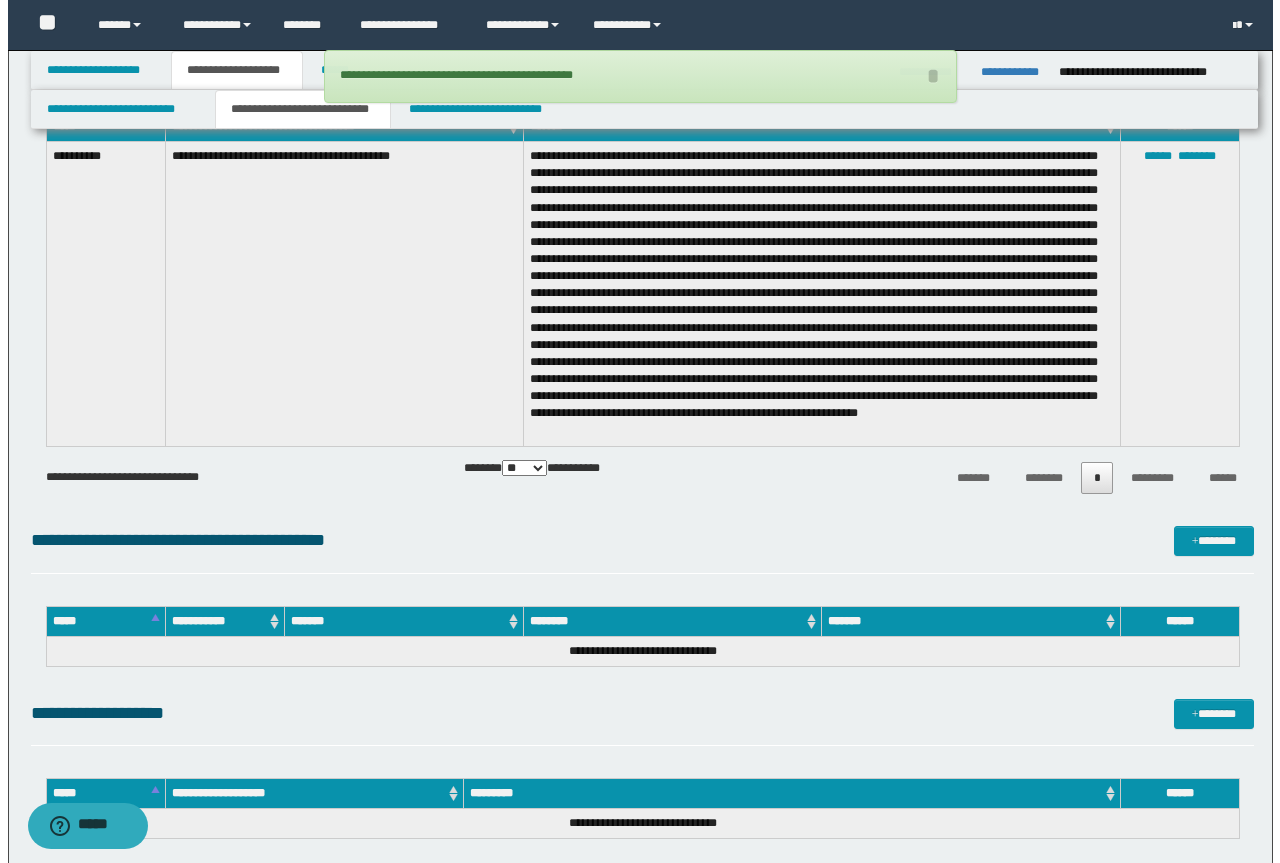 scroll, scrollTop: 1600, scrollLeft: 0, axis: vertical 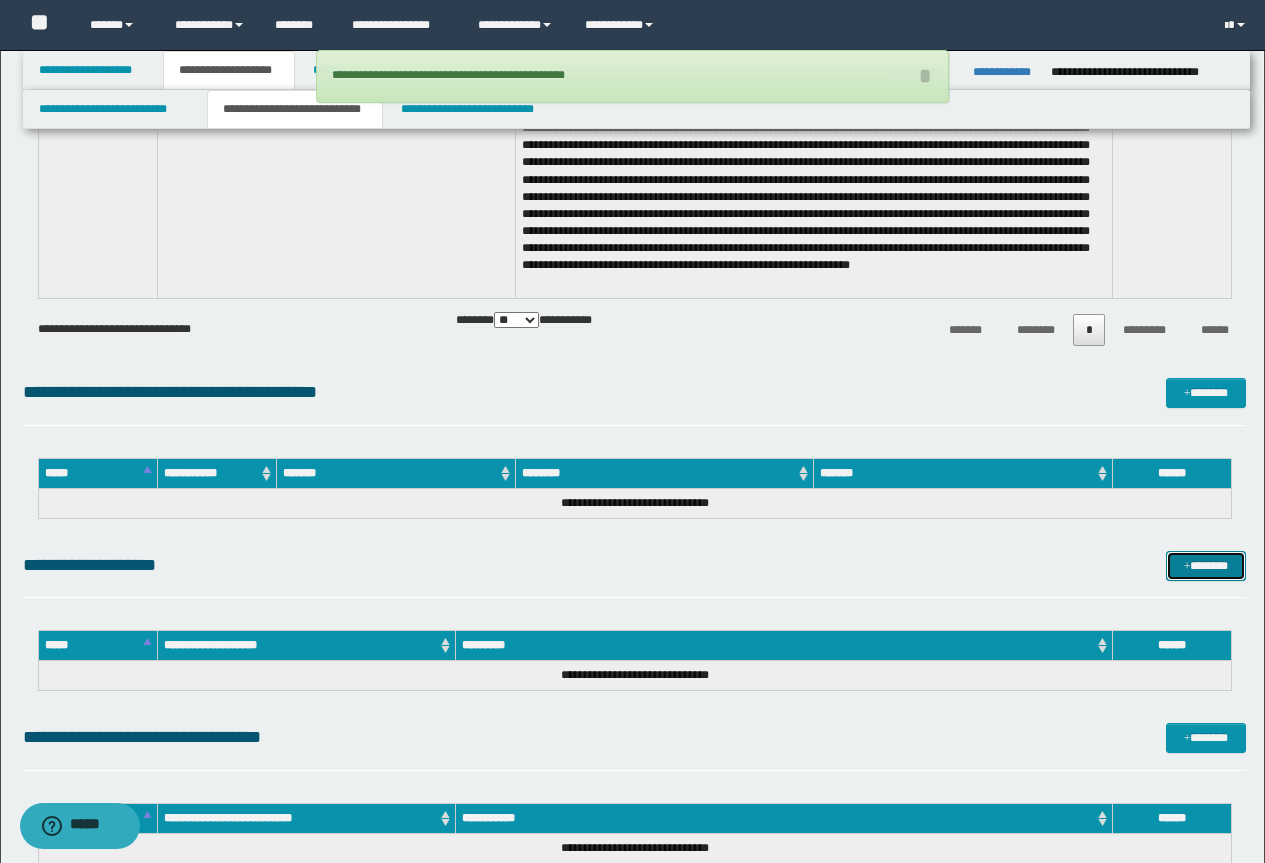 click on "*******" at bounding box center (1206, 566) 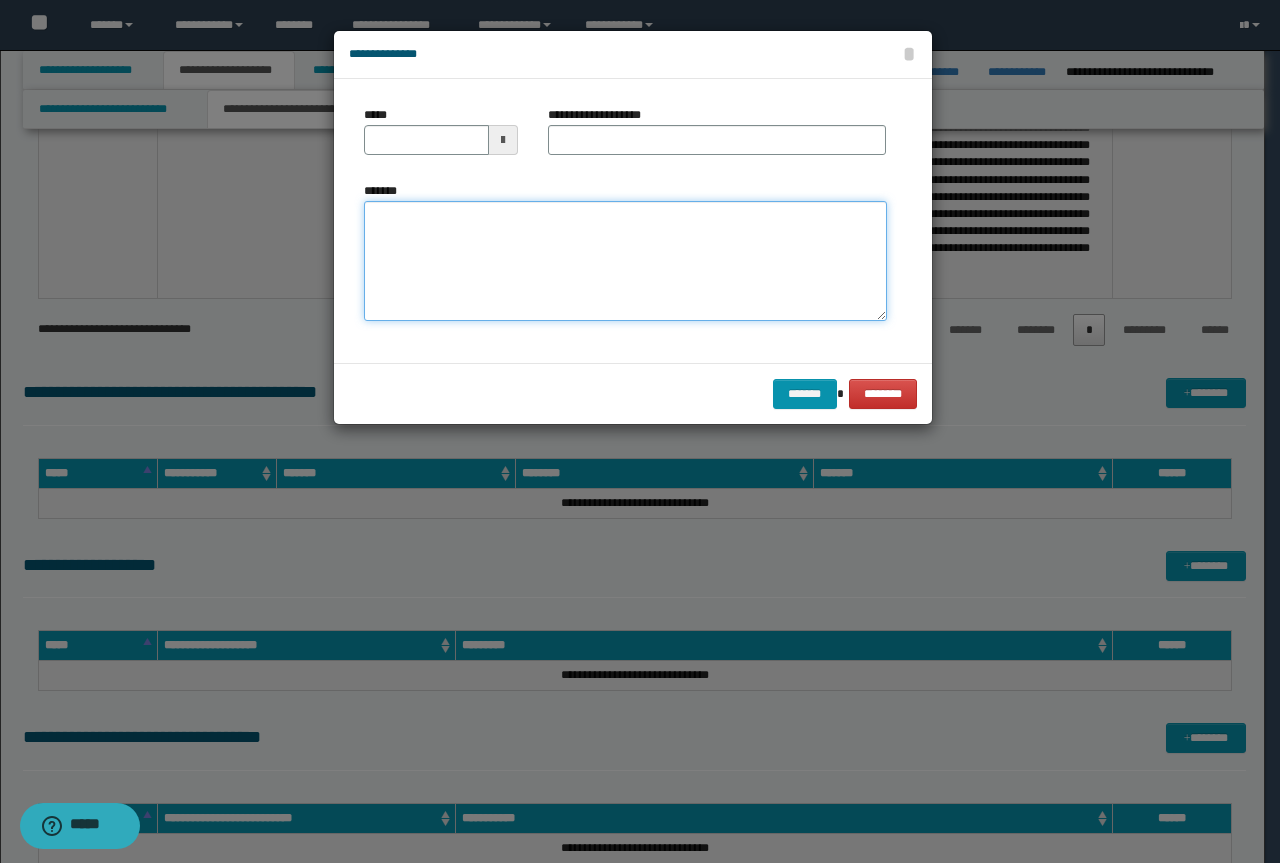 click on "*******" at bounding box center [625, 261] 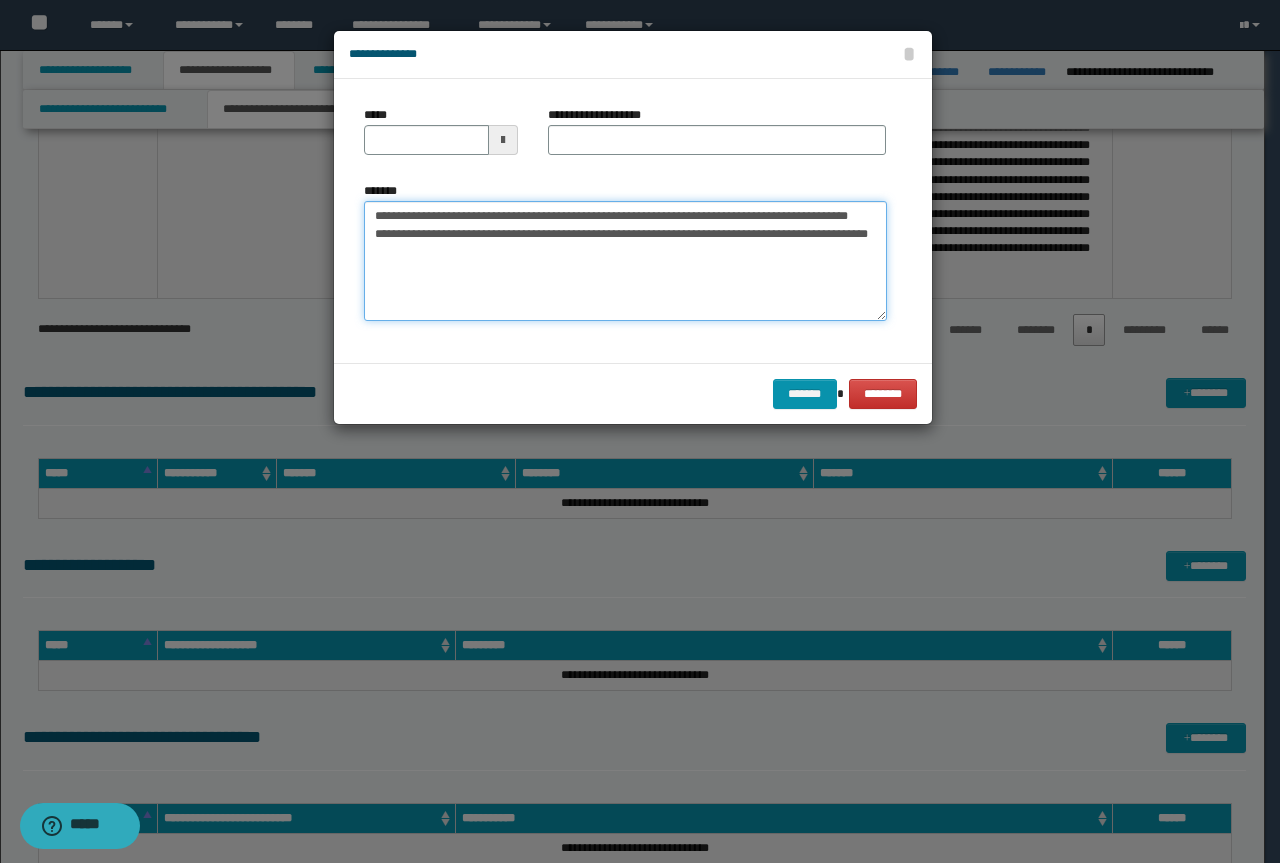 drag, startPoint x: 459, startPoint y: 228, endPoint x: 130, endPoint y: 160, distance: 335.95386 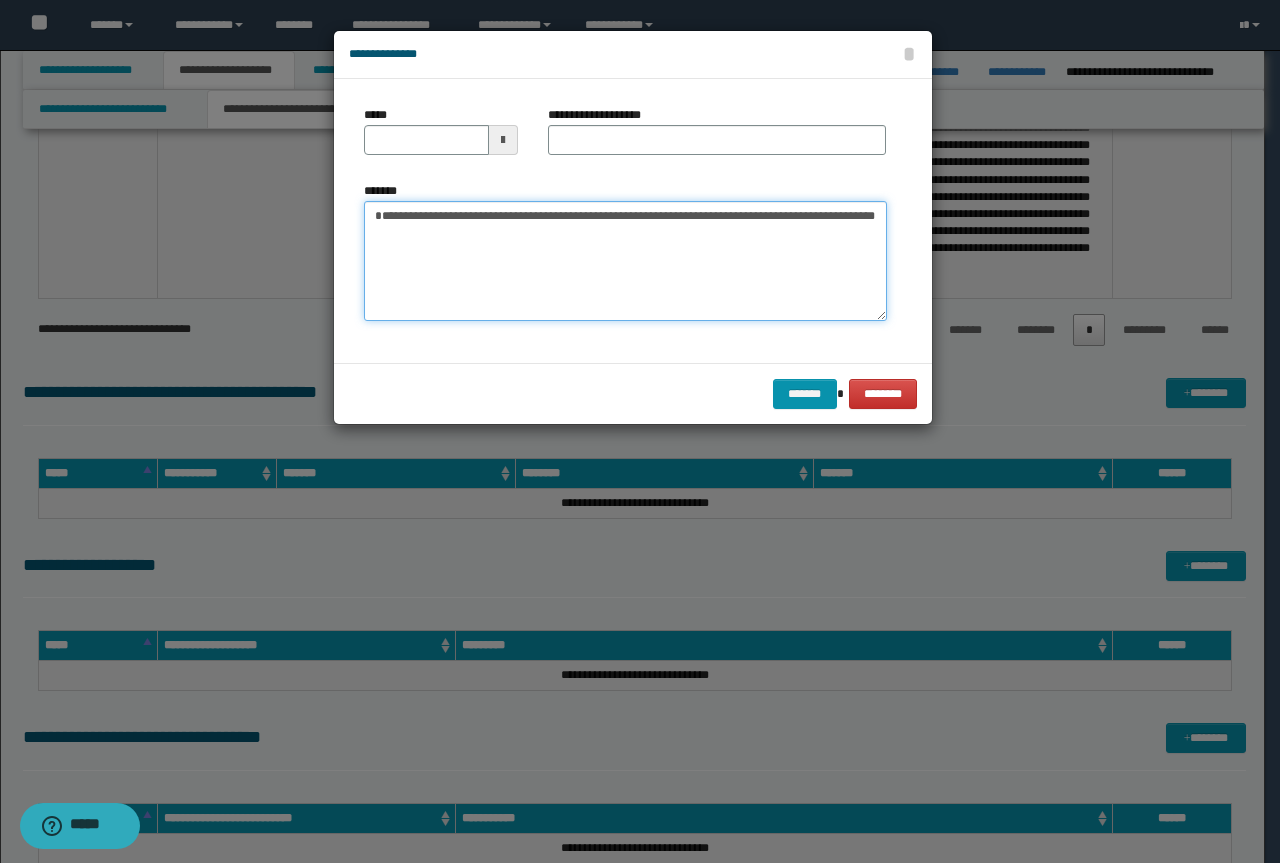 type on "**********" 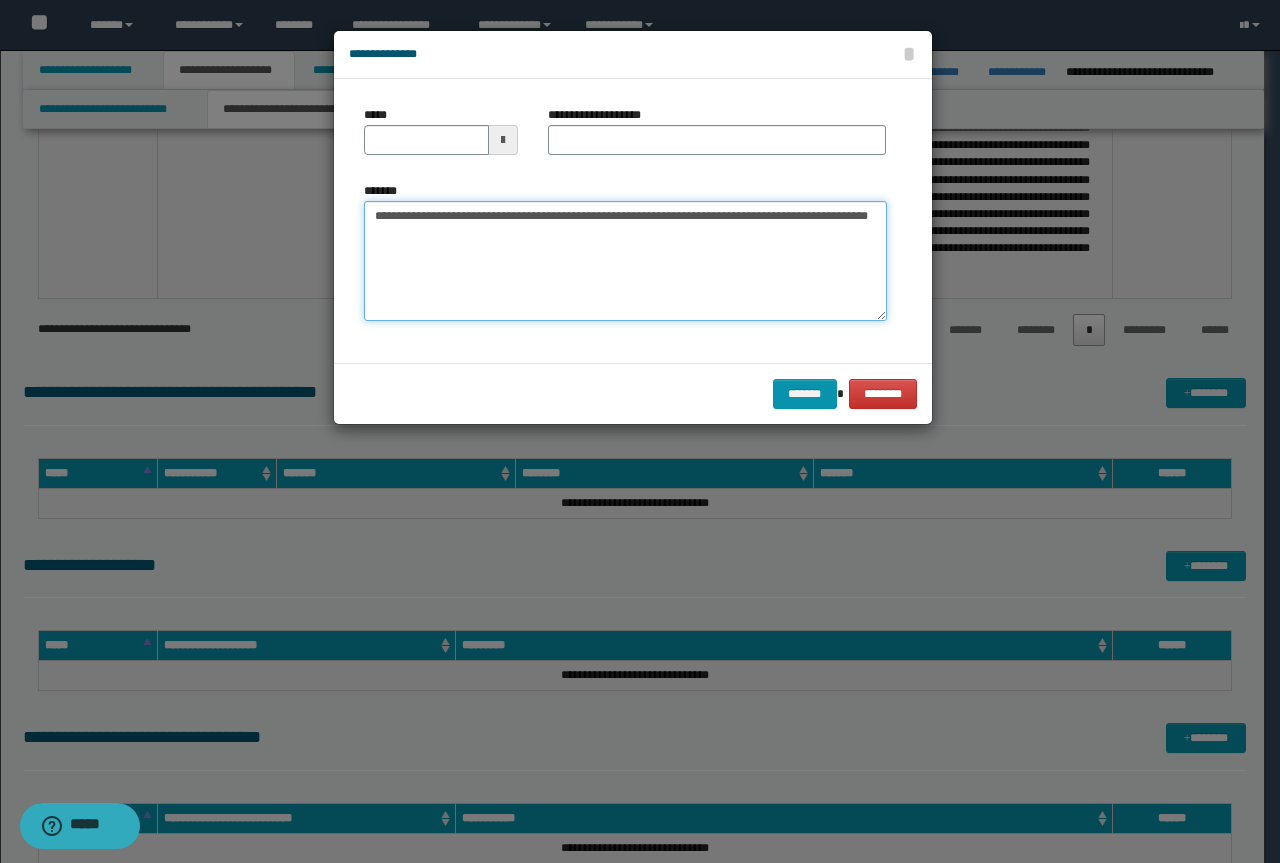 type 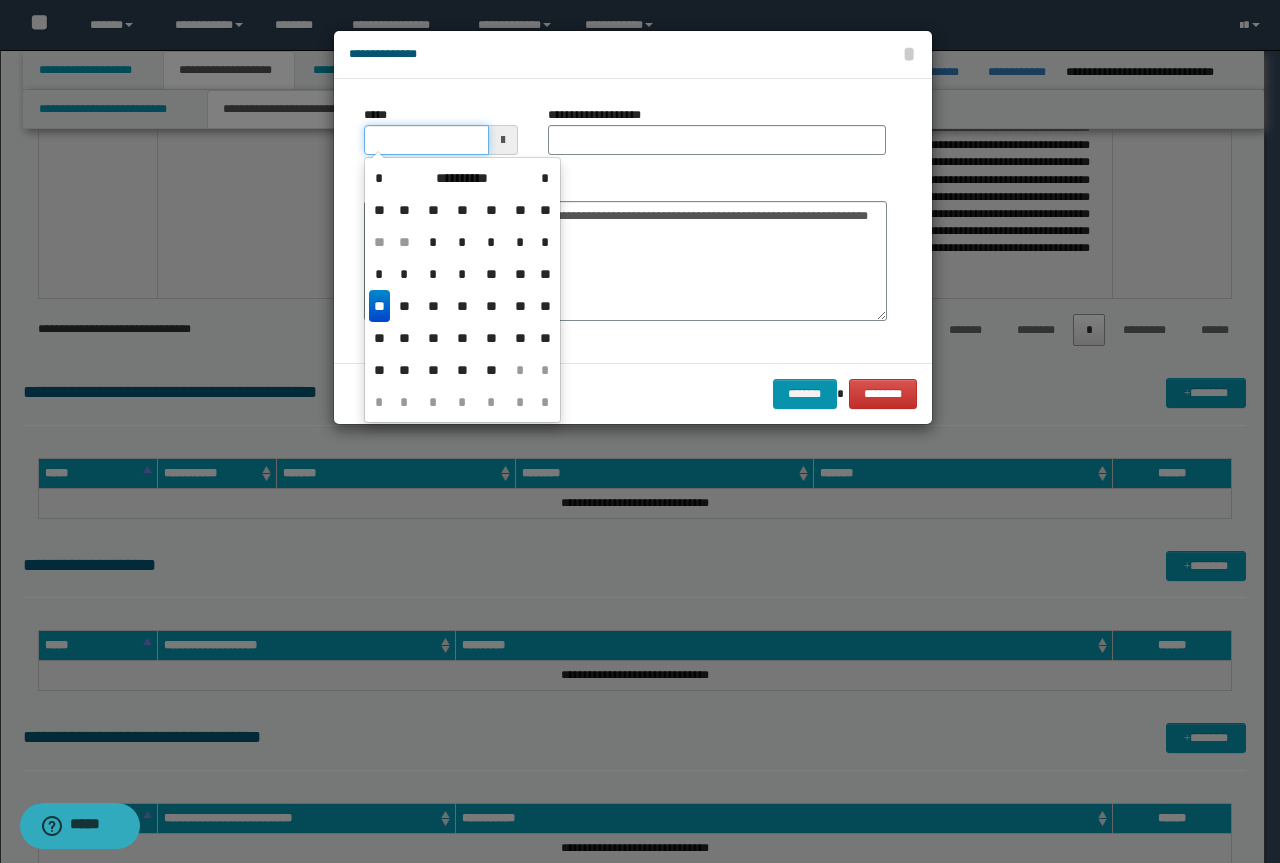 click on "*****" at bounding box center (426, 140) 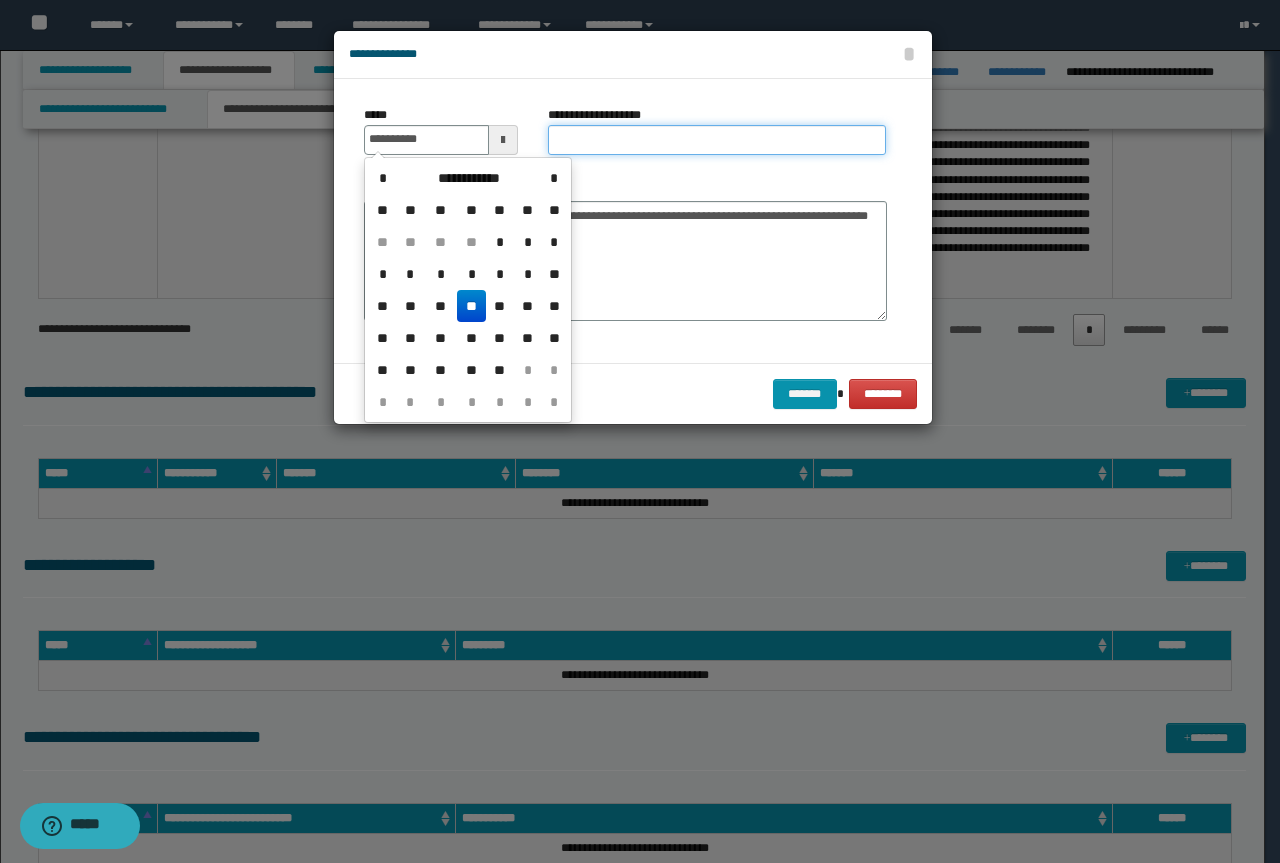 type on "**********" 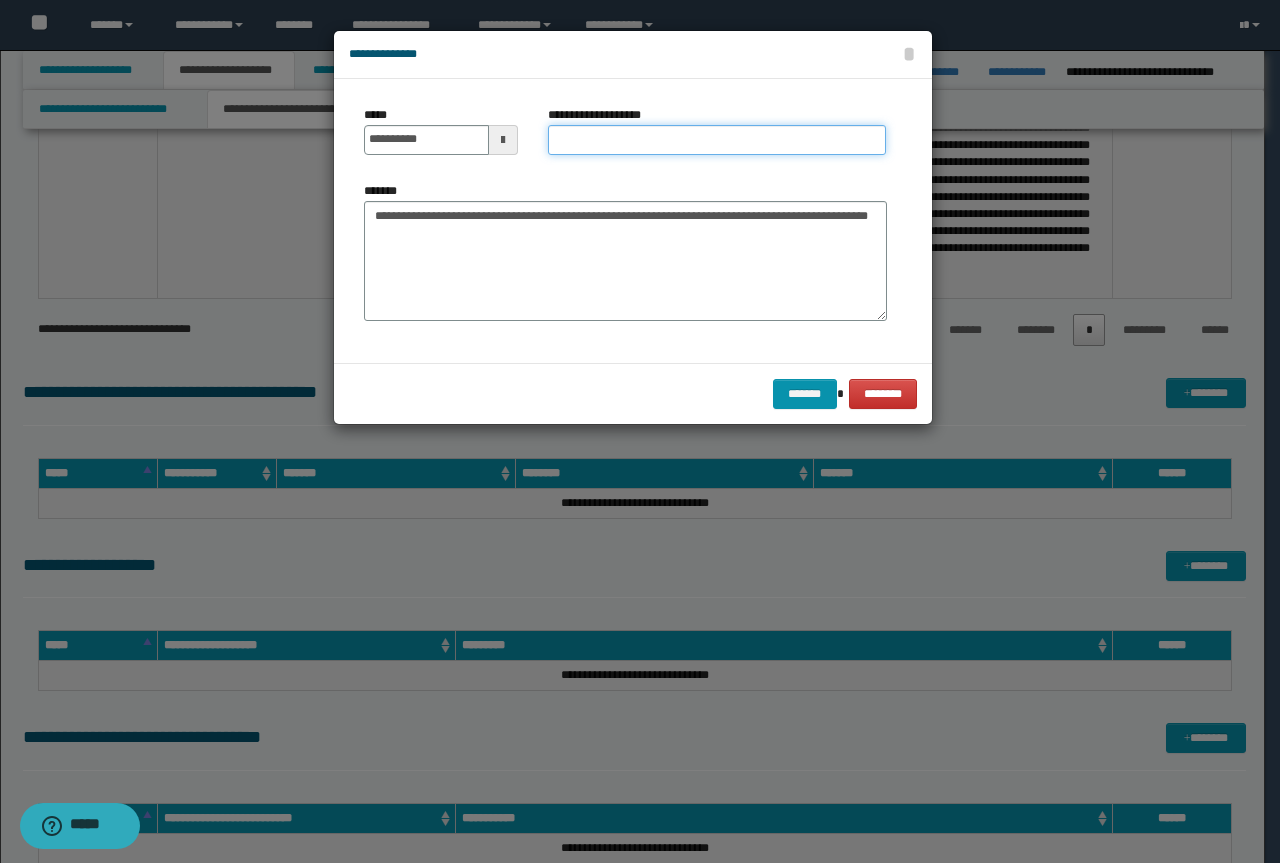 click on "**********" at bounding box center [717, 140] 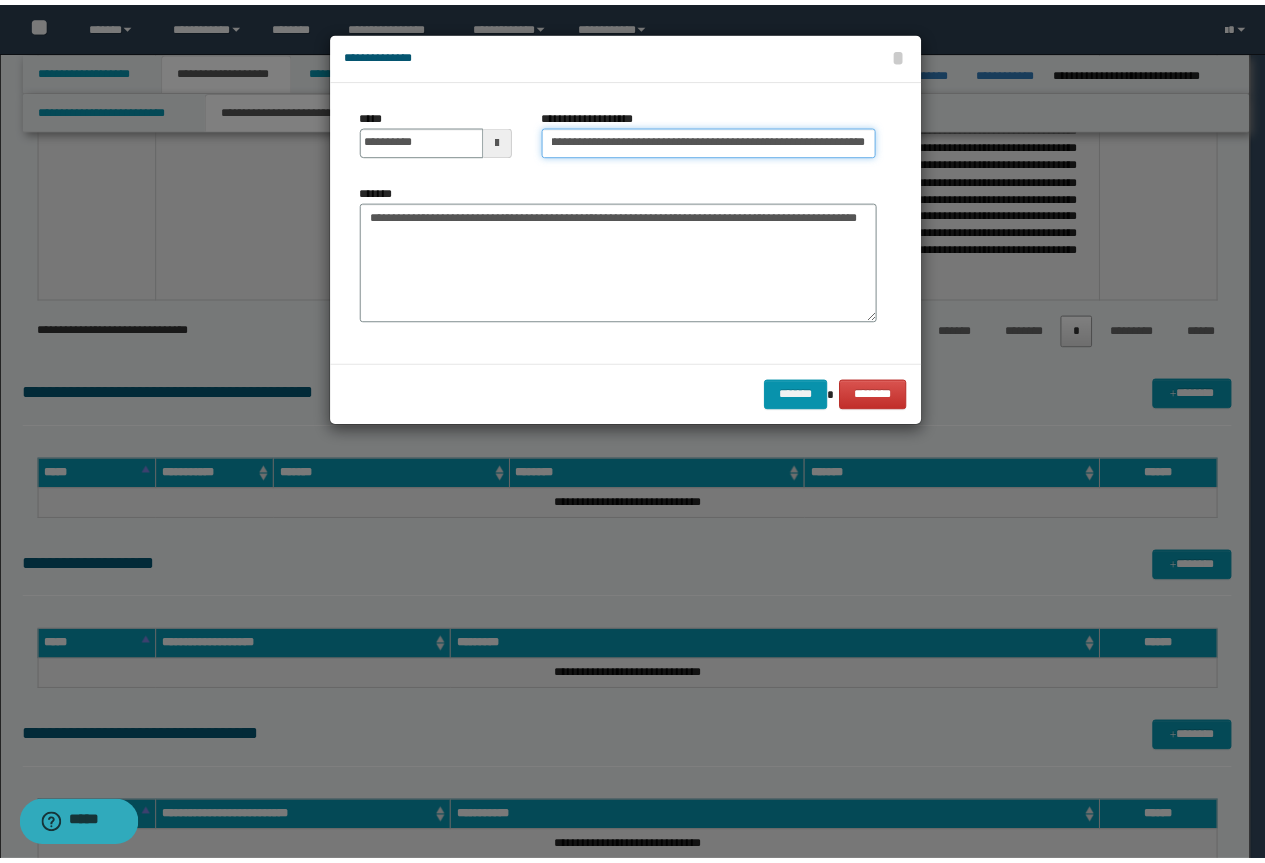 scroll, scrollTop: 0, scrollLeft: 0, axis: both 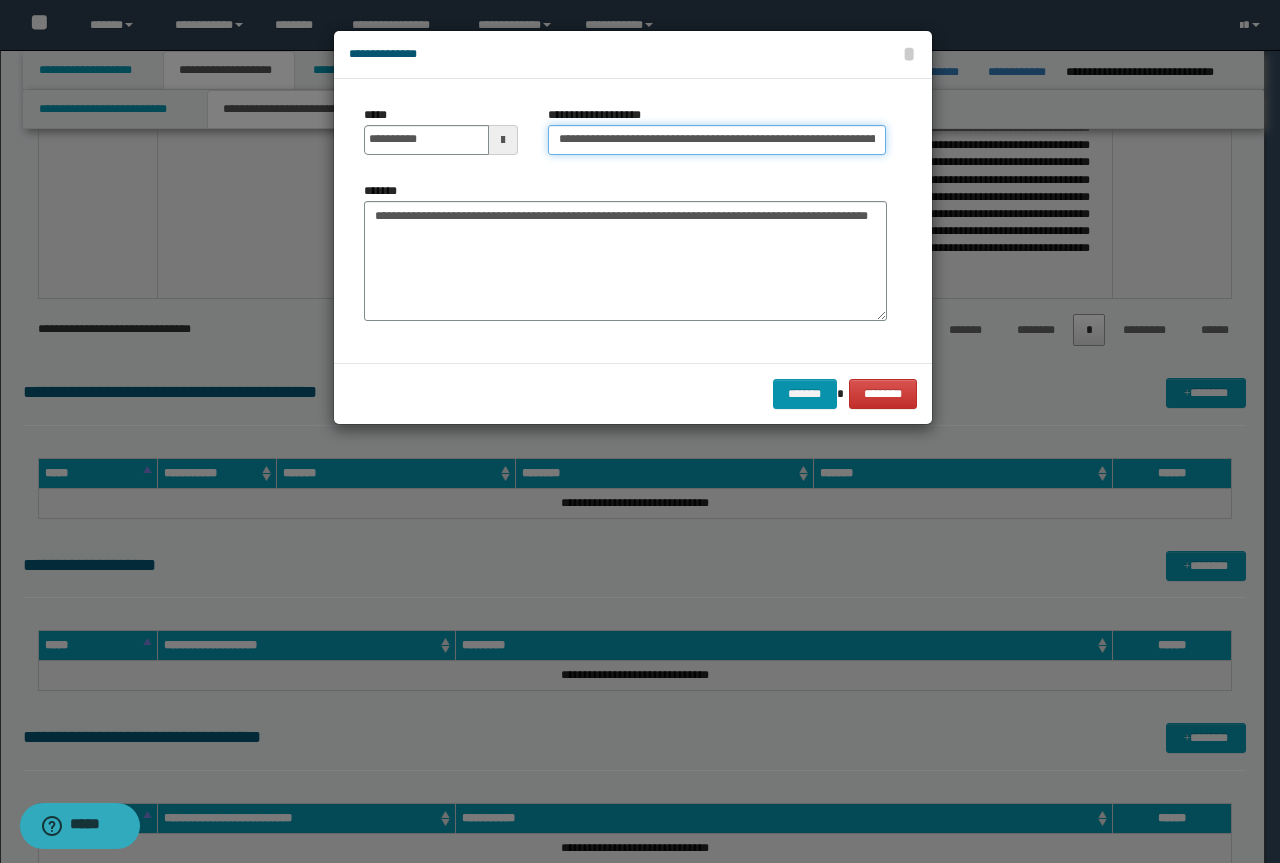 drag, startPoint x: 629, startPoint y: 142, endPoint x: 150, endPoint y: 132, distance: 479.10437 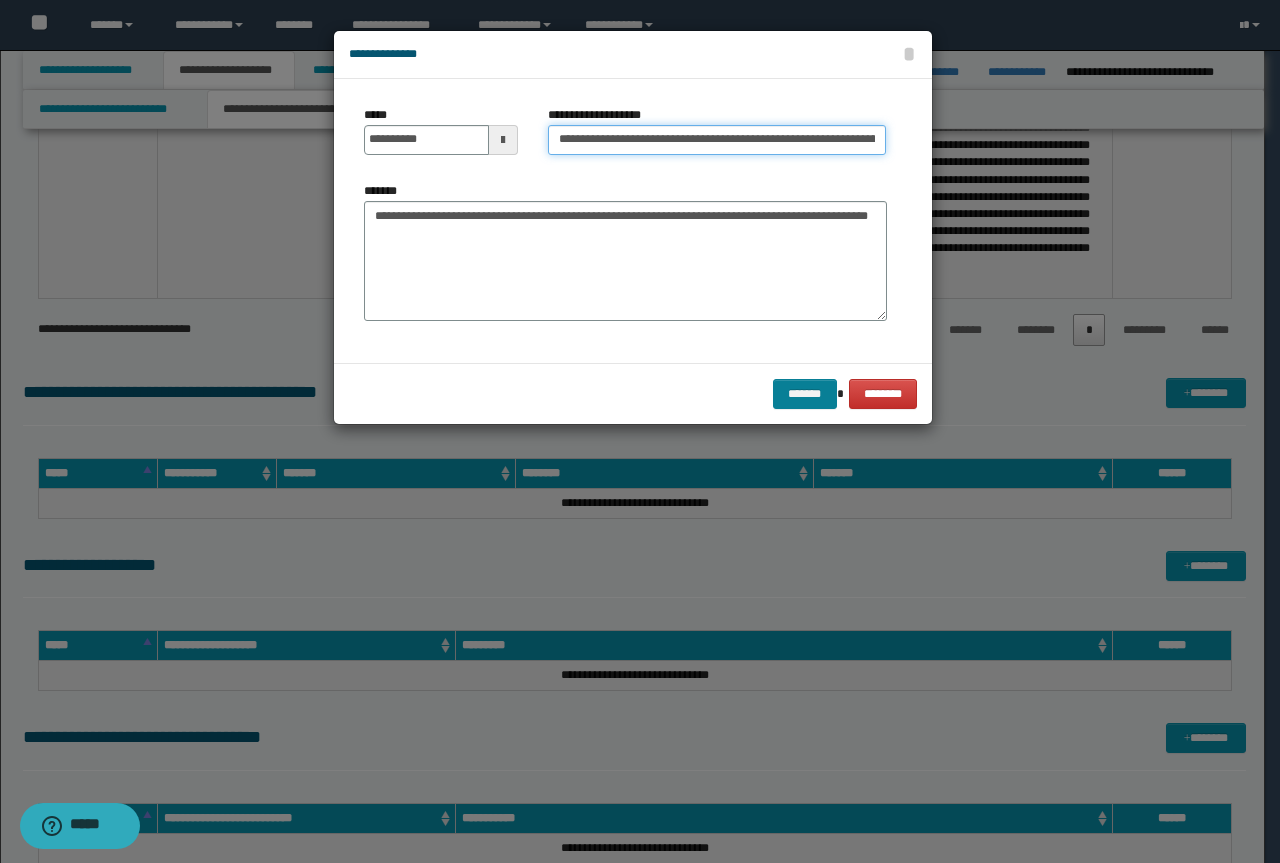 type on "**********" 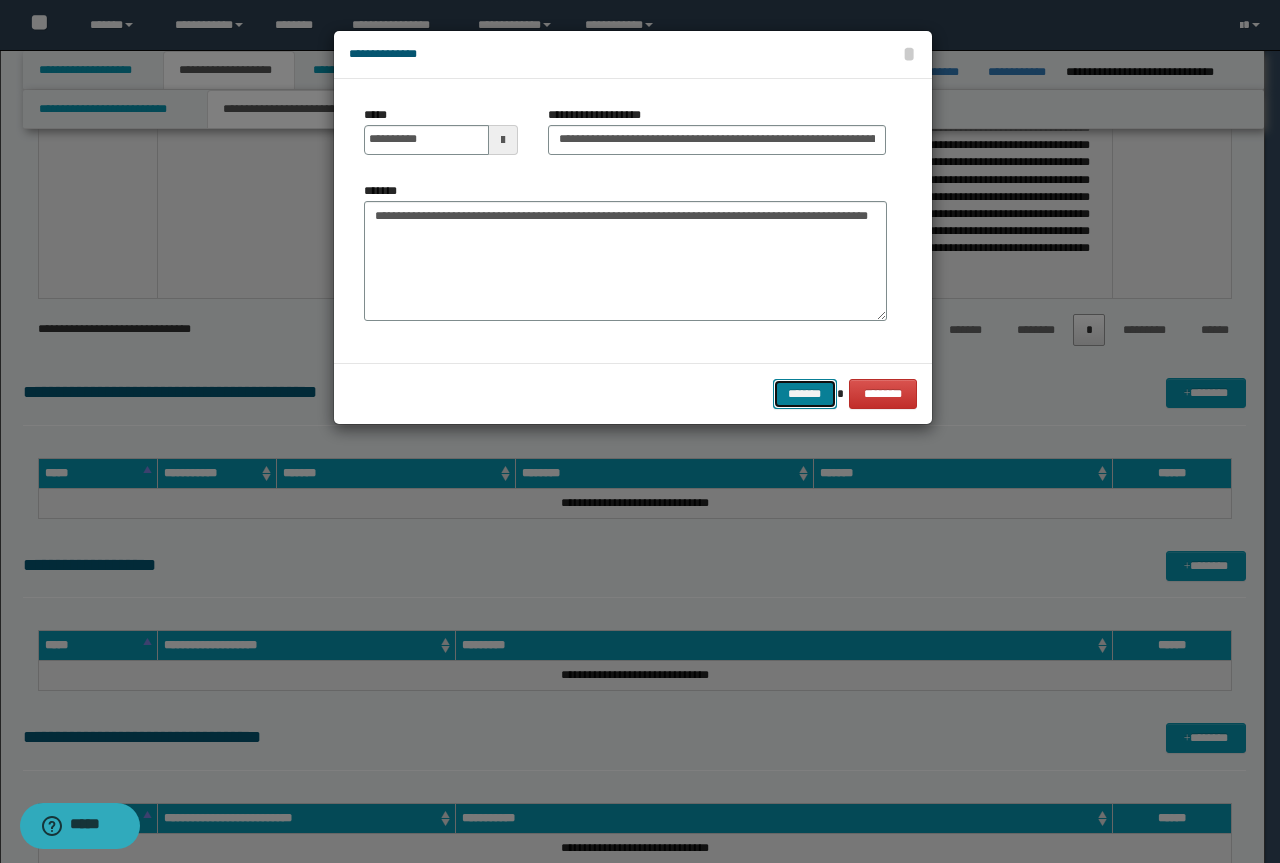 click on "*******" at bounding box center (805, 394) 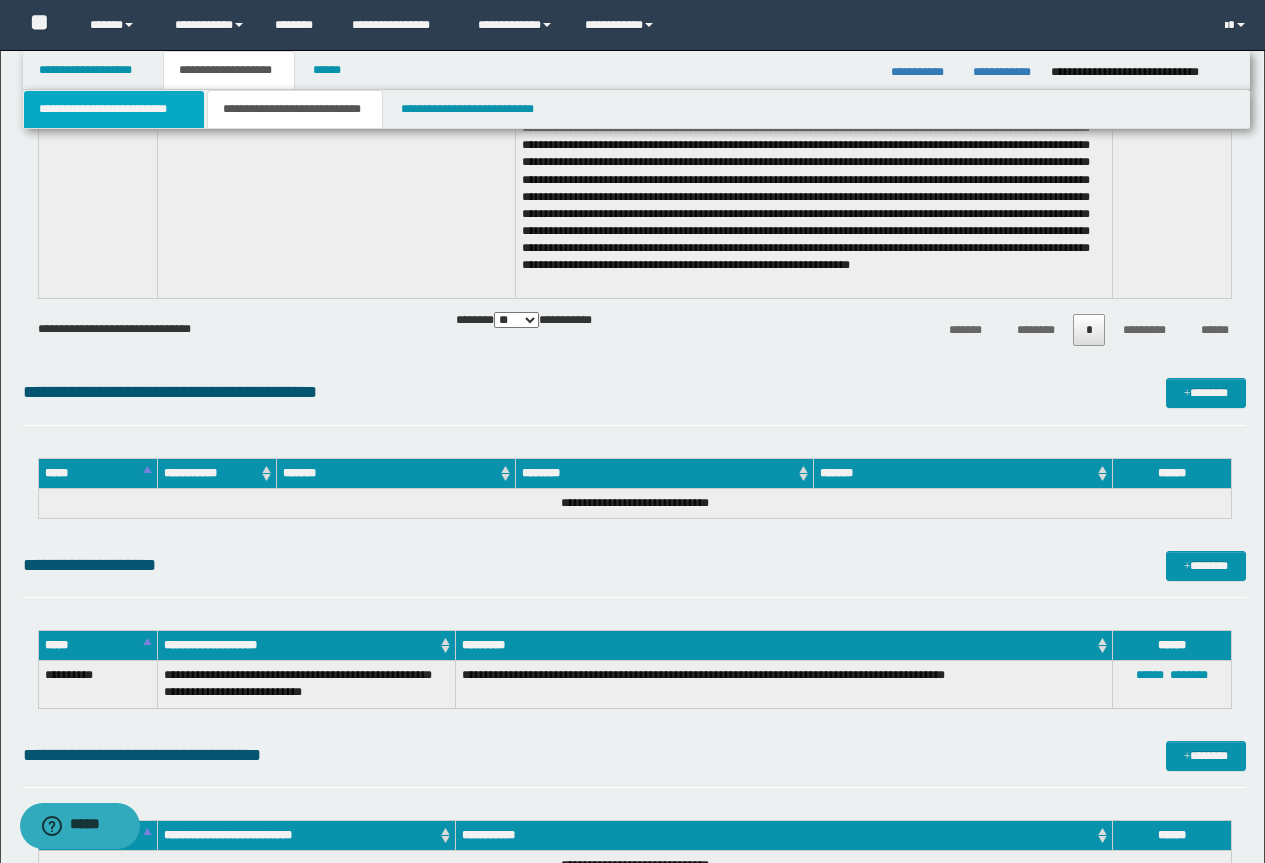 click on "**********" at bounding box center (114, 109) 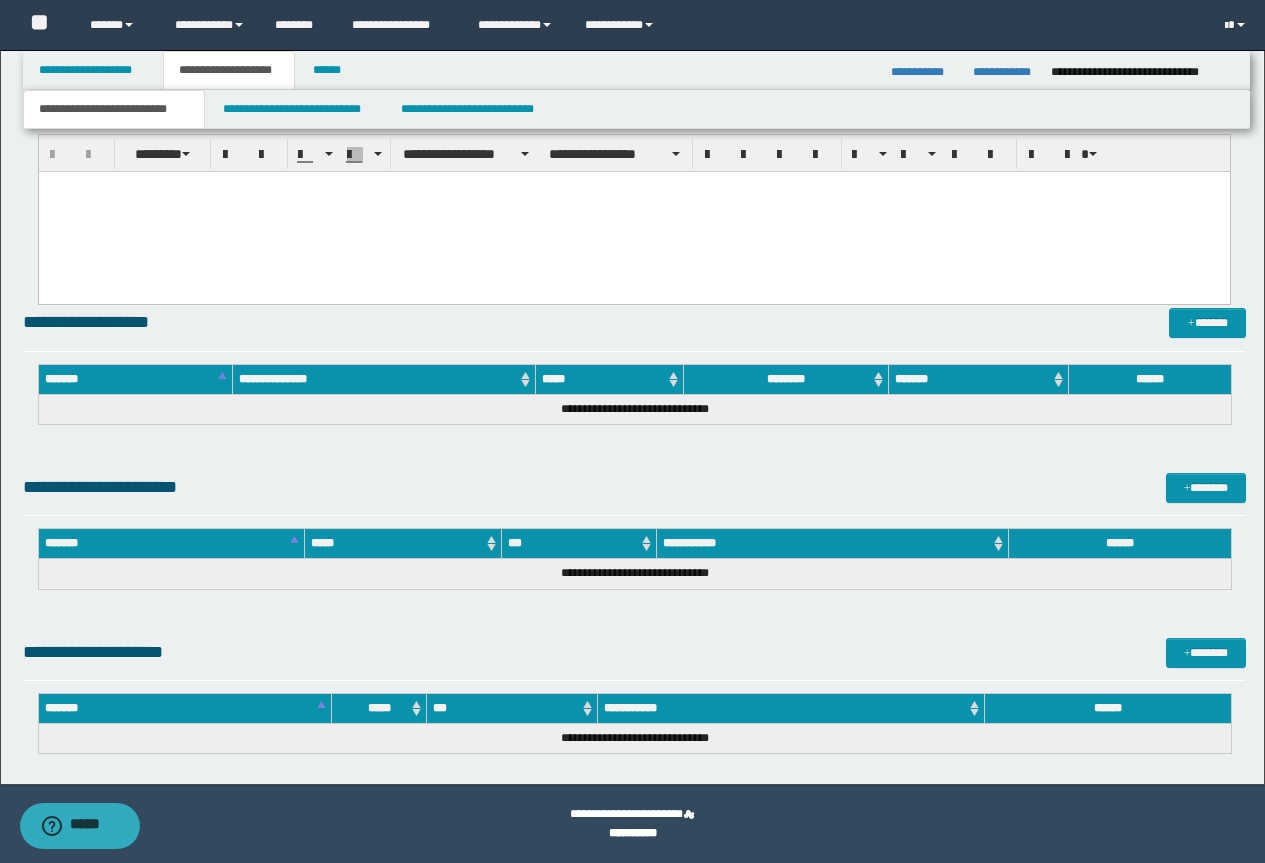 click at bounding box center [633, 212] 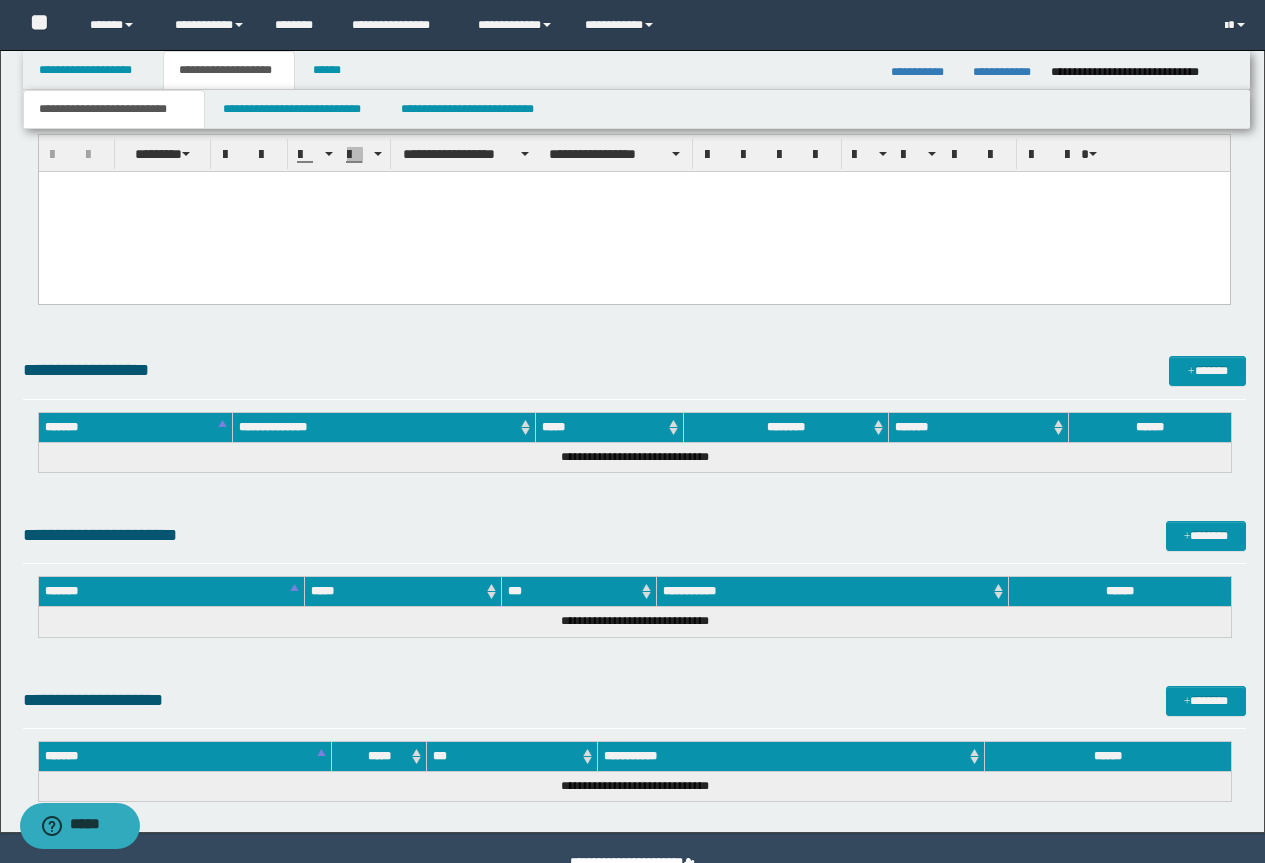 scroll, scrollTop: 573, scrollLeft: 0, axis: vertical 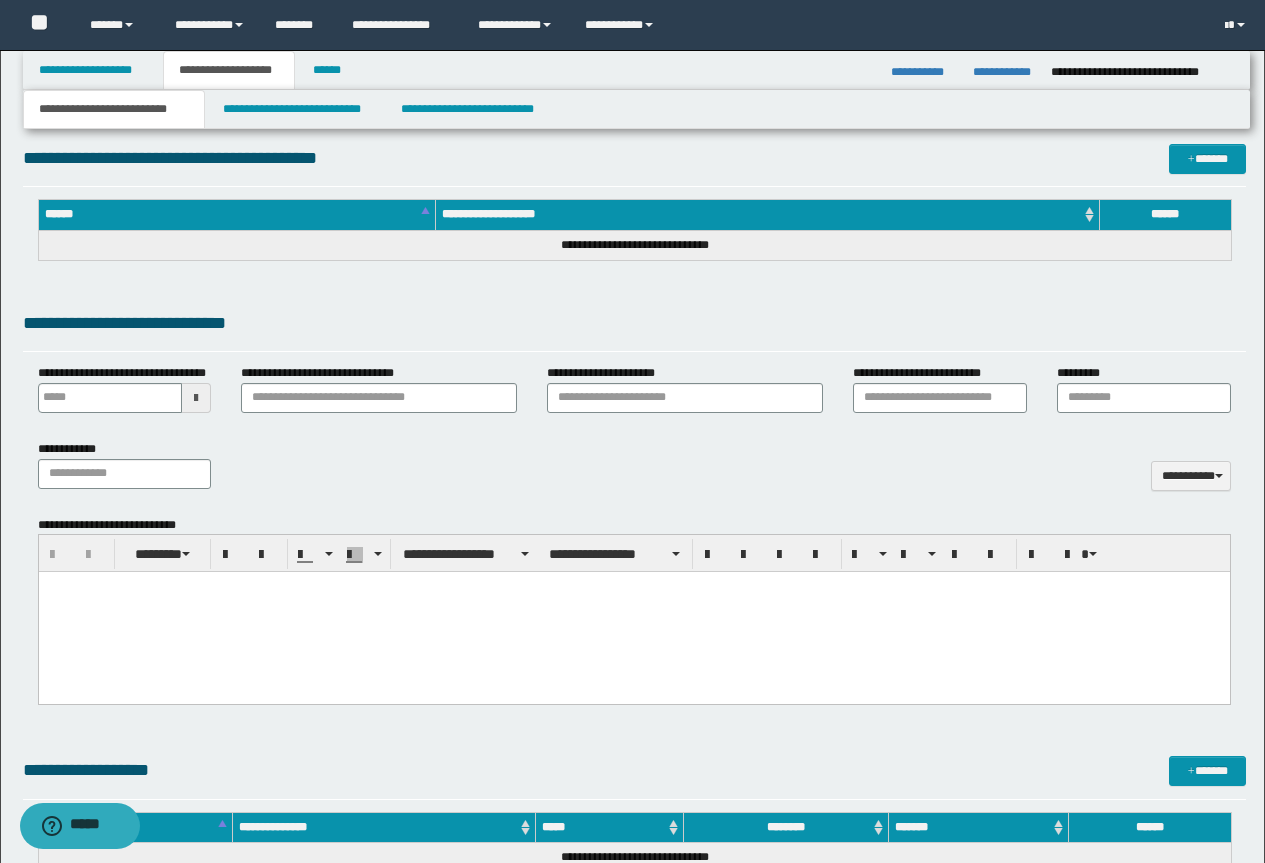 paste 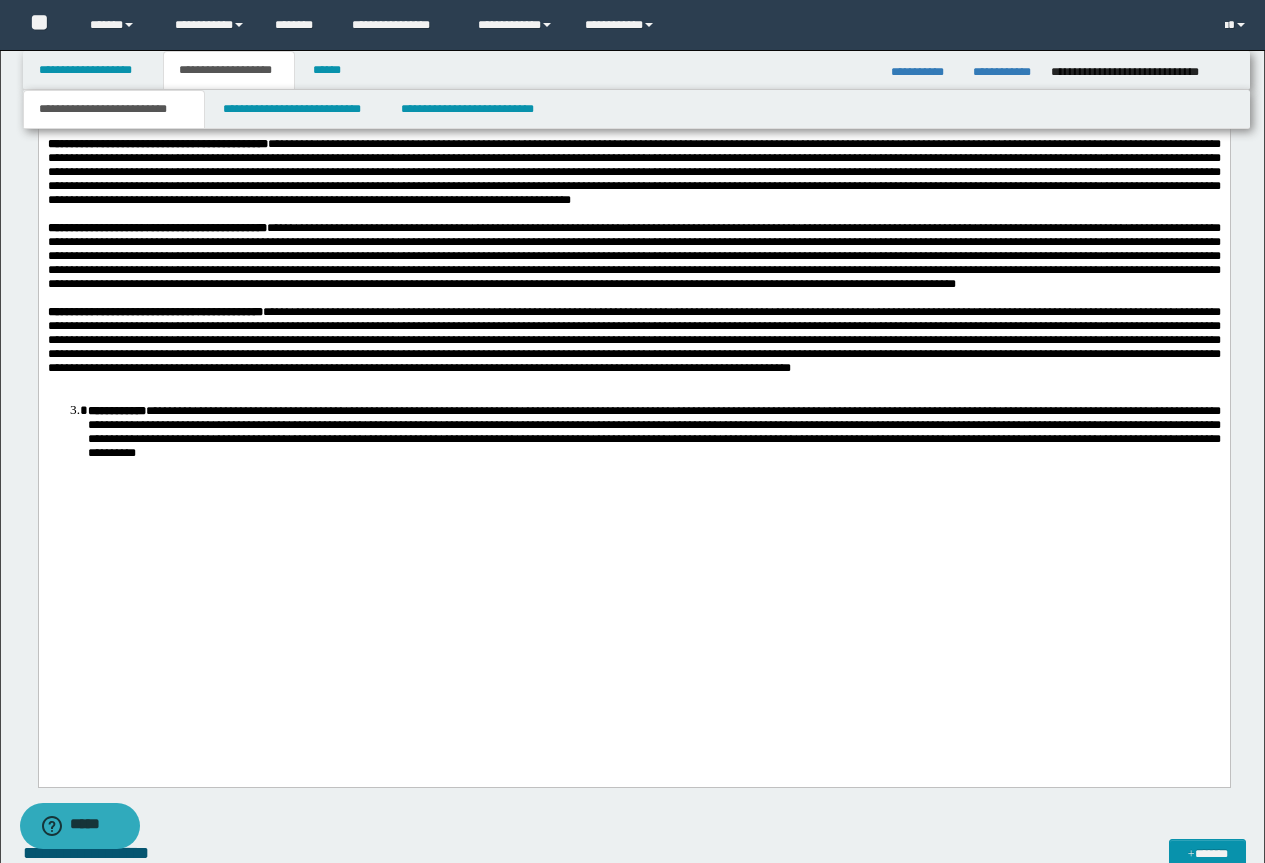 scroll, scrollTop: 3473, scrollLeft: 0, axis: vertical 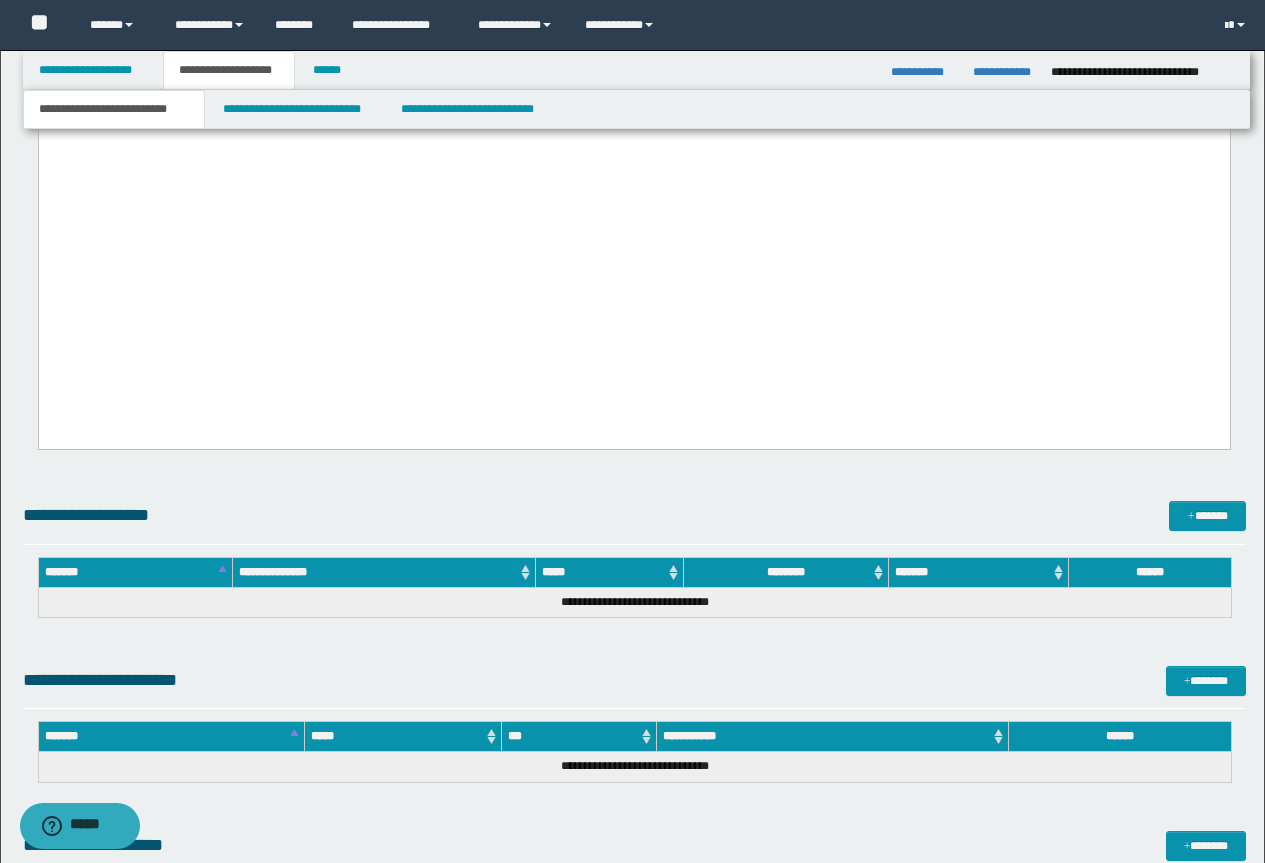 drag, startPoint x: 46, startPoint y: -2312, endPoint x: 1230, endPoint y: 431, distance: 2987.6252 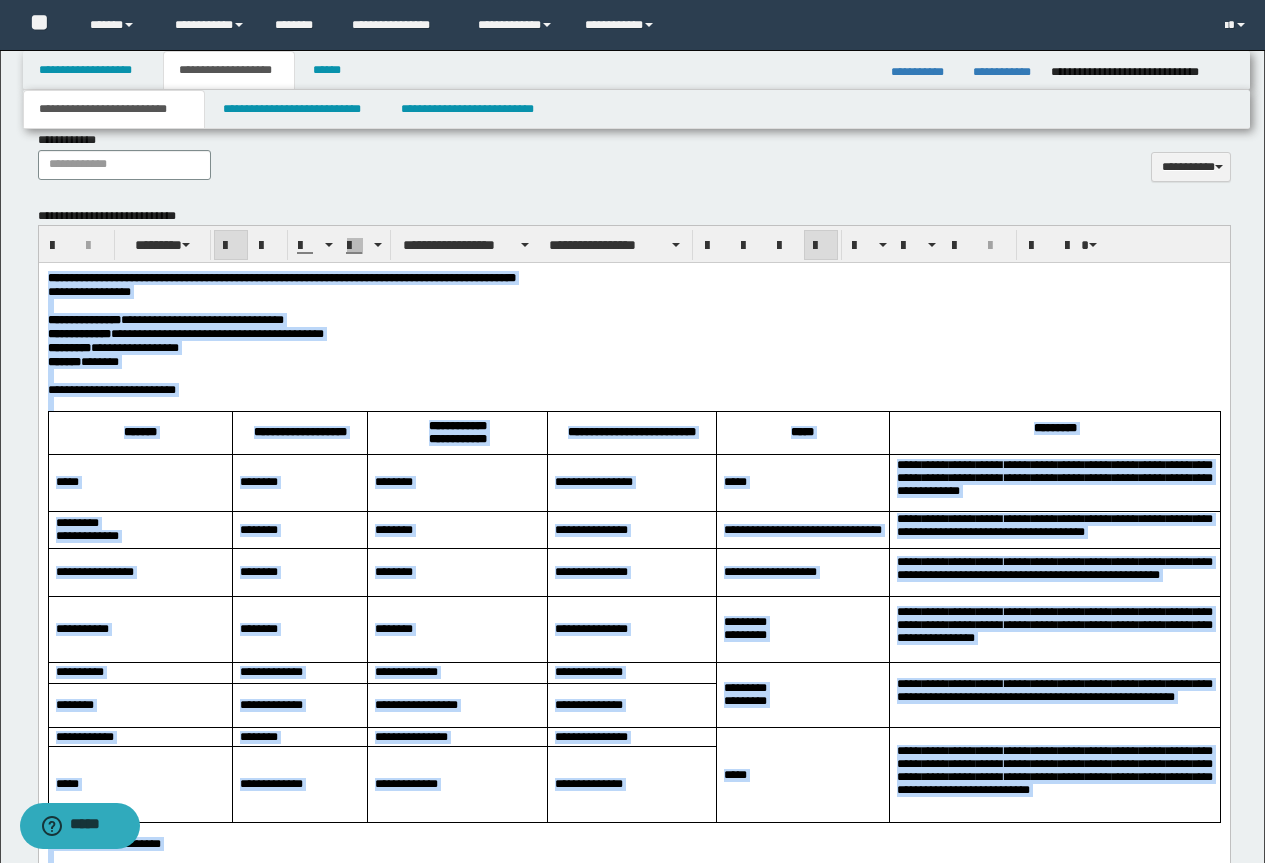 scroll, scrollTop: 873, scrollLeft: 0, axis: vertical 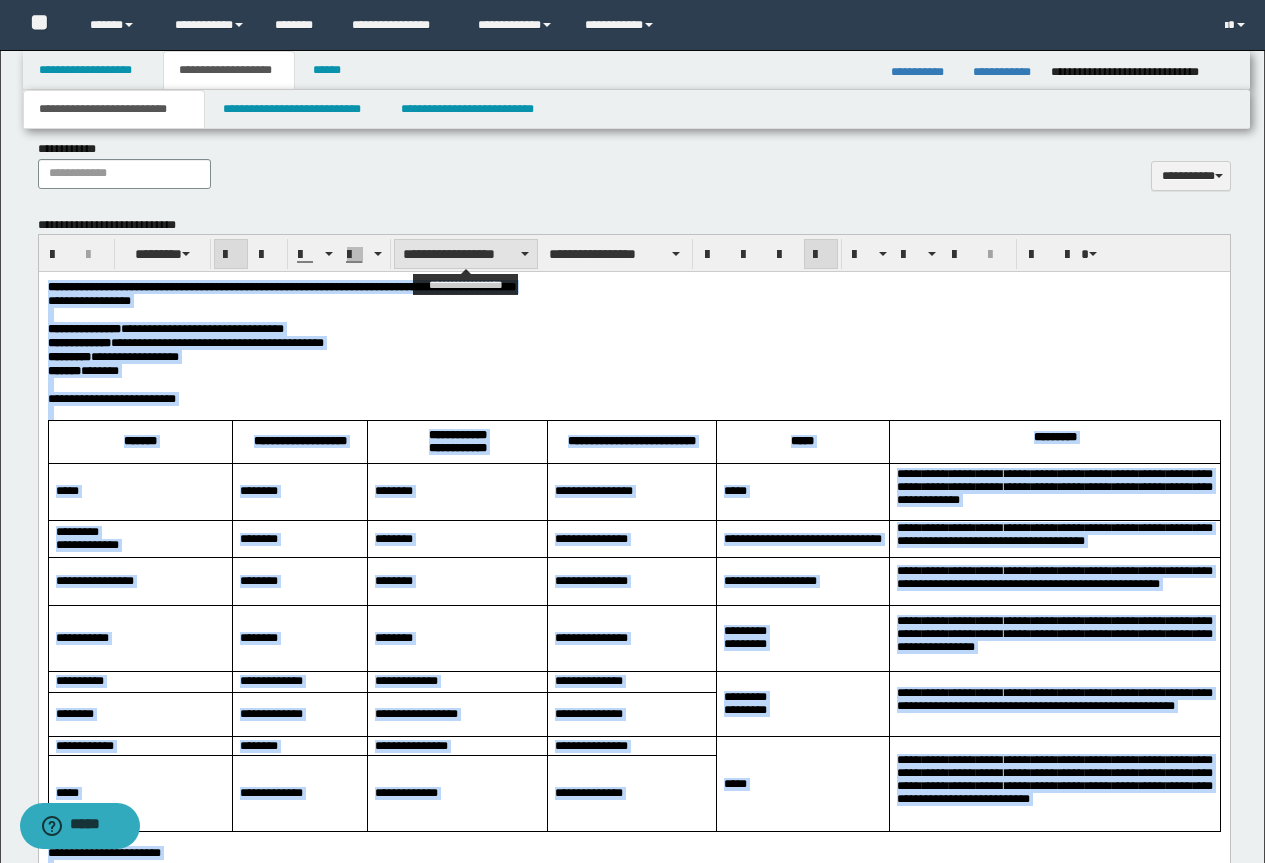 click on "**********" at bounding box center (466, 254) 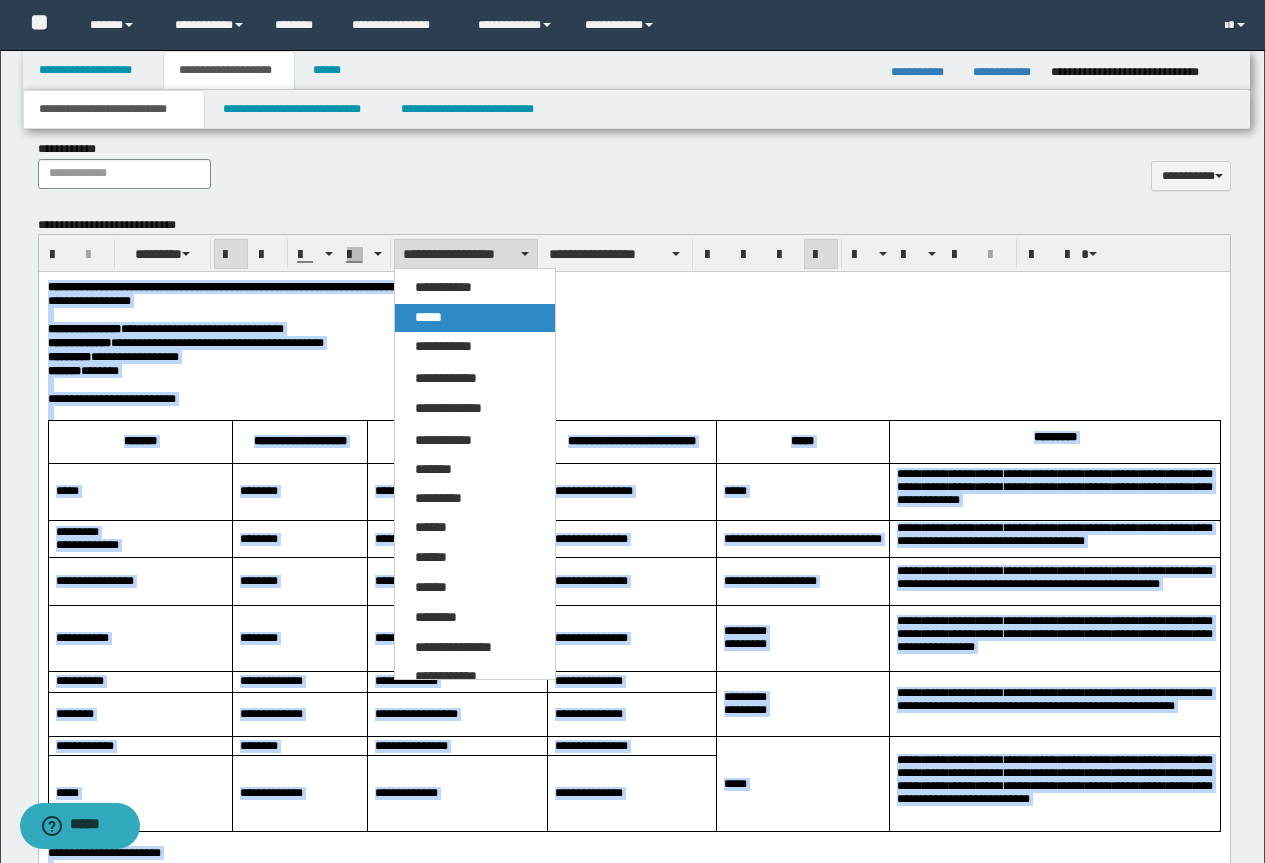 click on "*****" at bounding box center [428, 317] 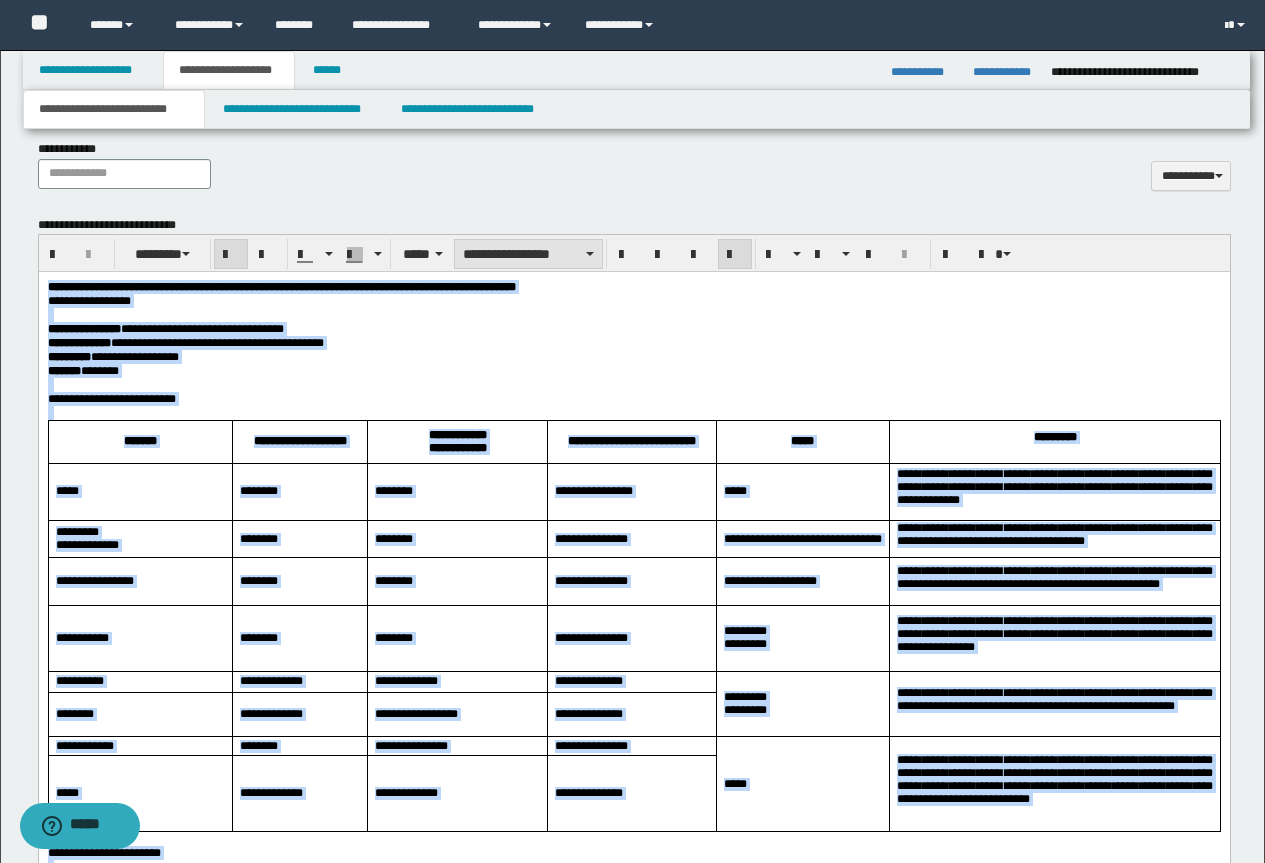 click on "**********" at bounding box center [528, 254] 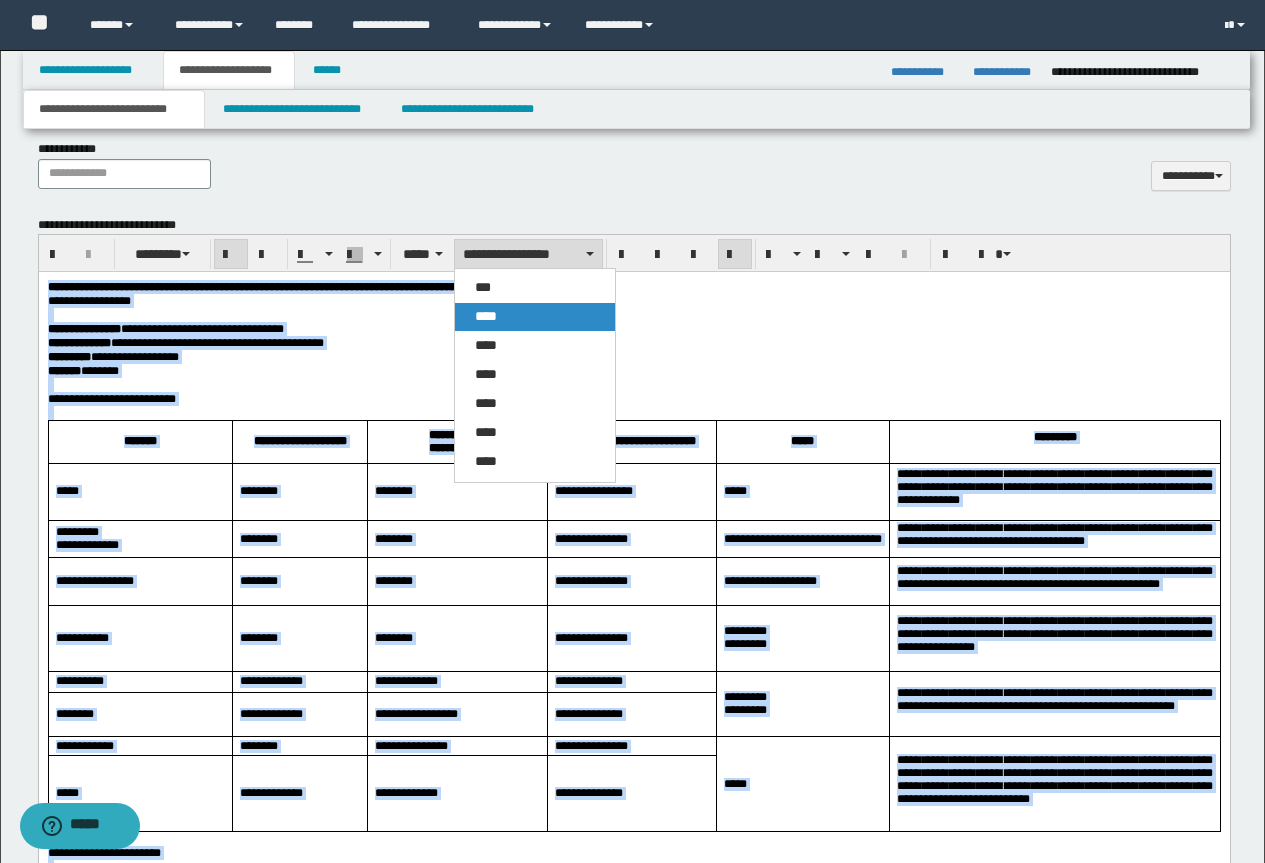 click on "****" at bounding box center (486, 316) 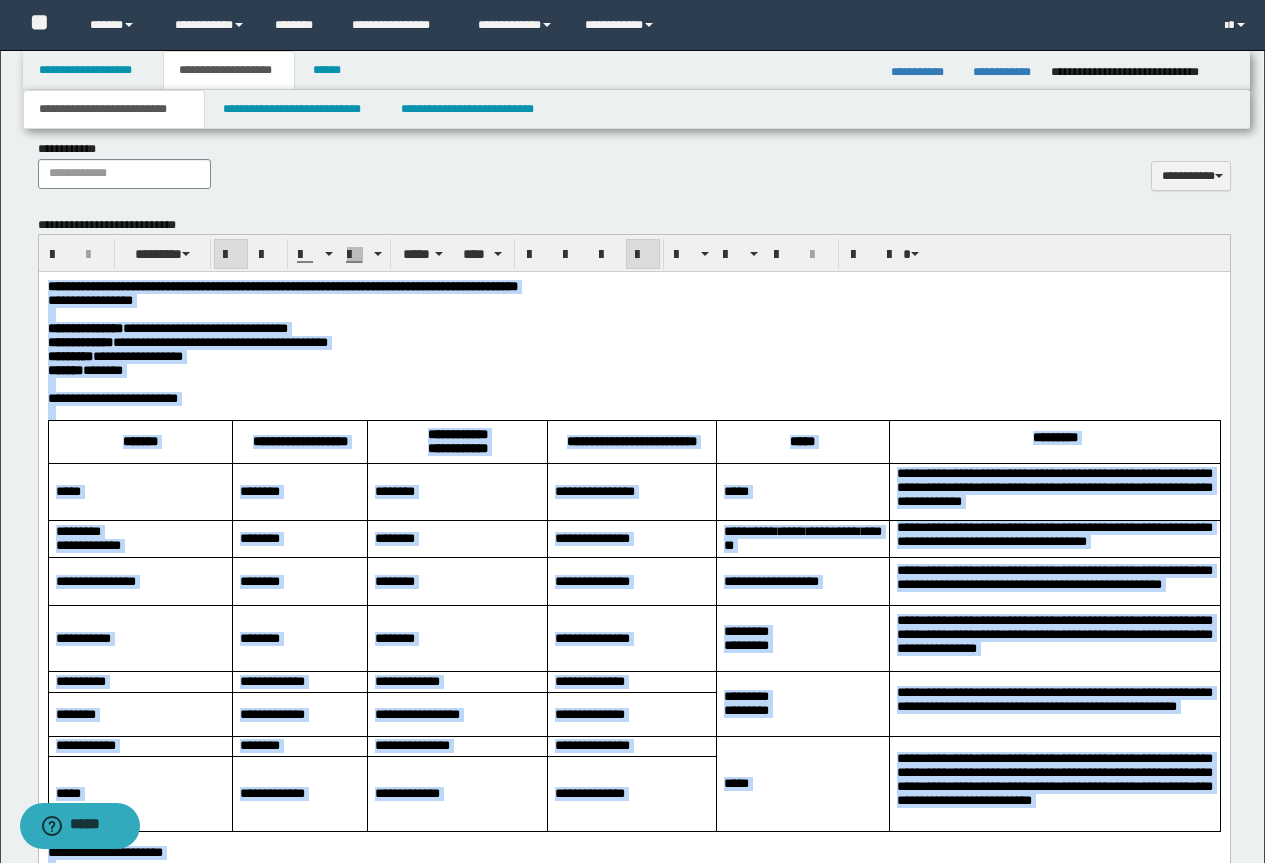 click at bounding box center [643, 254] 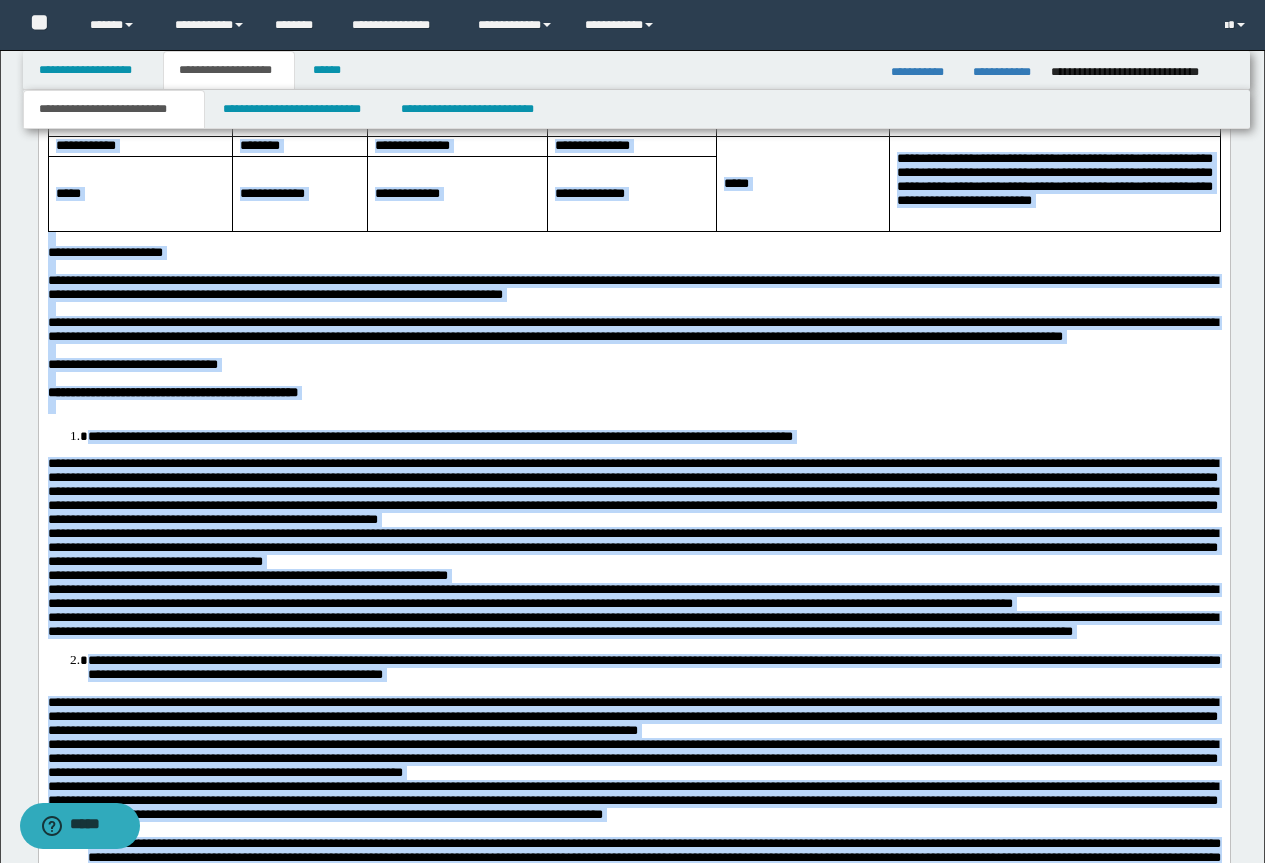 scroll, scrollTop: 973, scrollLeft: 0, axis: vertical 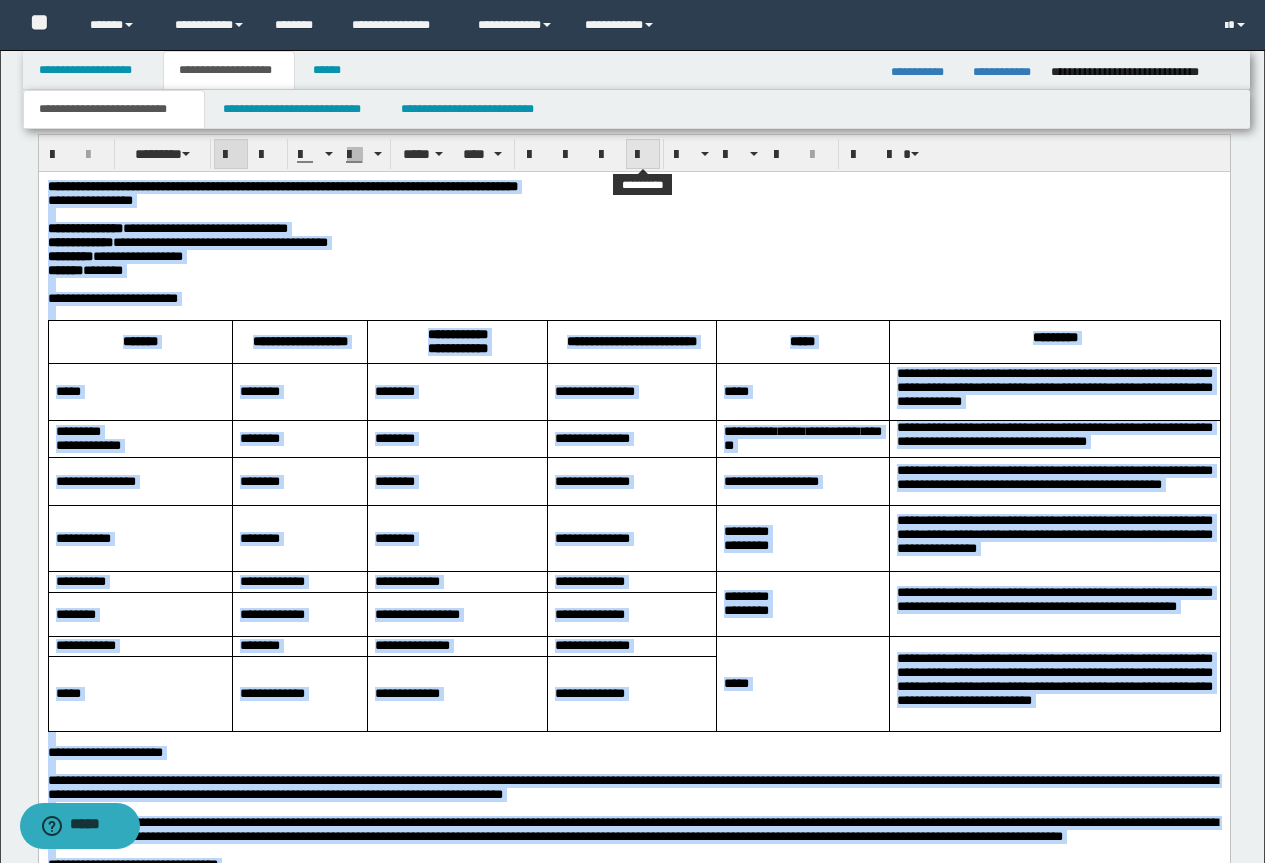 click at bounding box center [643, 155] 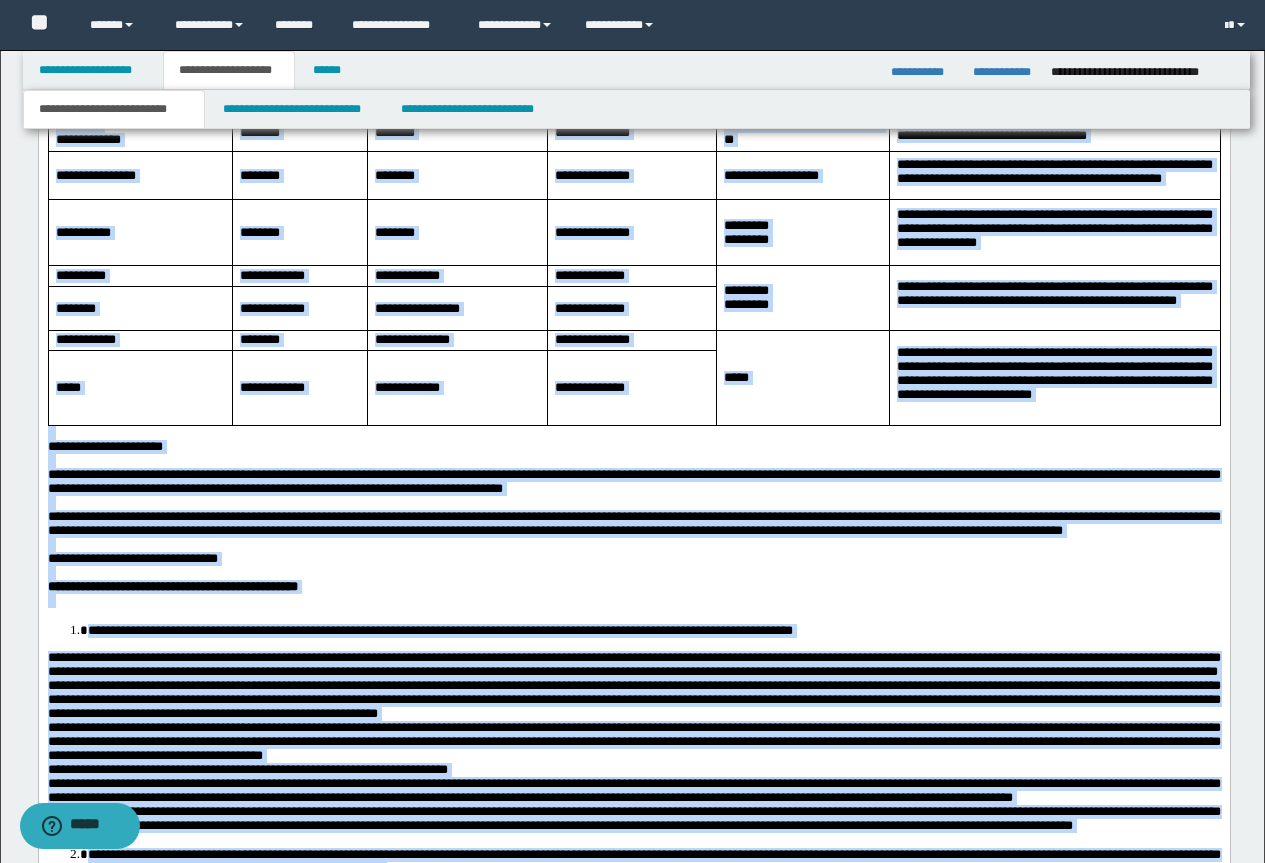 scroll, scrollTop: 1473, scrollLeft: 0, axis: vertical 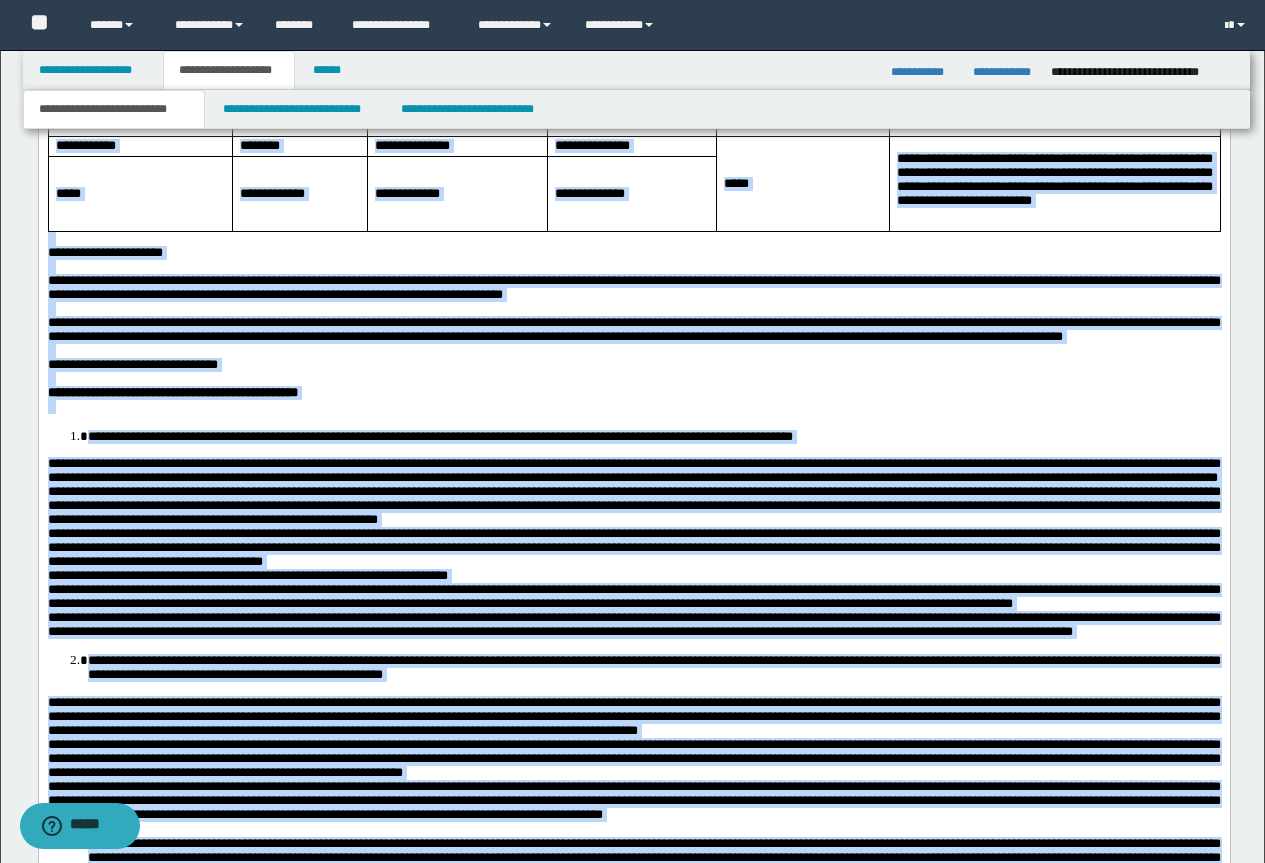 click on "**********" at bounding box center (633, 471) 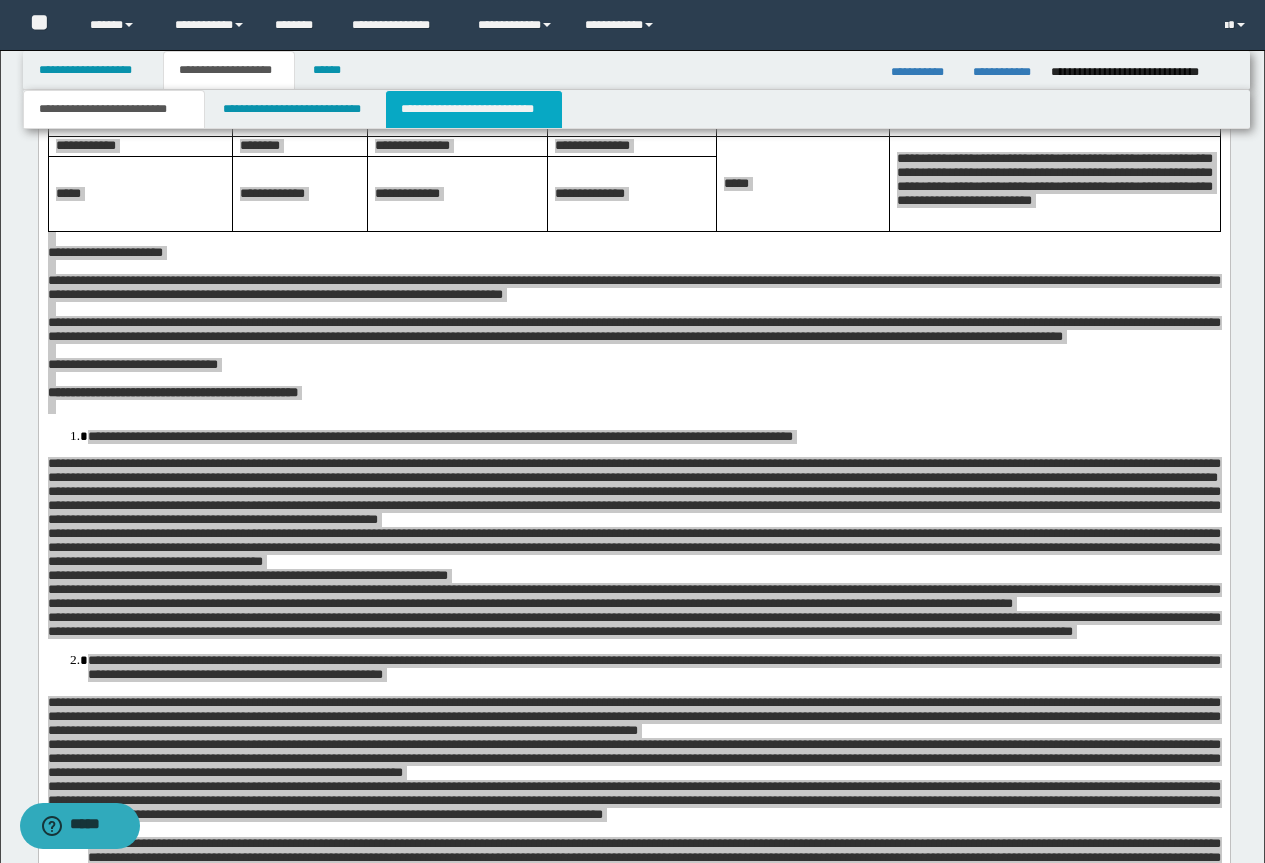 click on "**********" at bounding box center (474, 109) 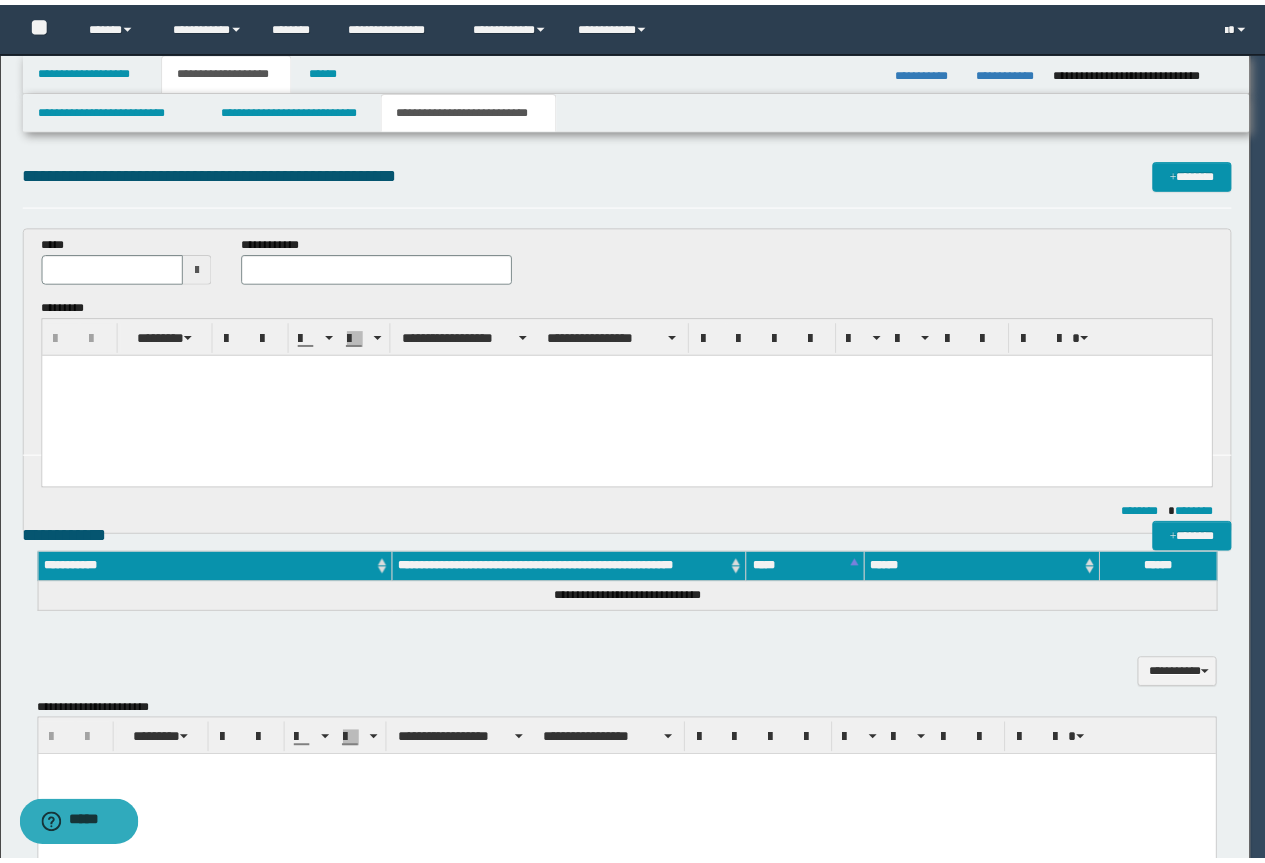 scroll, scrollTop: 0, scrollLeft: 0, axis: both 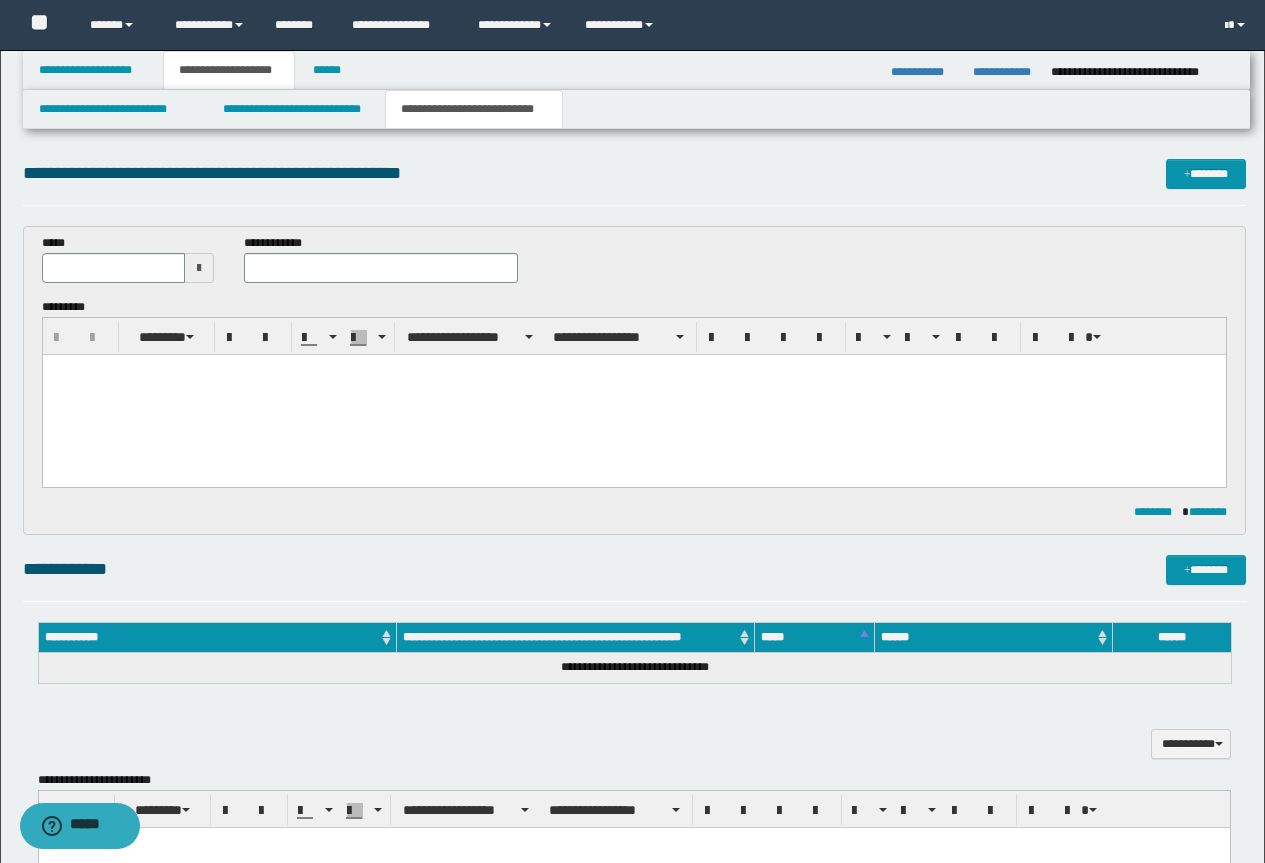click at bounding box center [633, 395] 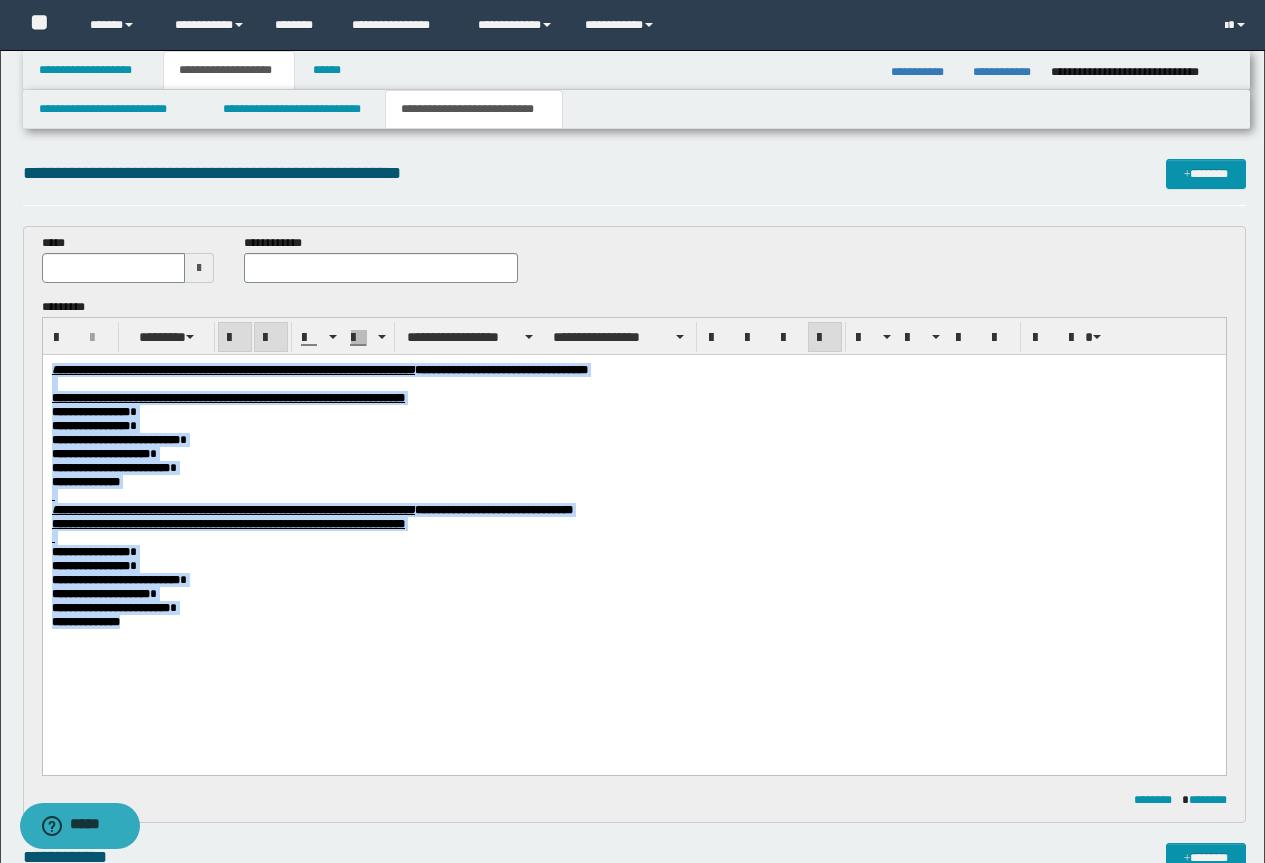 drag, startPoint x: 166, startPoint y: 685, endPoint x: -1, endPoint y: 306, distance: 414.1618 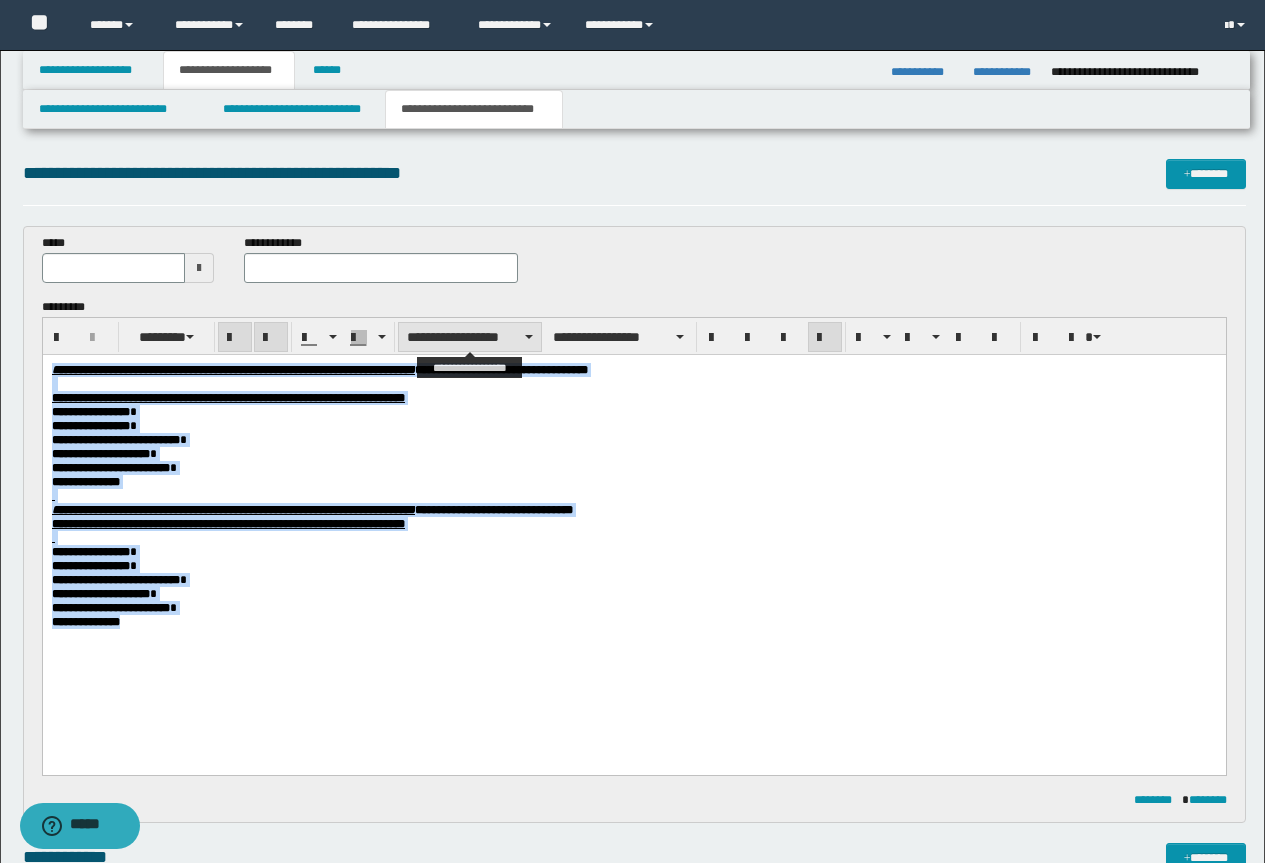 click on "**********" at bounding box center (470, 337) 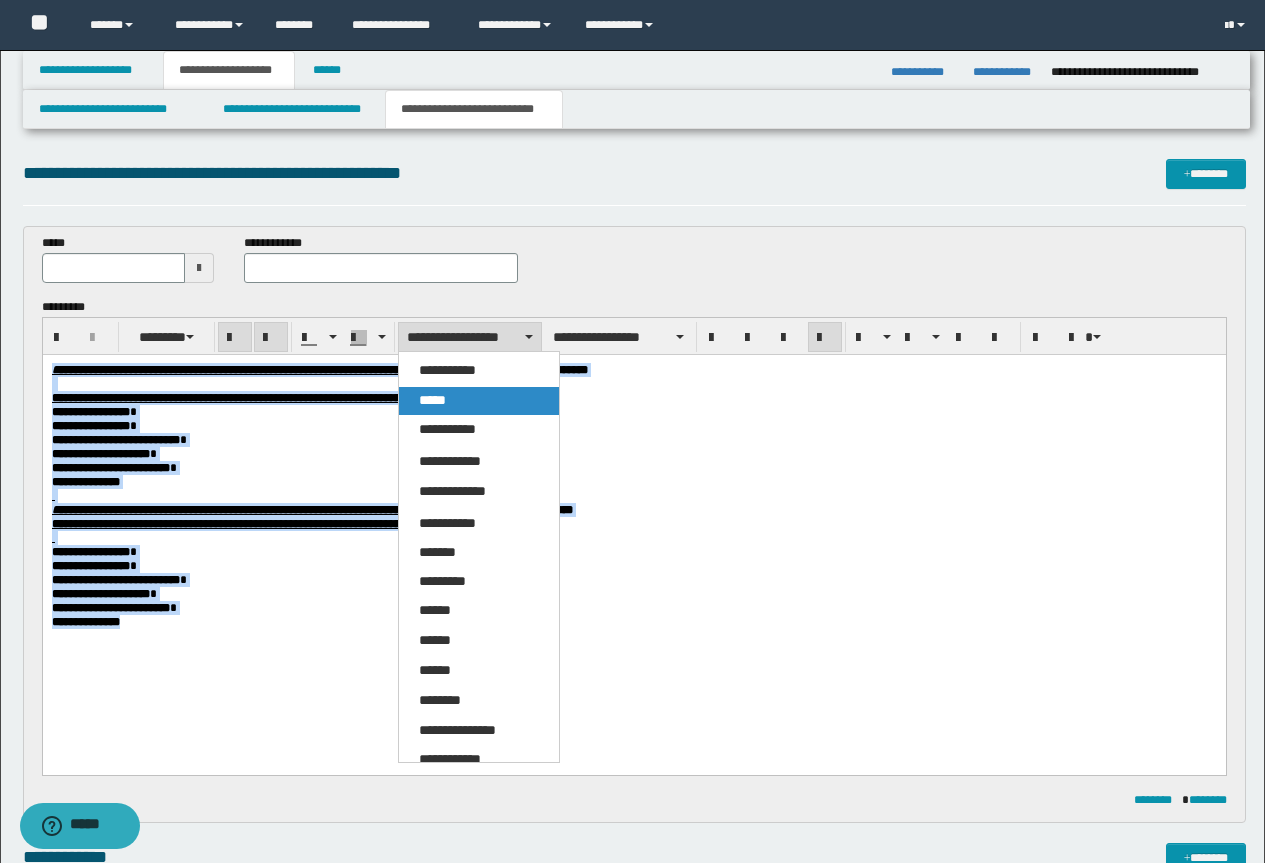 drag, startPoint x: 439, startPoint y: 408, endPoint x: 495, endPoint y: 10, distance: 401.92038 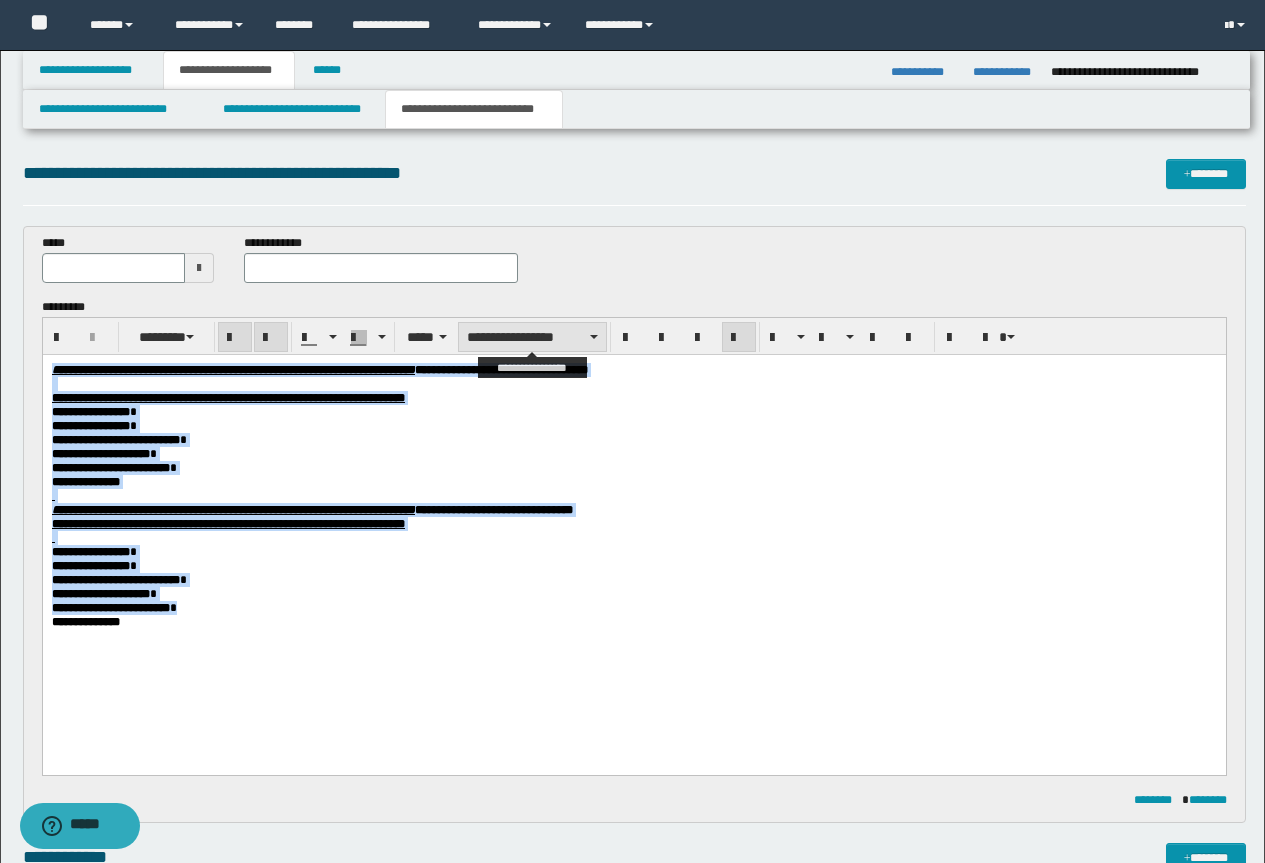 click on "**********" at bounding box center (532, 337) 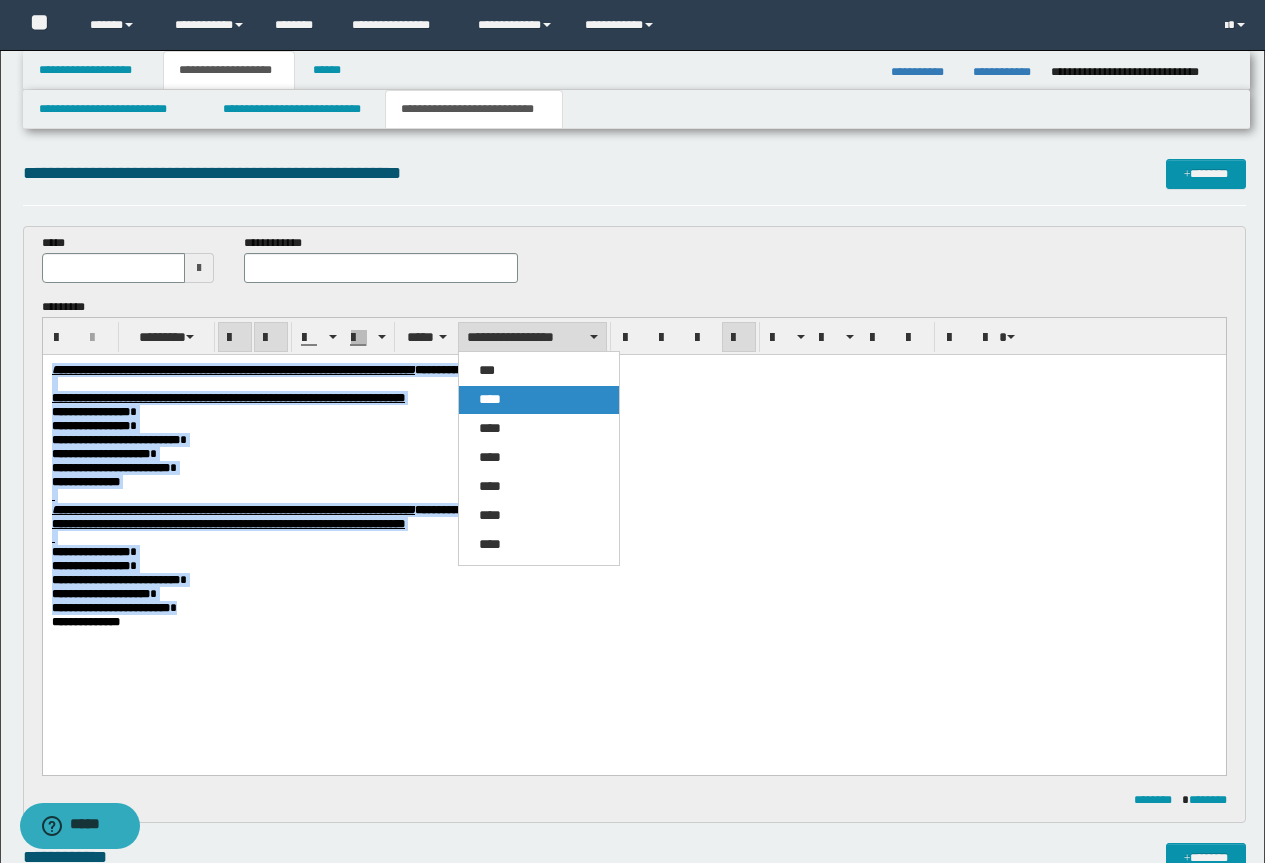 click on "****" at bounding box center [539, 400] 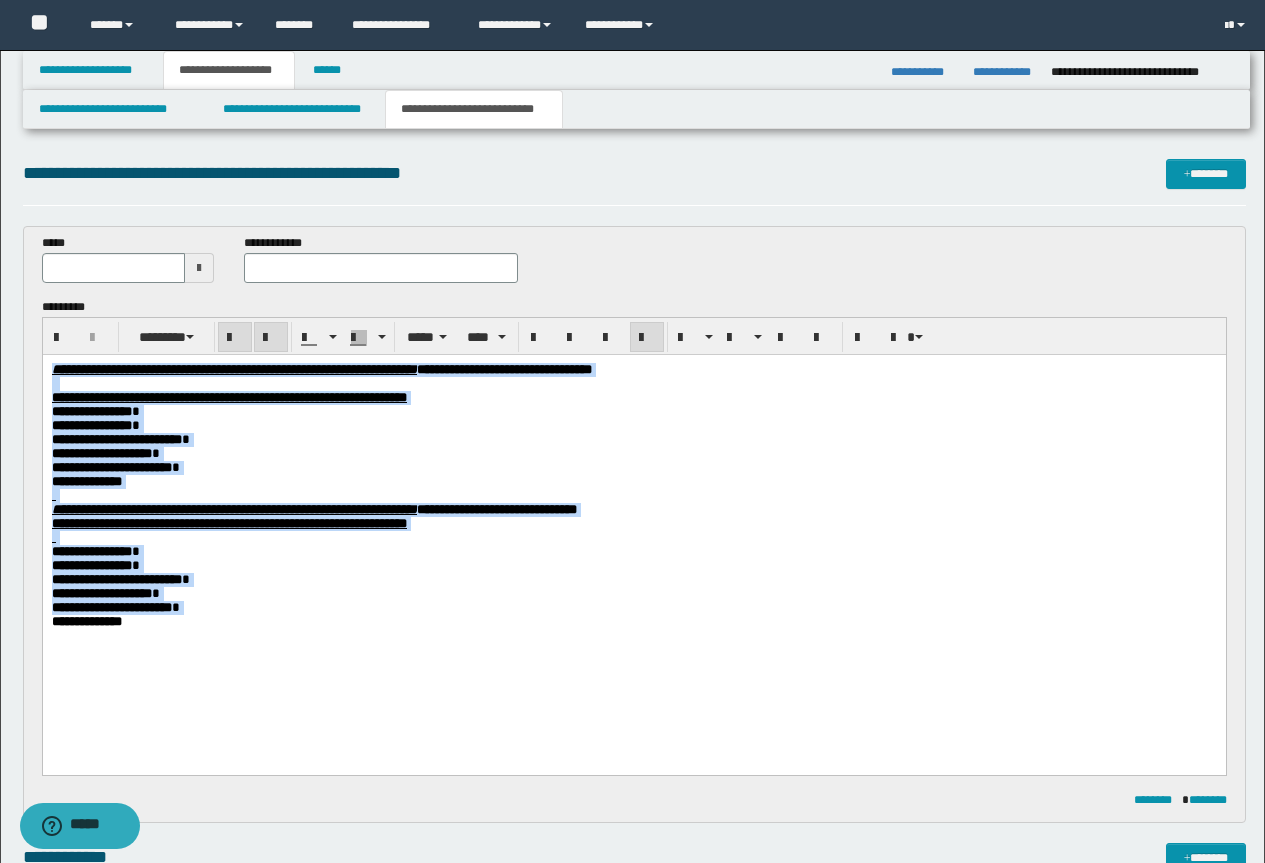 click on "**********" at bounding box center [633, 412] 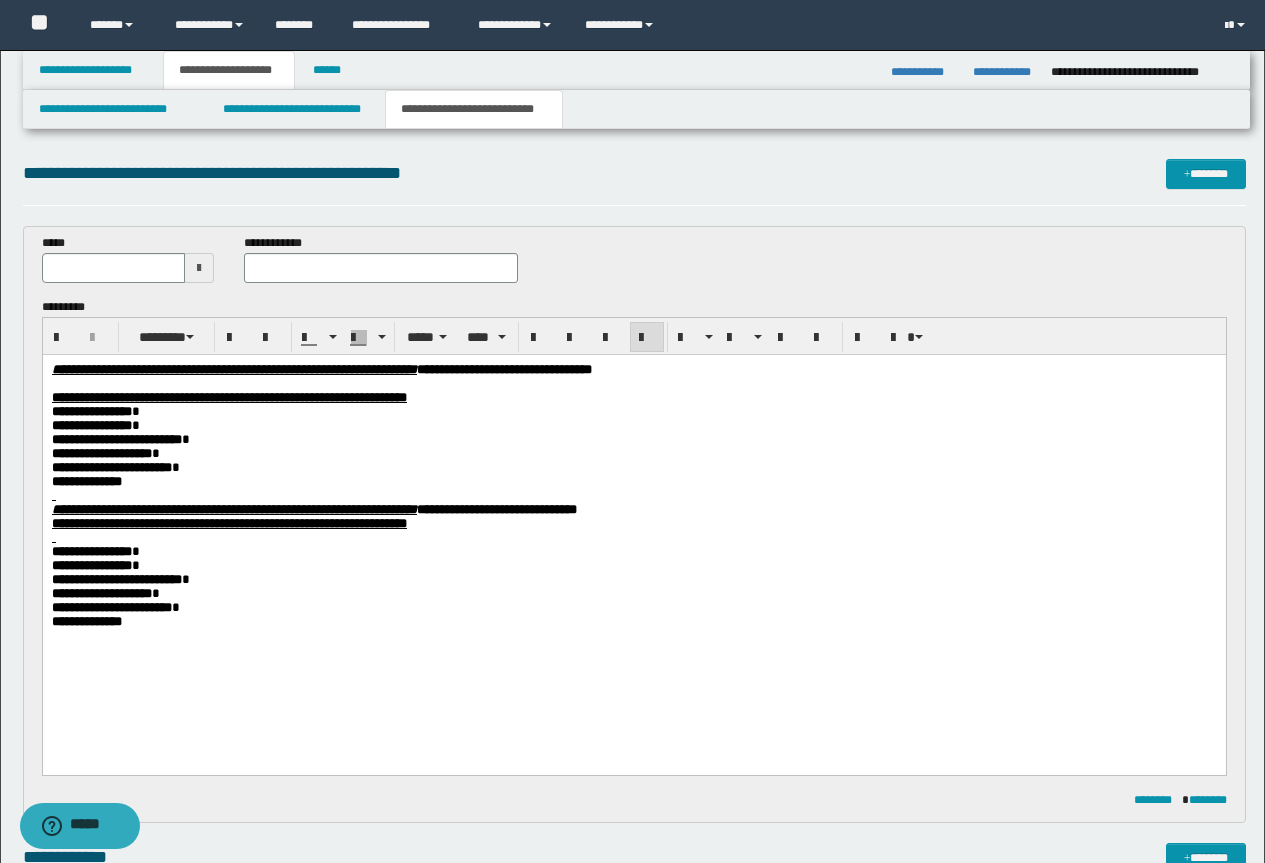 click at bounding box center [633, 496] 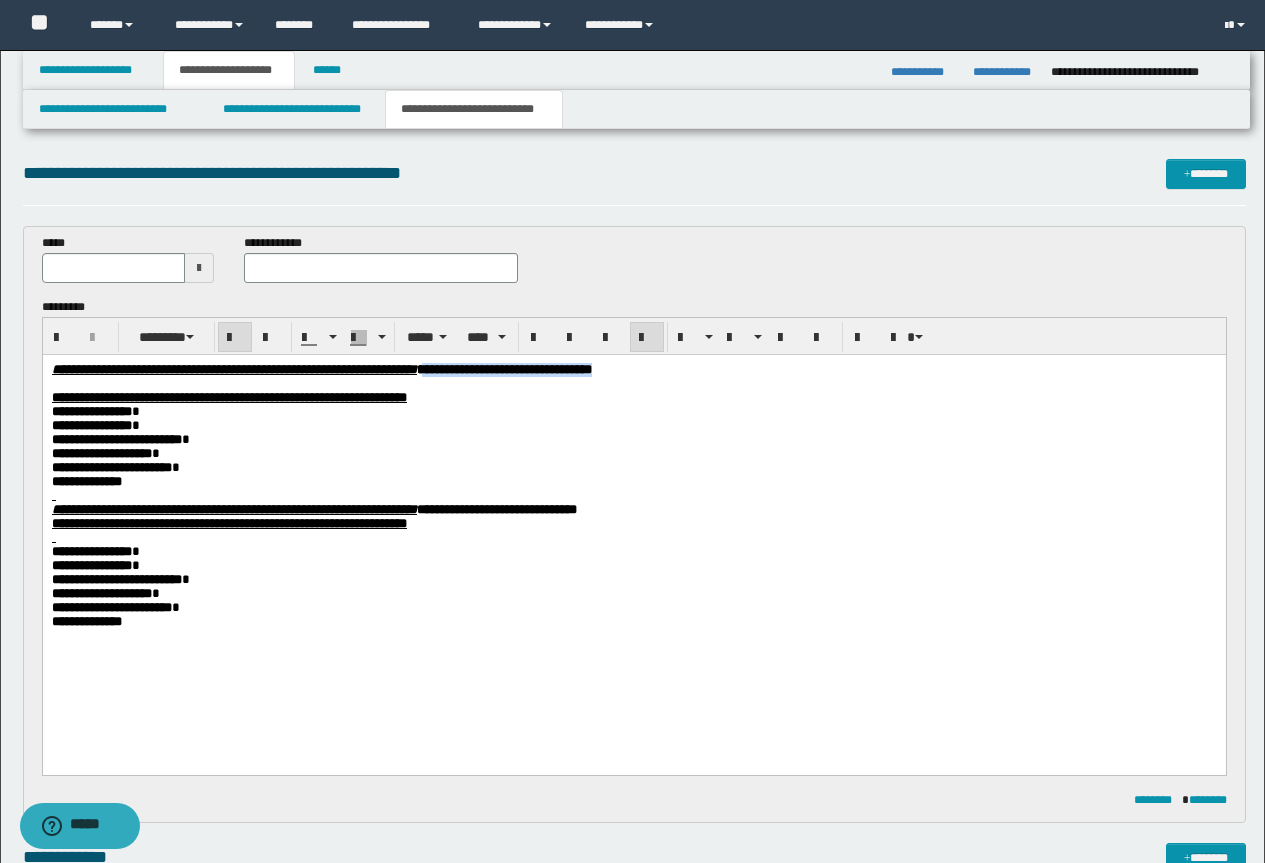 drag, startPoint x: 850, startPoint y: 368, endPoint x: 622, endPoint y: 374, distance: 228.07893 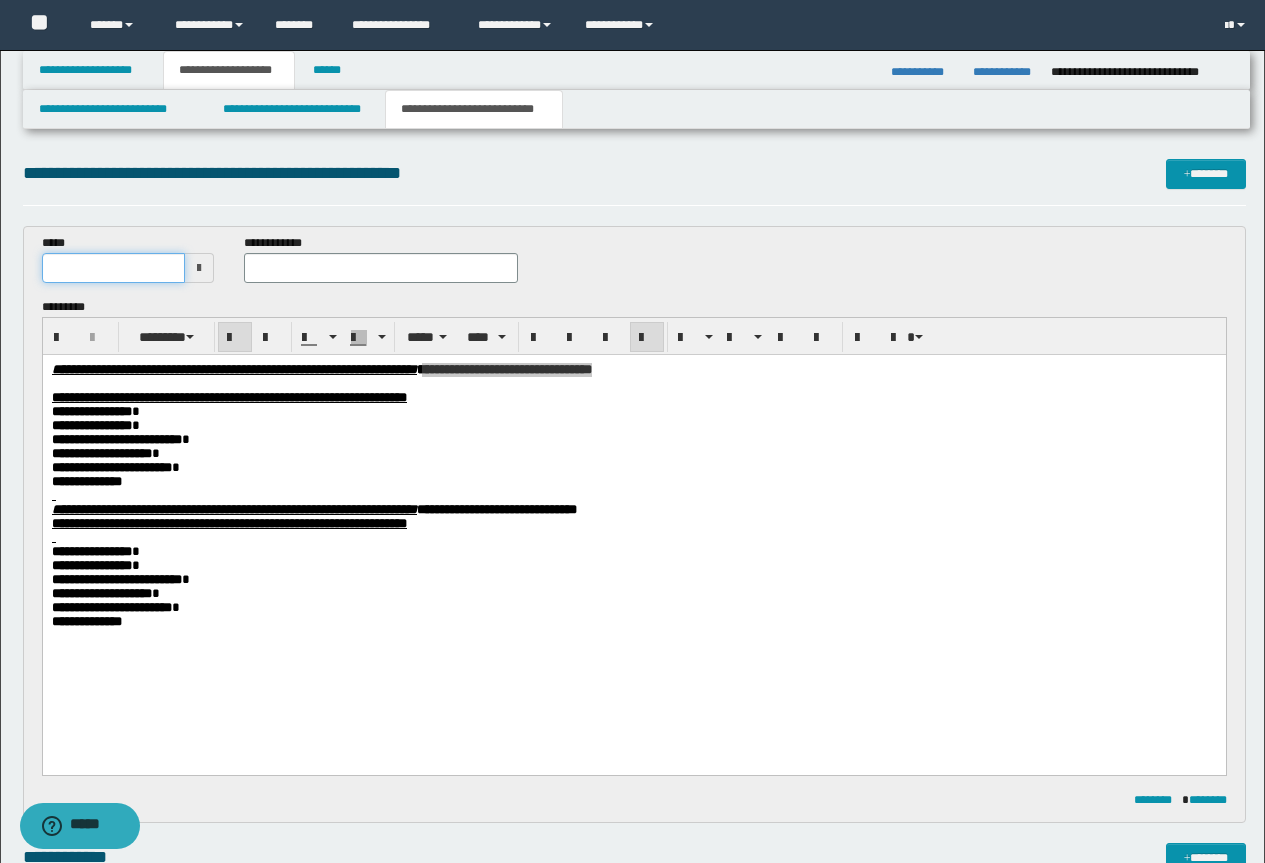click at bounding box center [114, 268] 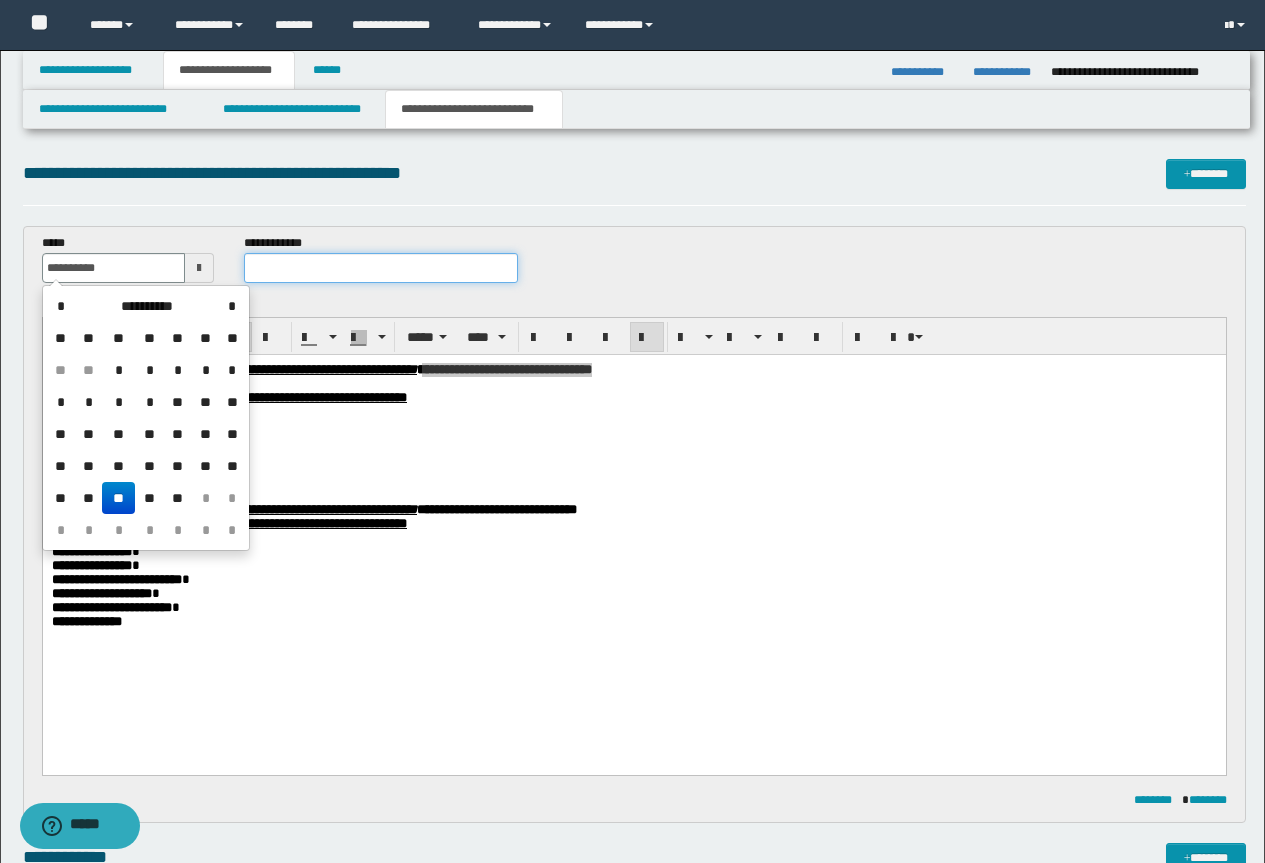 type on "**********" 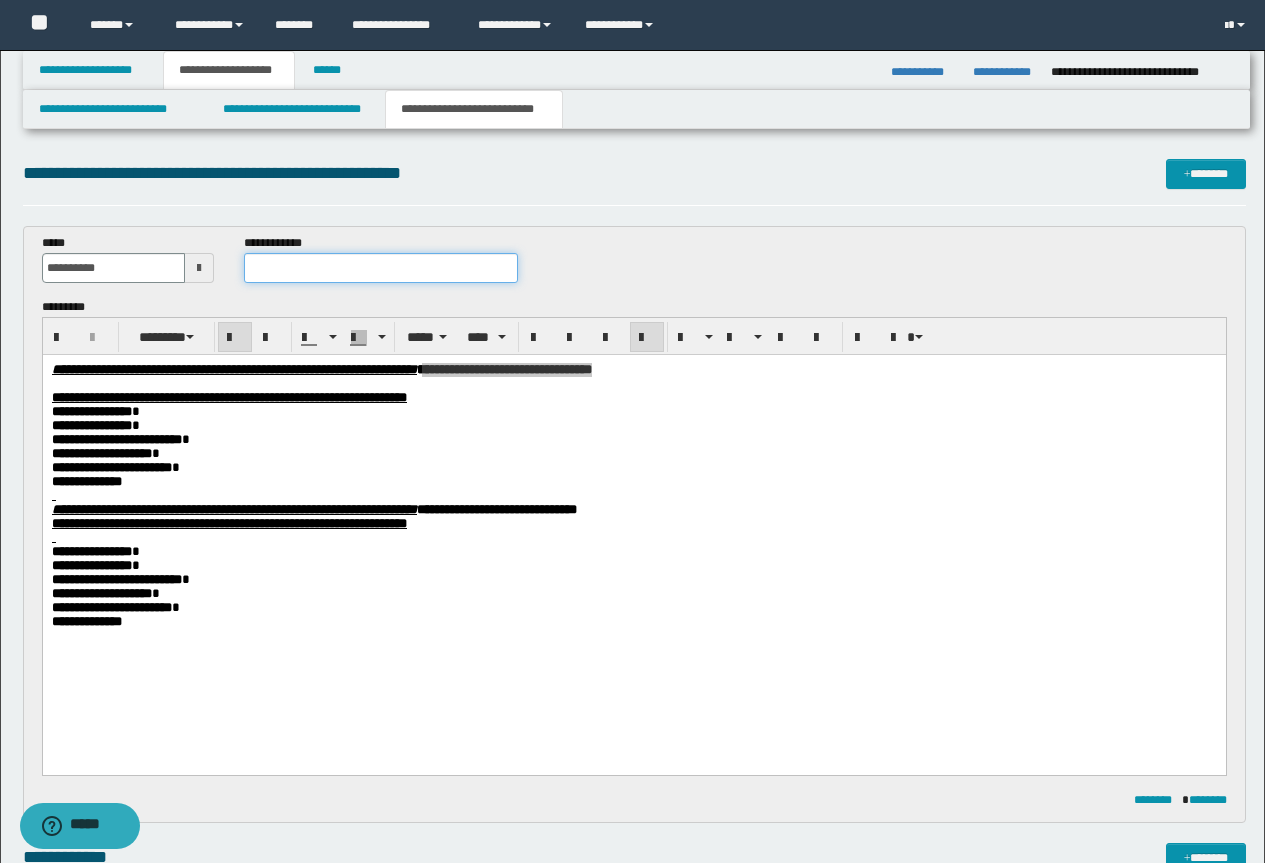 click at bounding box center (381, 268) 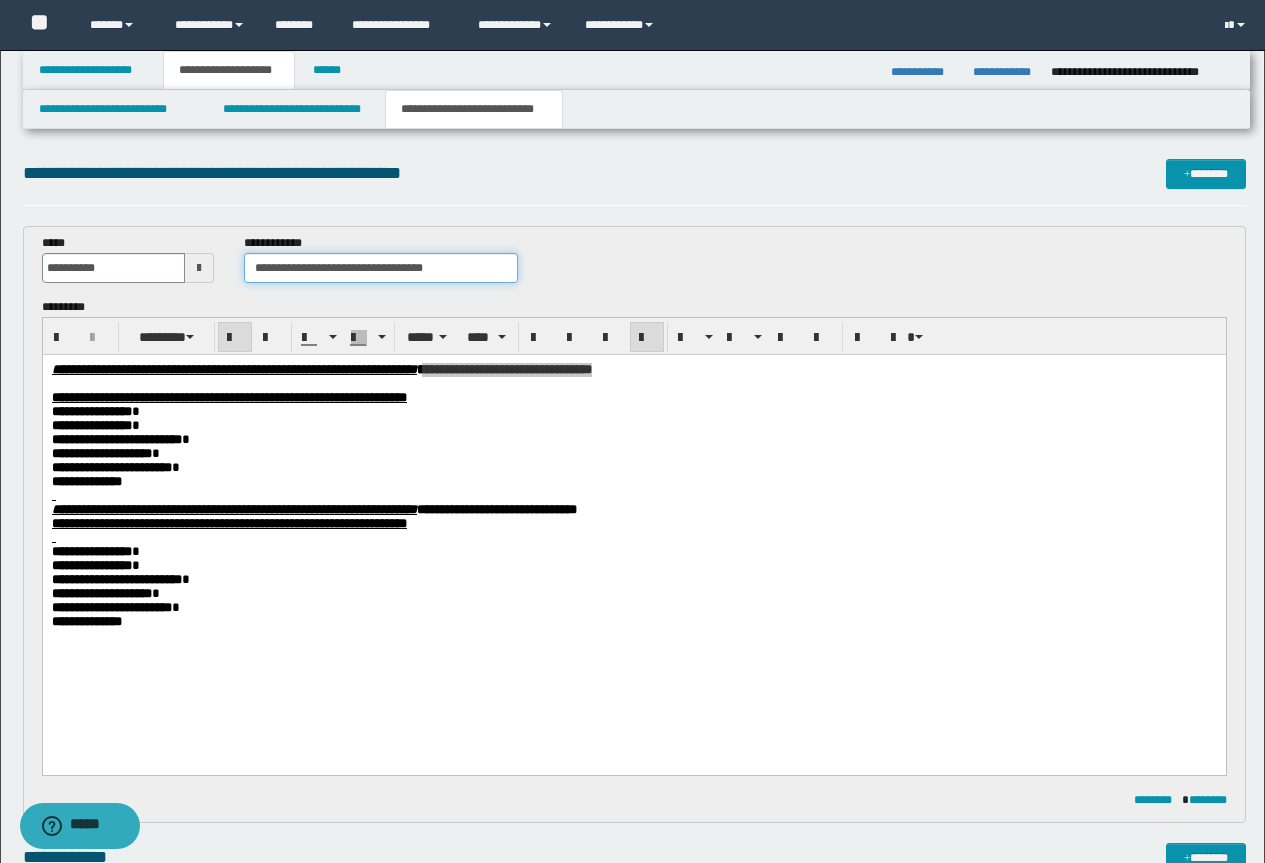 drag, startPoint x: 465, startPoint y: 270, endPoint x: 367, endPoint y: 276, distance: 98.1835 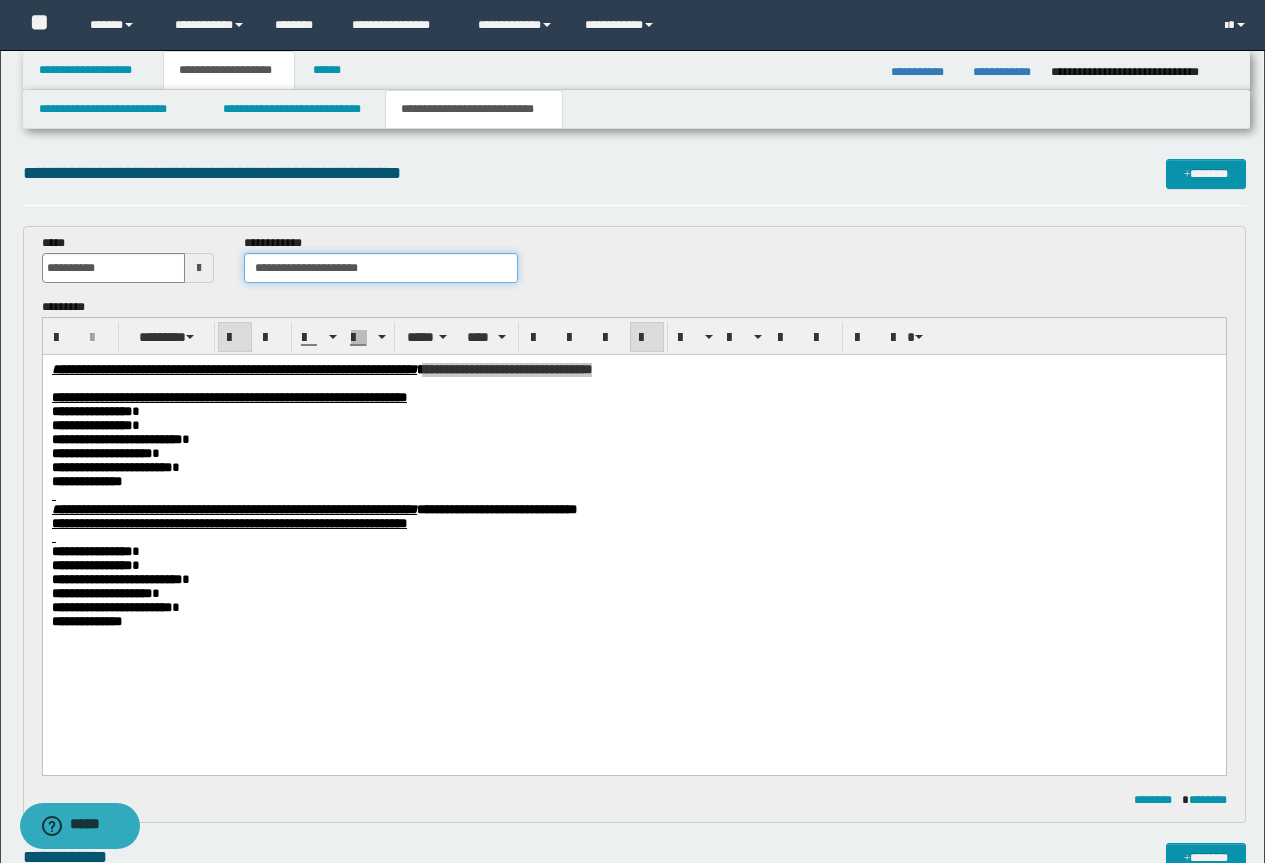 type on "**********" 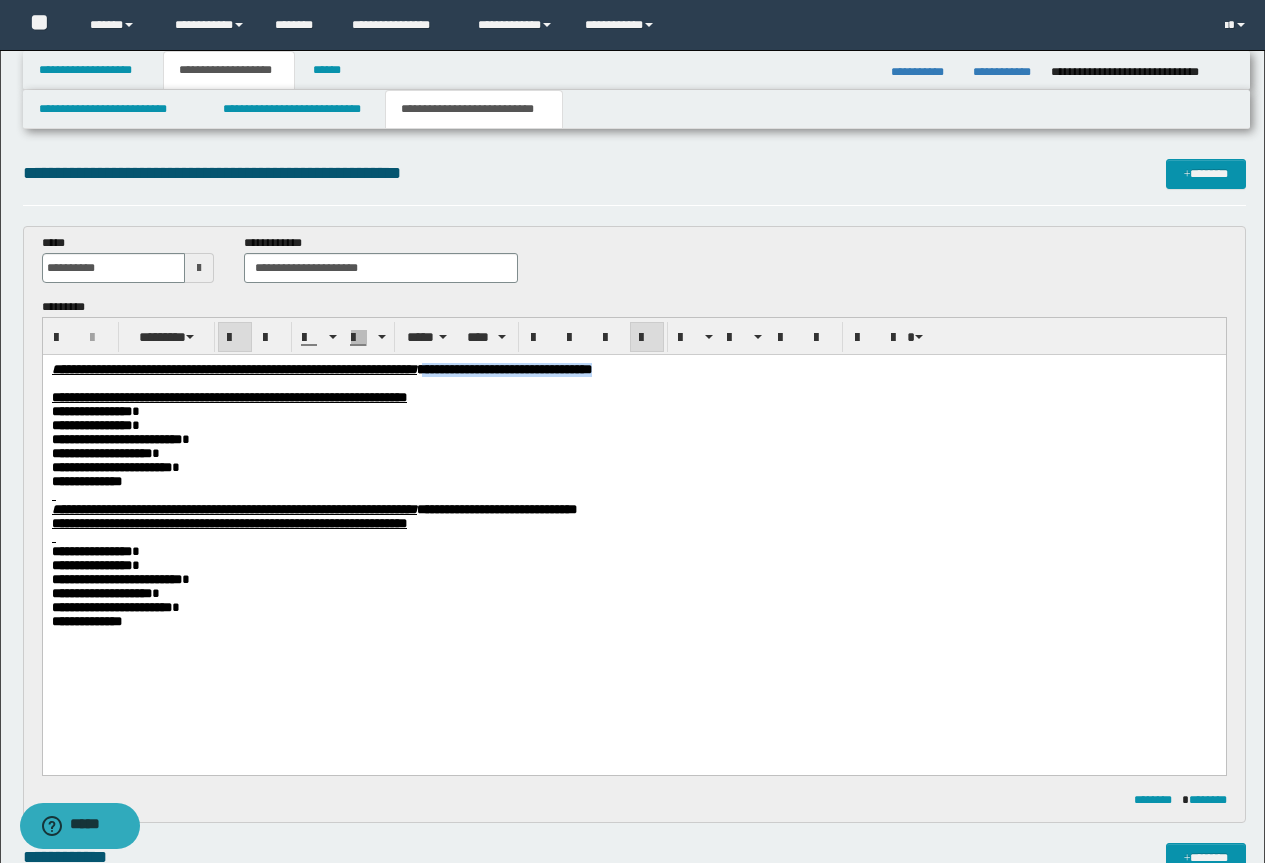 click at bounding box center (633, 538) 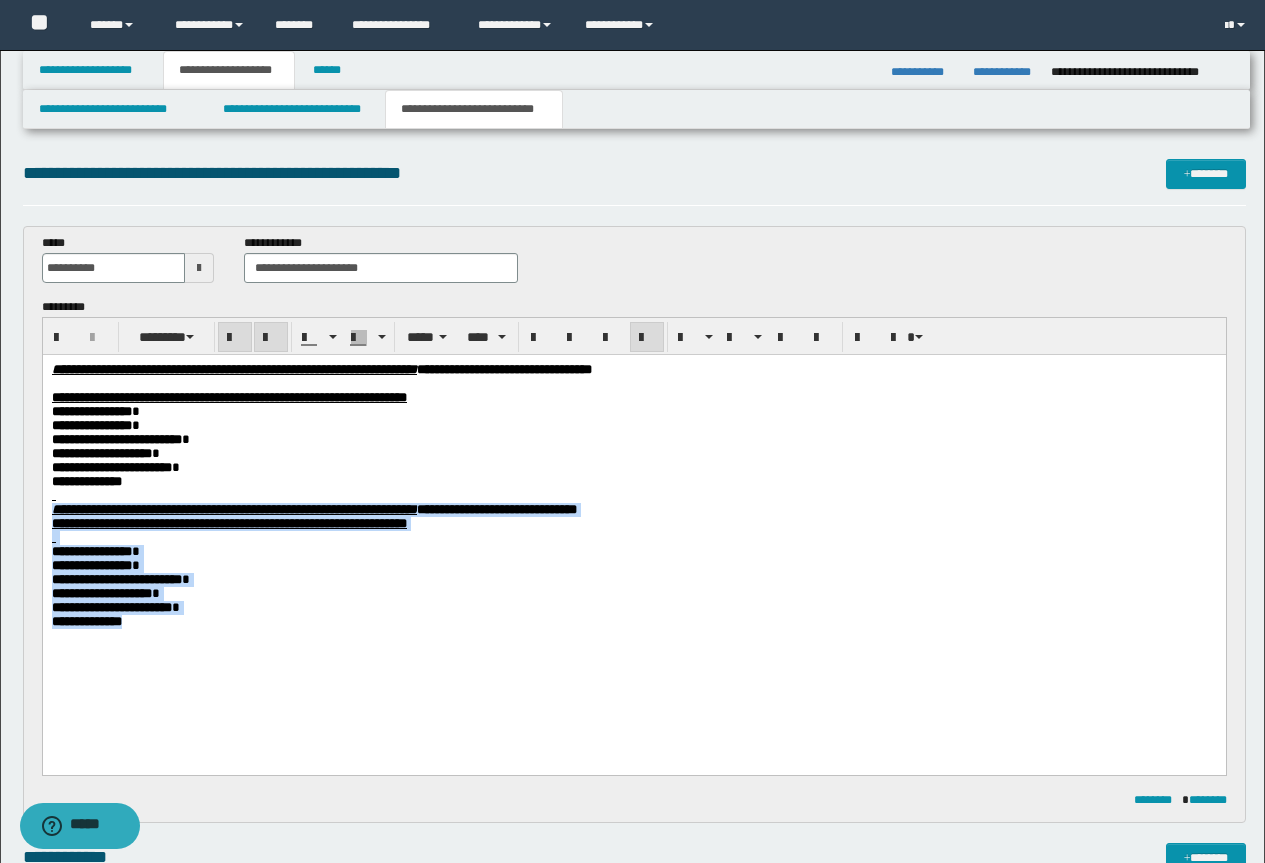drag, startPoint x: 52, startPoint y: 526, endPoint x: 217, endPoint y: 657, distance: 210.67986 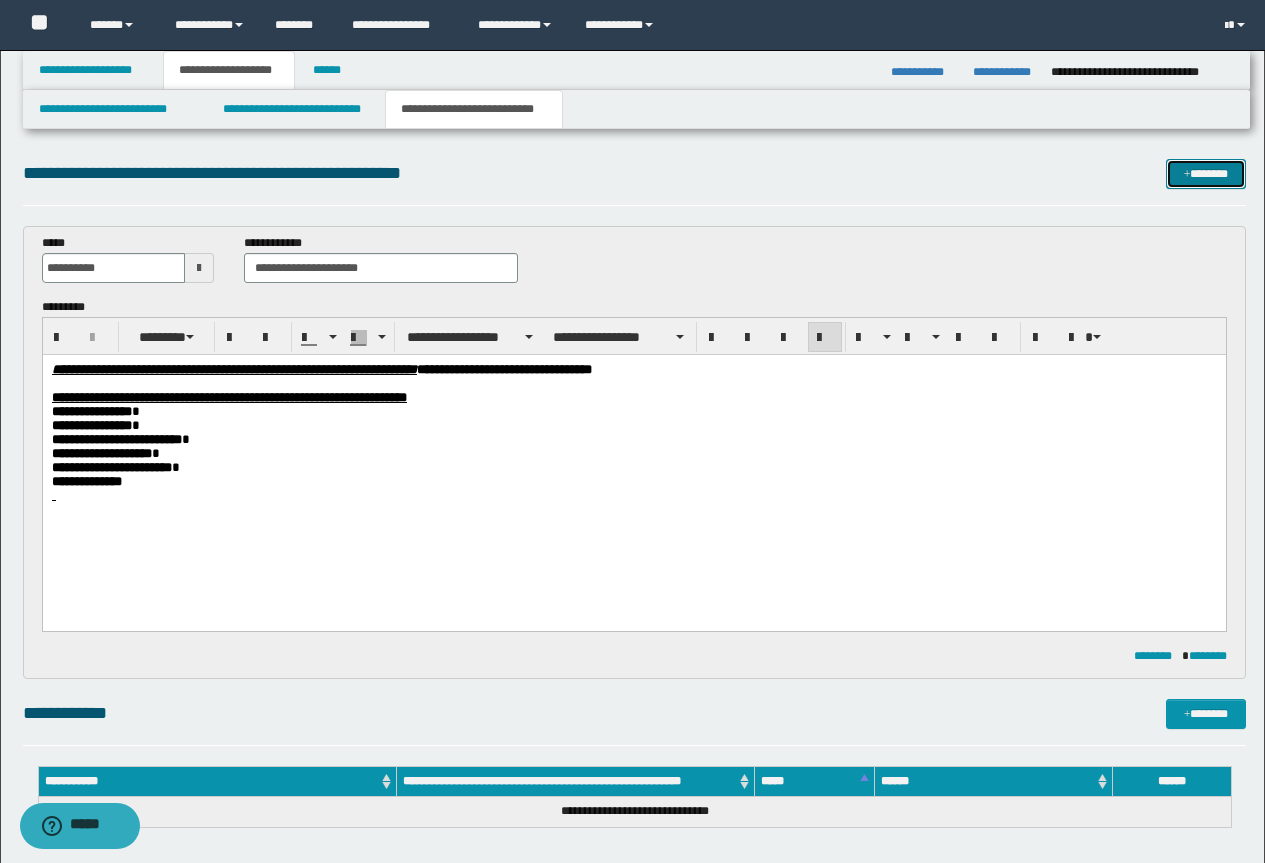 click on "*******" at bounding box center (1206, 174) 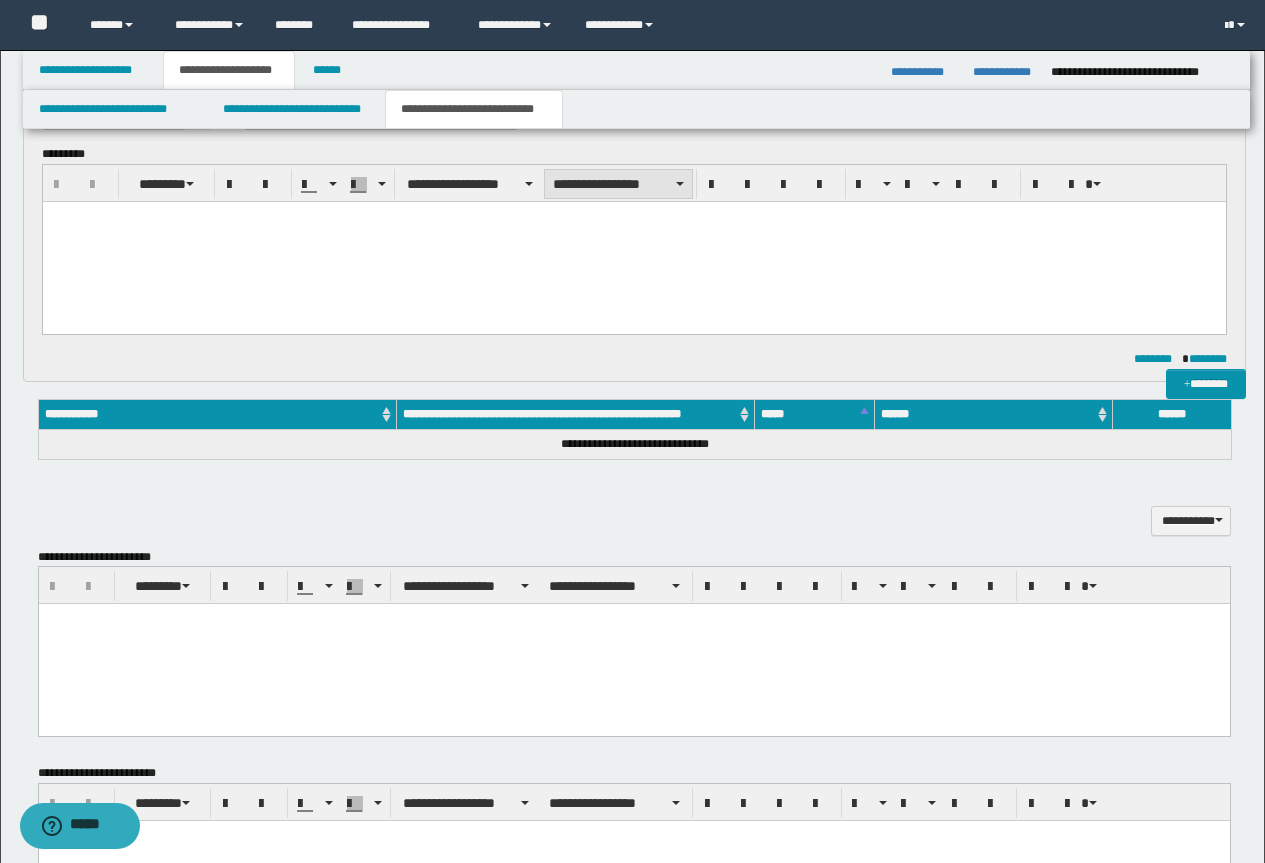 scroll, scrollTop: 0, scrollLeft: 0, axis: both 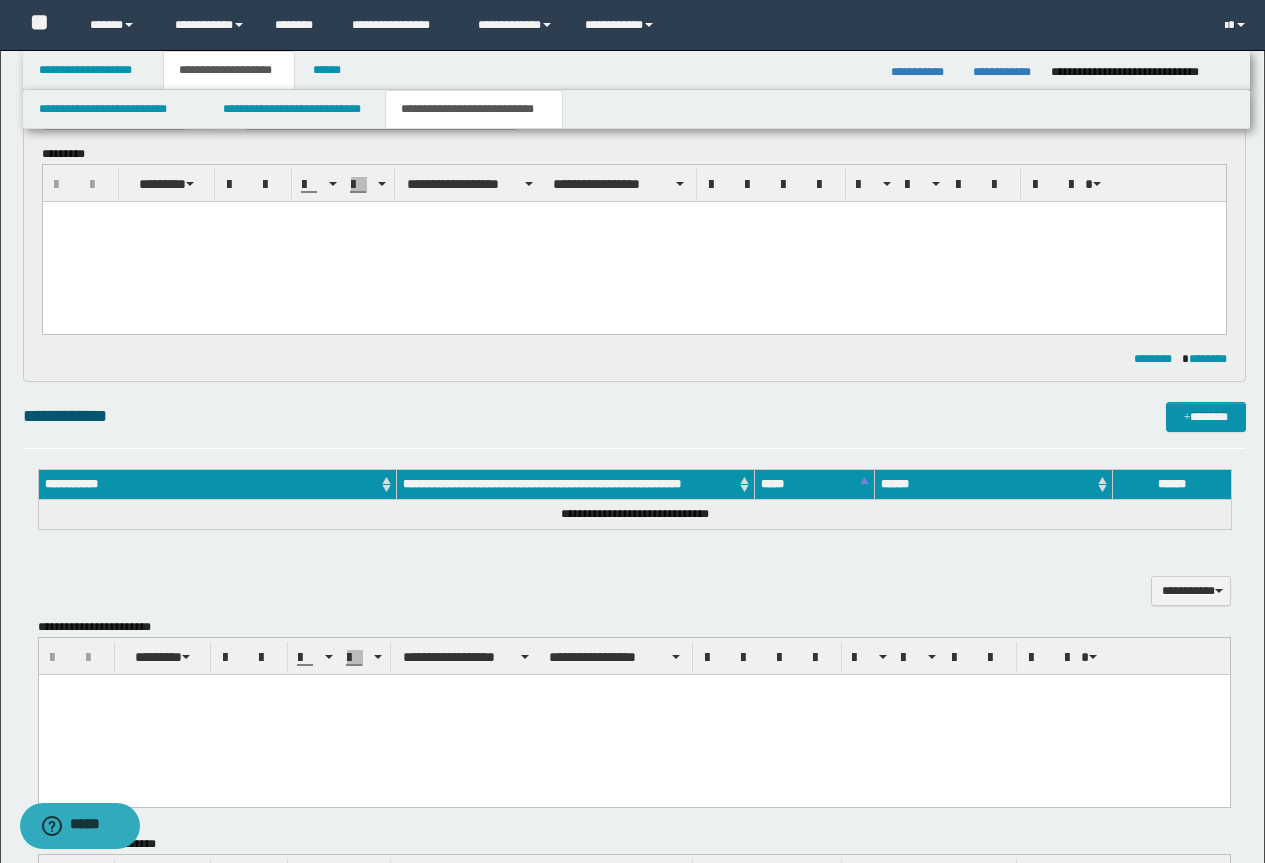 click at bounding box center (633, 241) 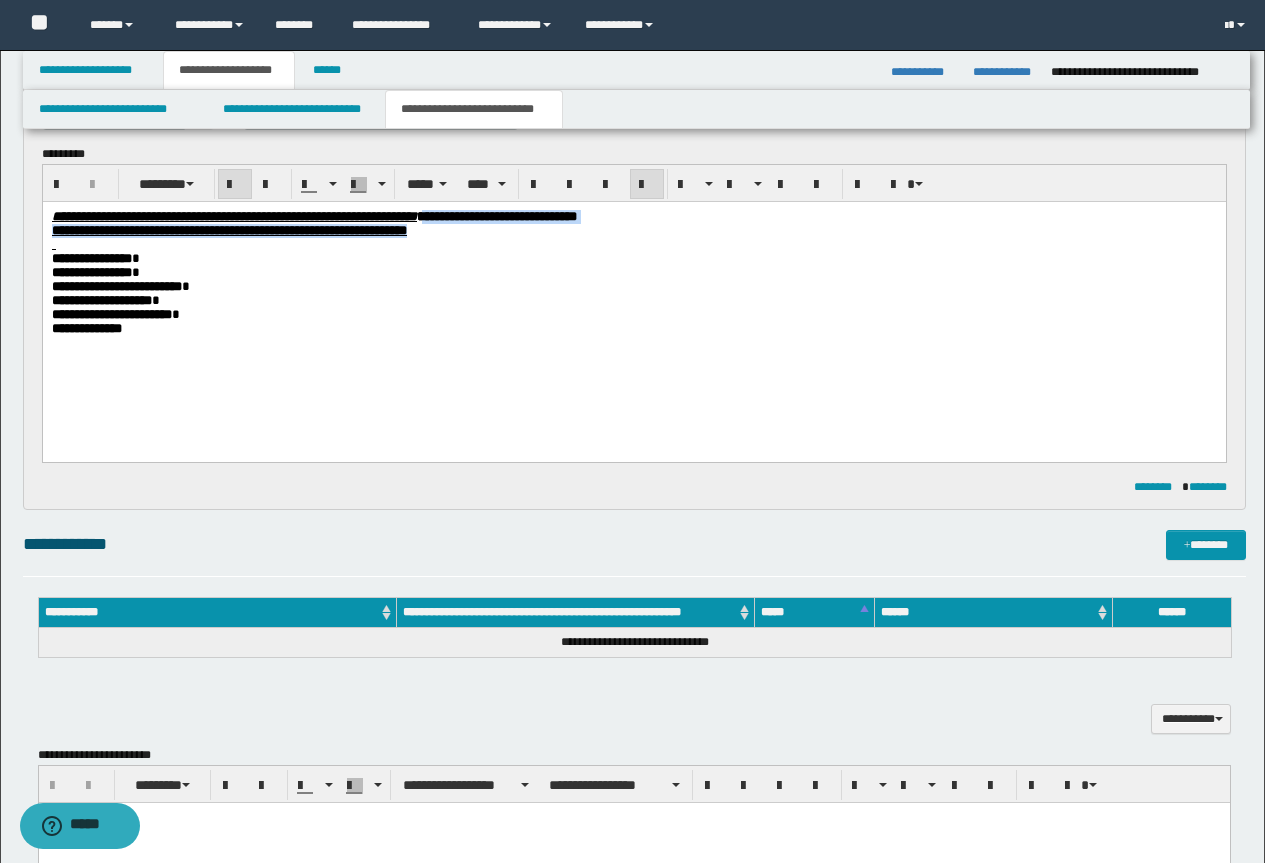 drag, startPoint x: 817, startPoint y: 226, endPoint x: 623, endPoint y: 212, distance: 194.5045 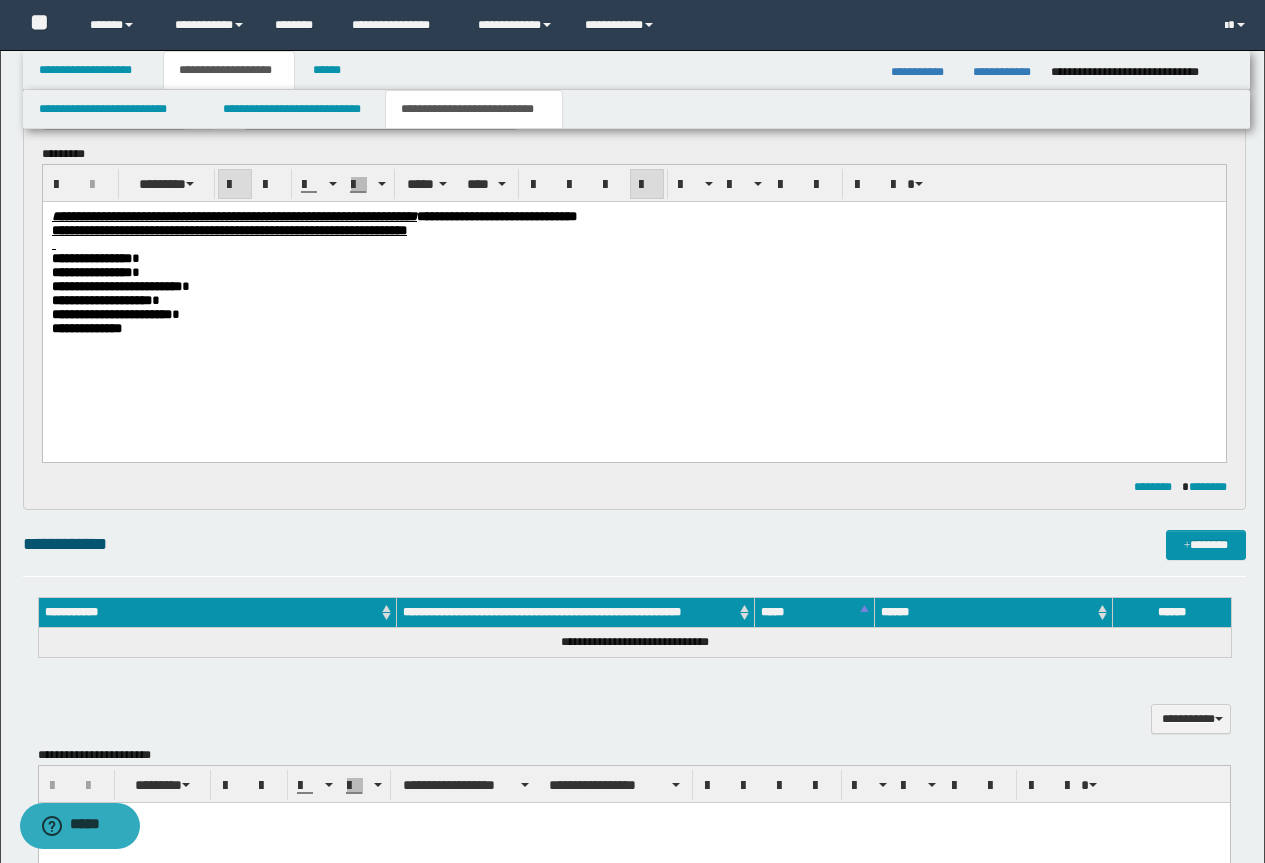 click at bounding box center [633, 244] 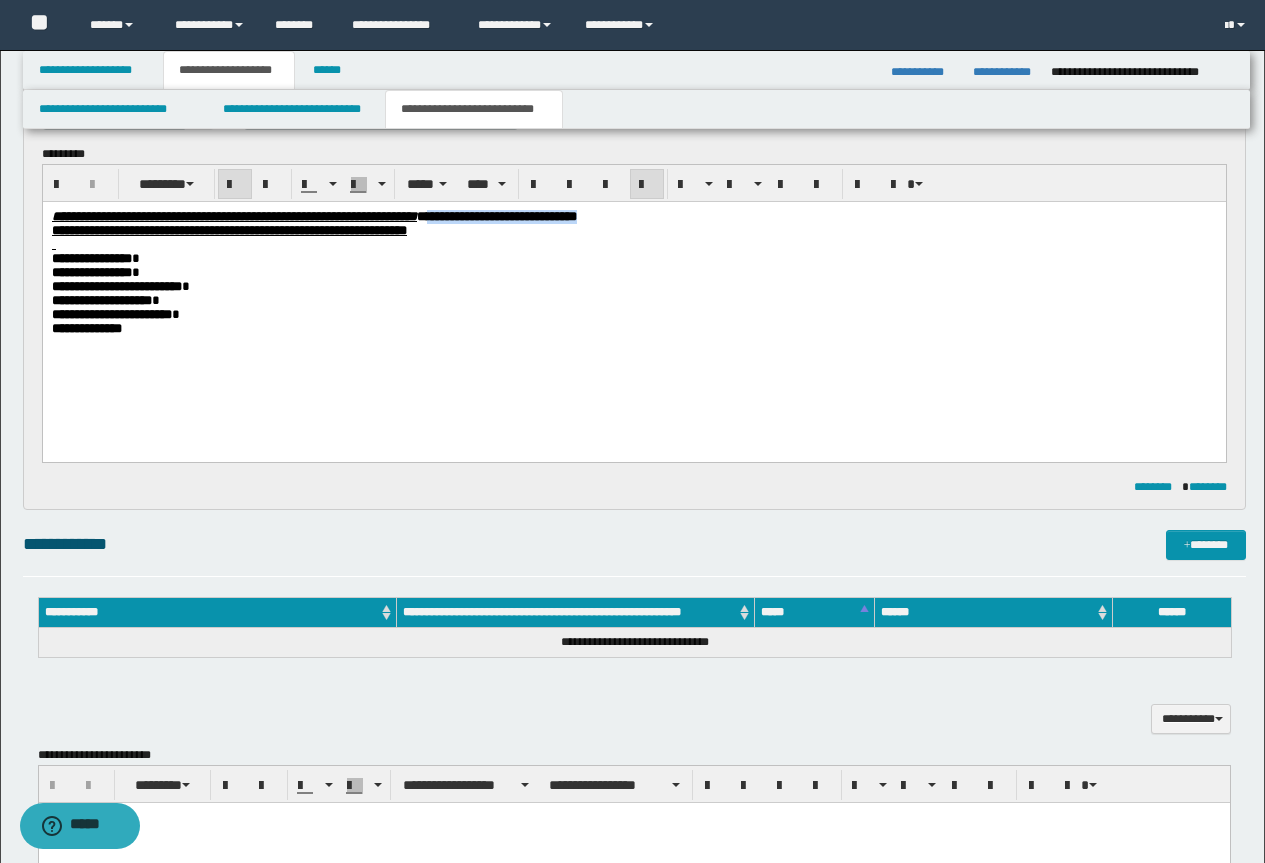 drag, startPoint x: 821, startPoint y: 217, endPoint x: 627, endPoint y: 217, distance: 194 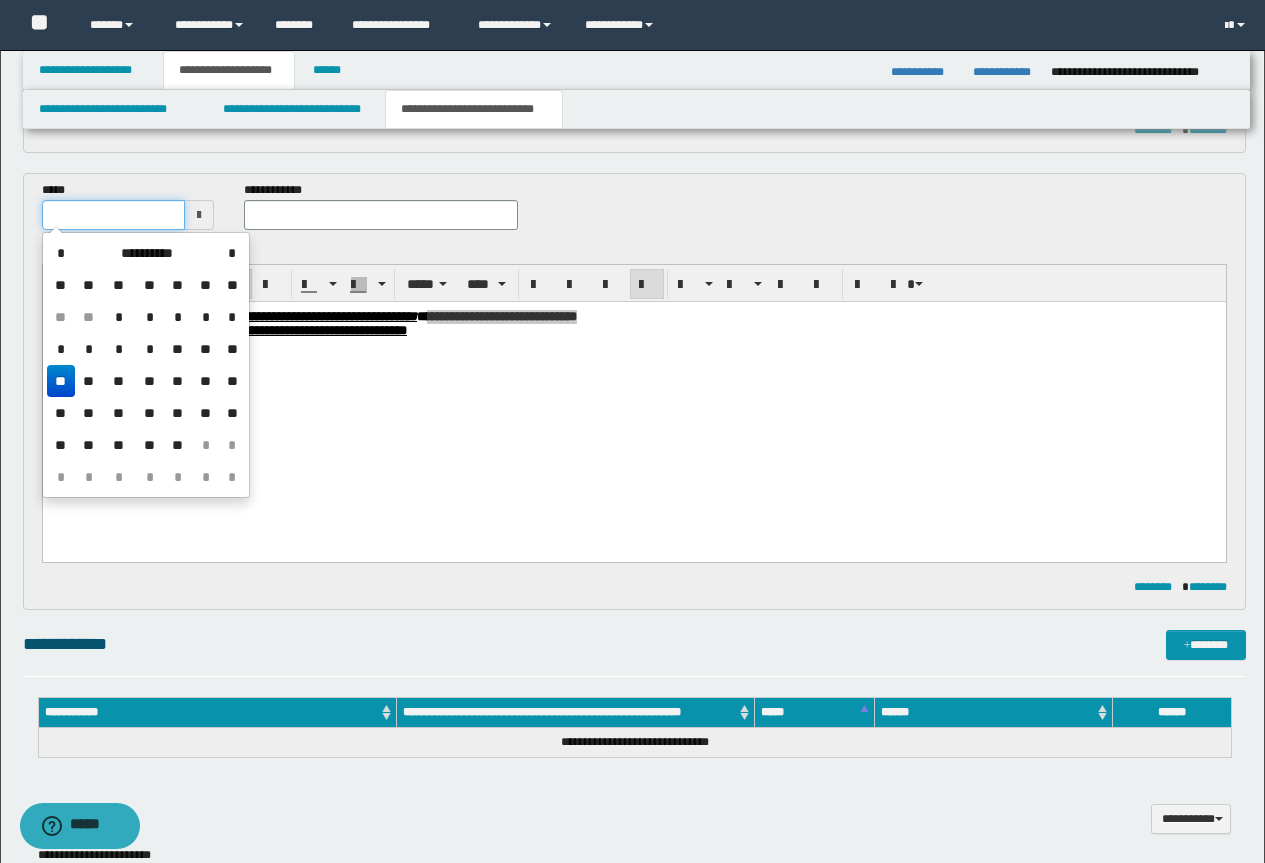 click at bounding box center [114, 215] 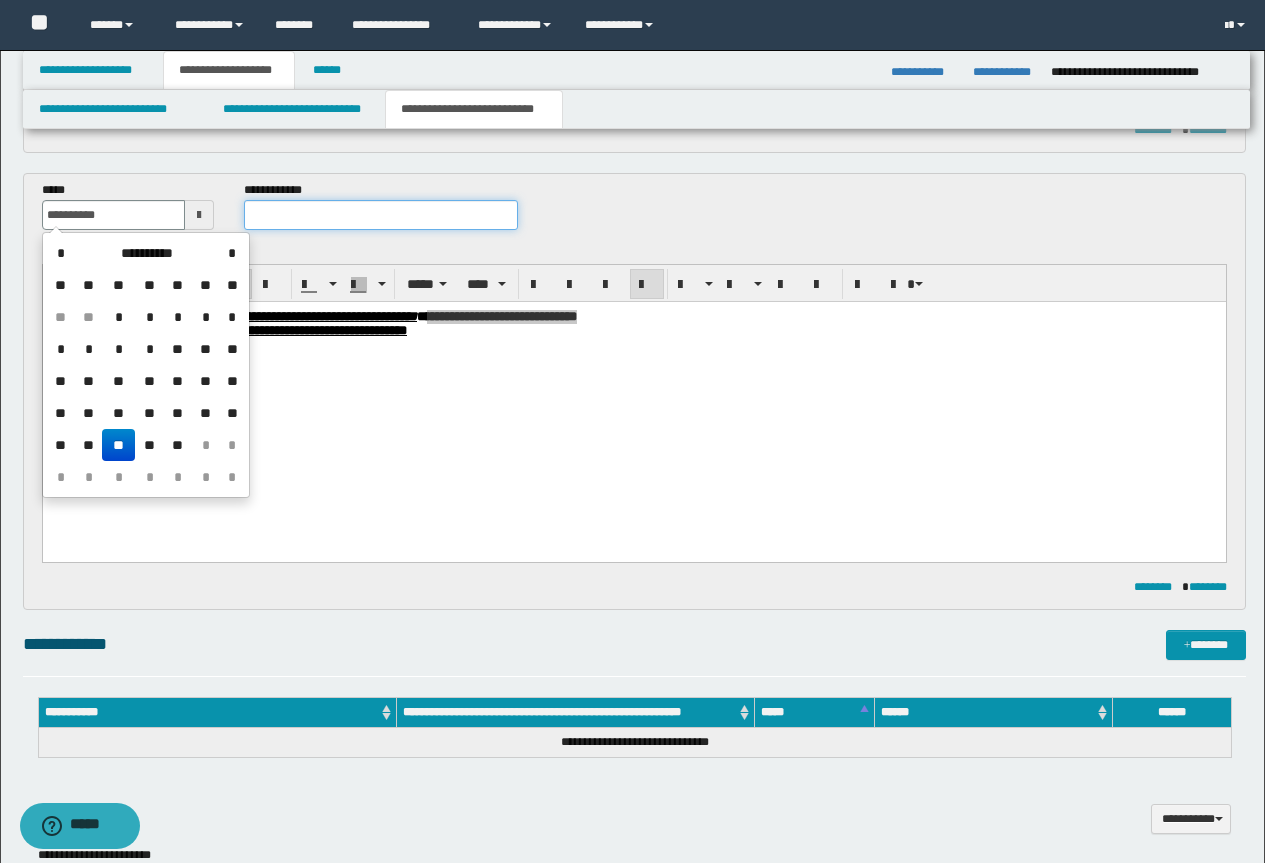 type on "**********" 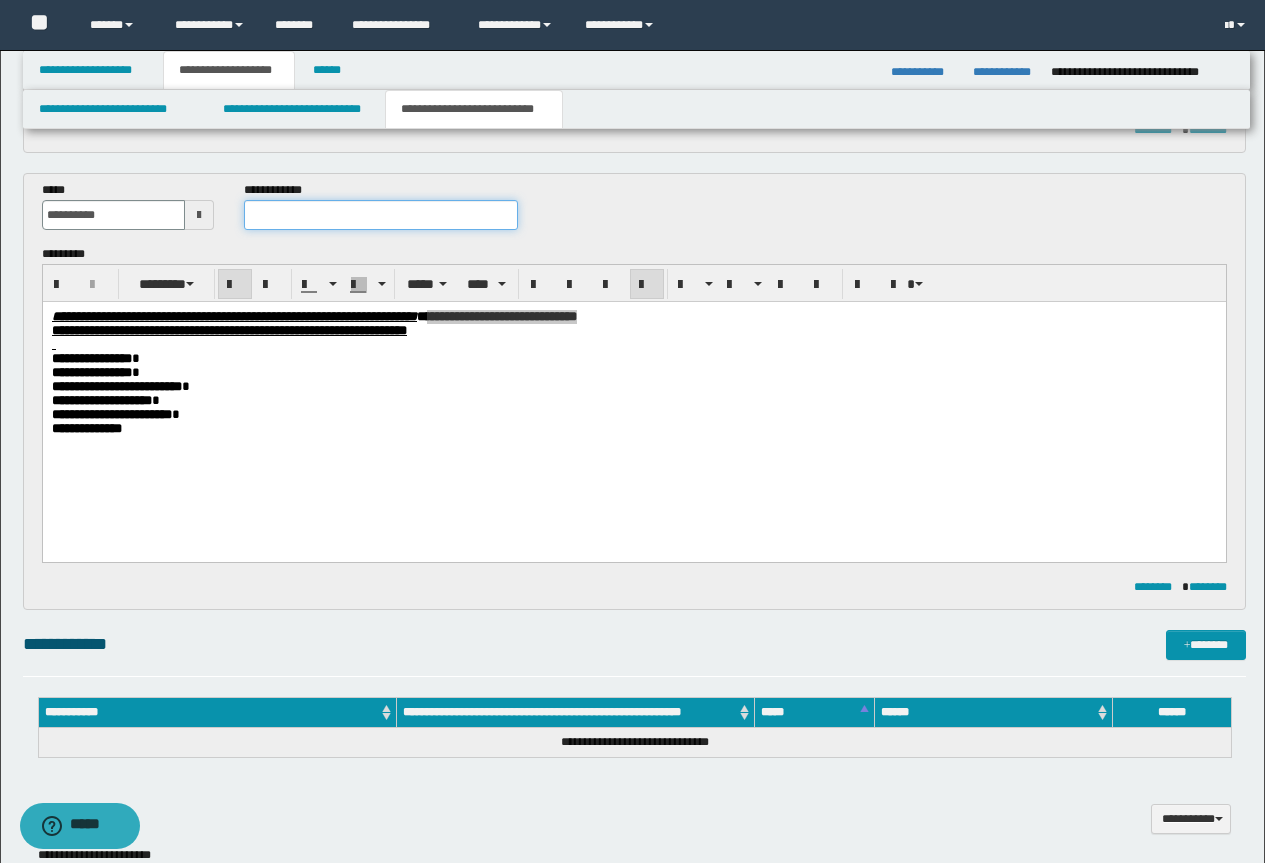 click at bounding box center [381, 215] 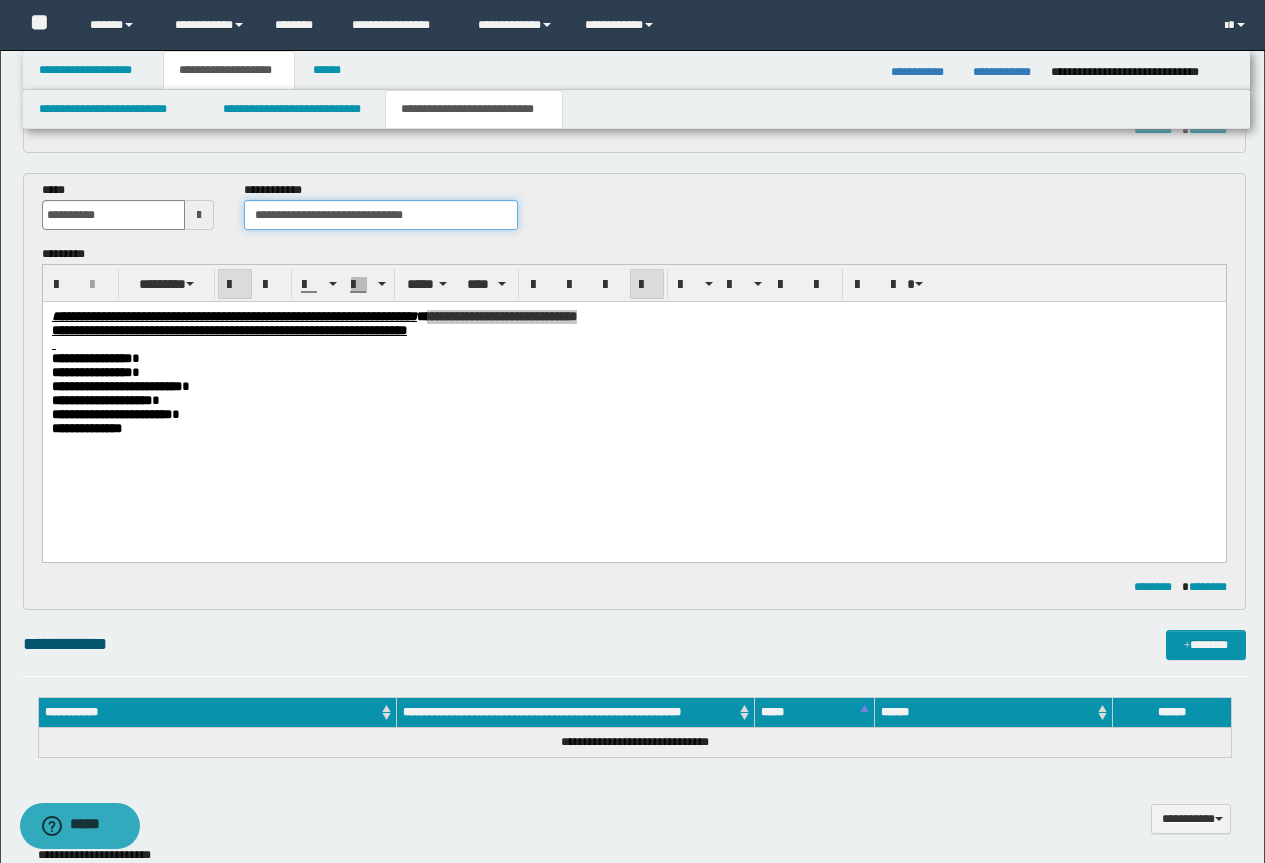 drag, startPoint x: 444, startPoint y: 207, endPoint x: 346, endPoint y: 227, distance: 100.02 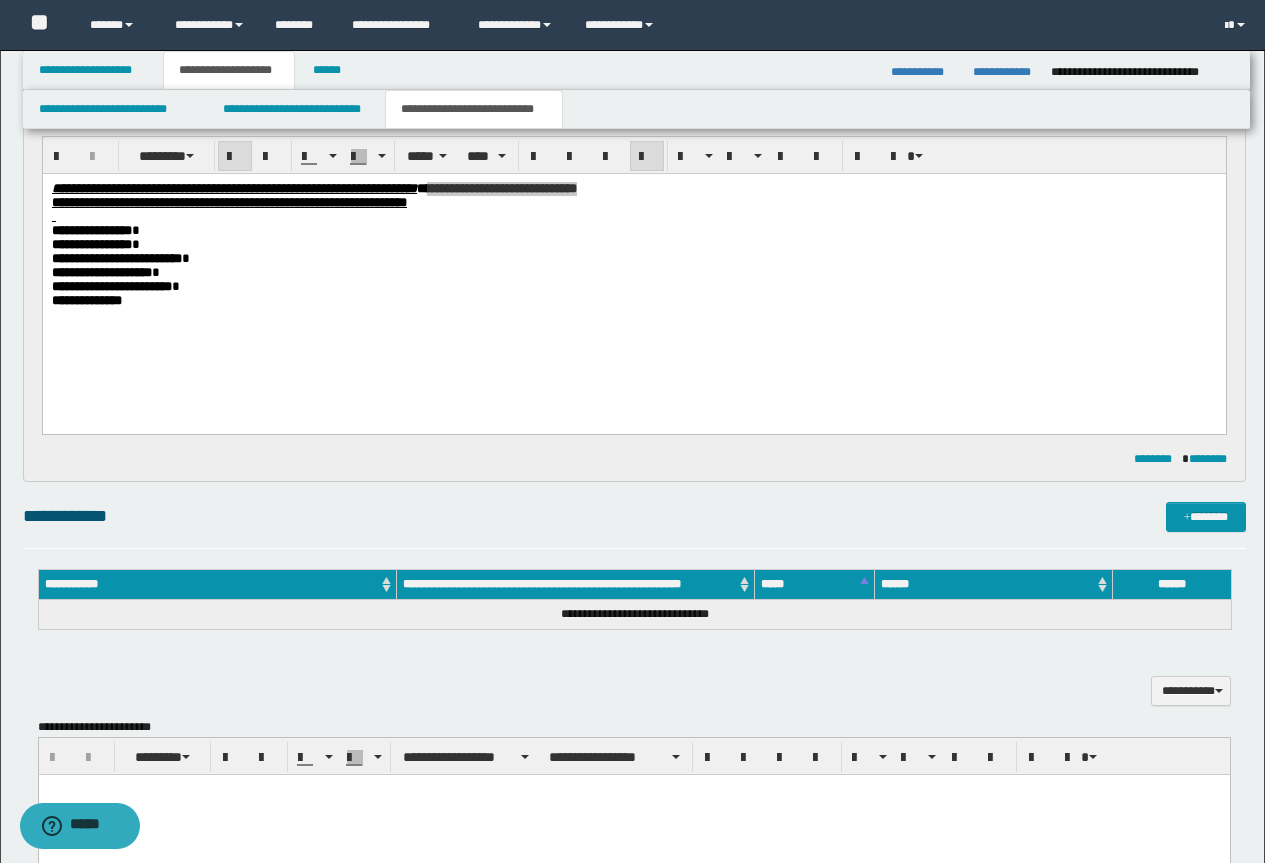 scroll, scrollTop: 826, scrollLeft: 0, axis: vertical 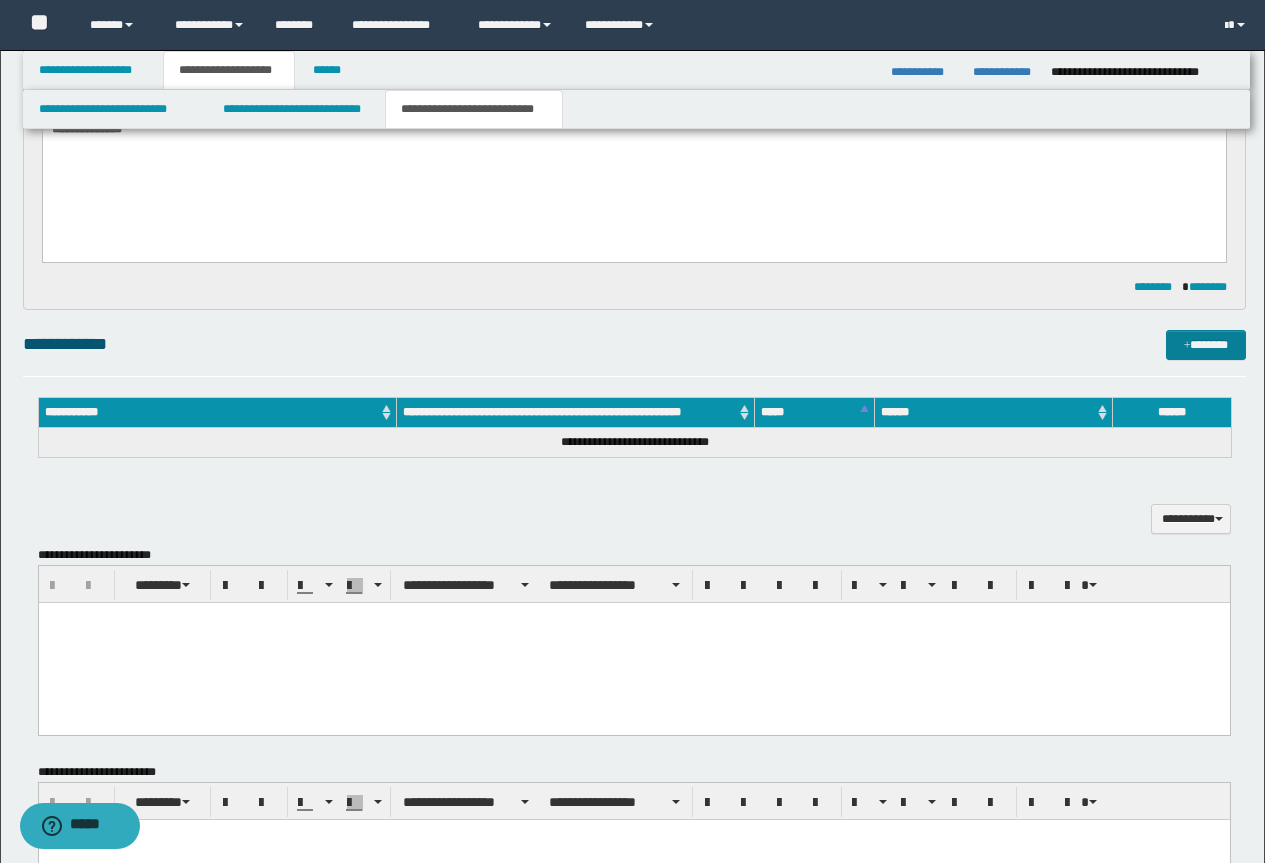 type on "**********" 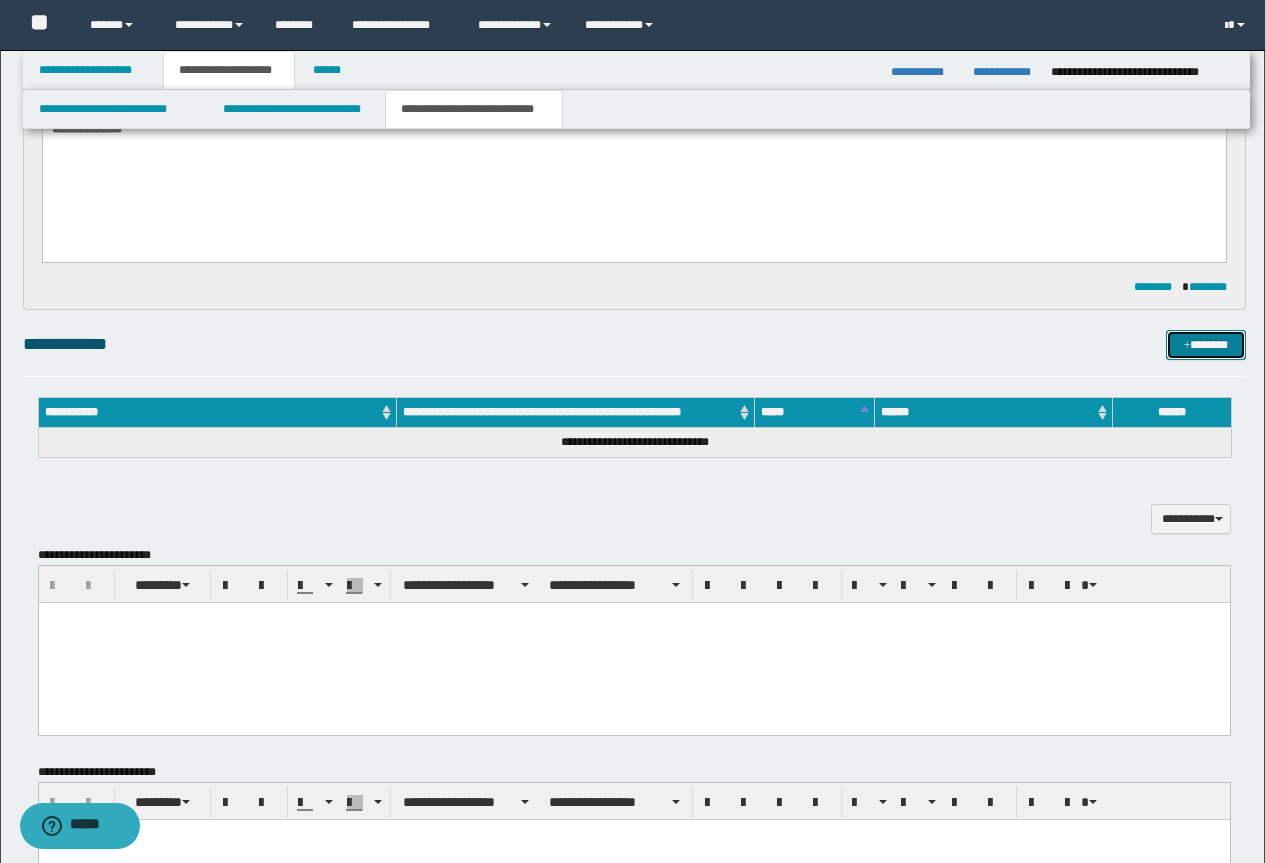 click at bounding box center [1187, 346] 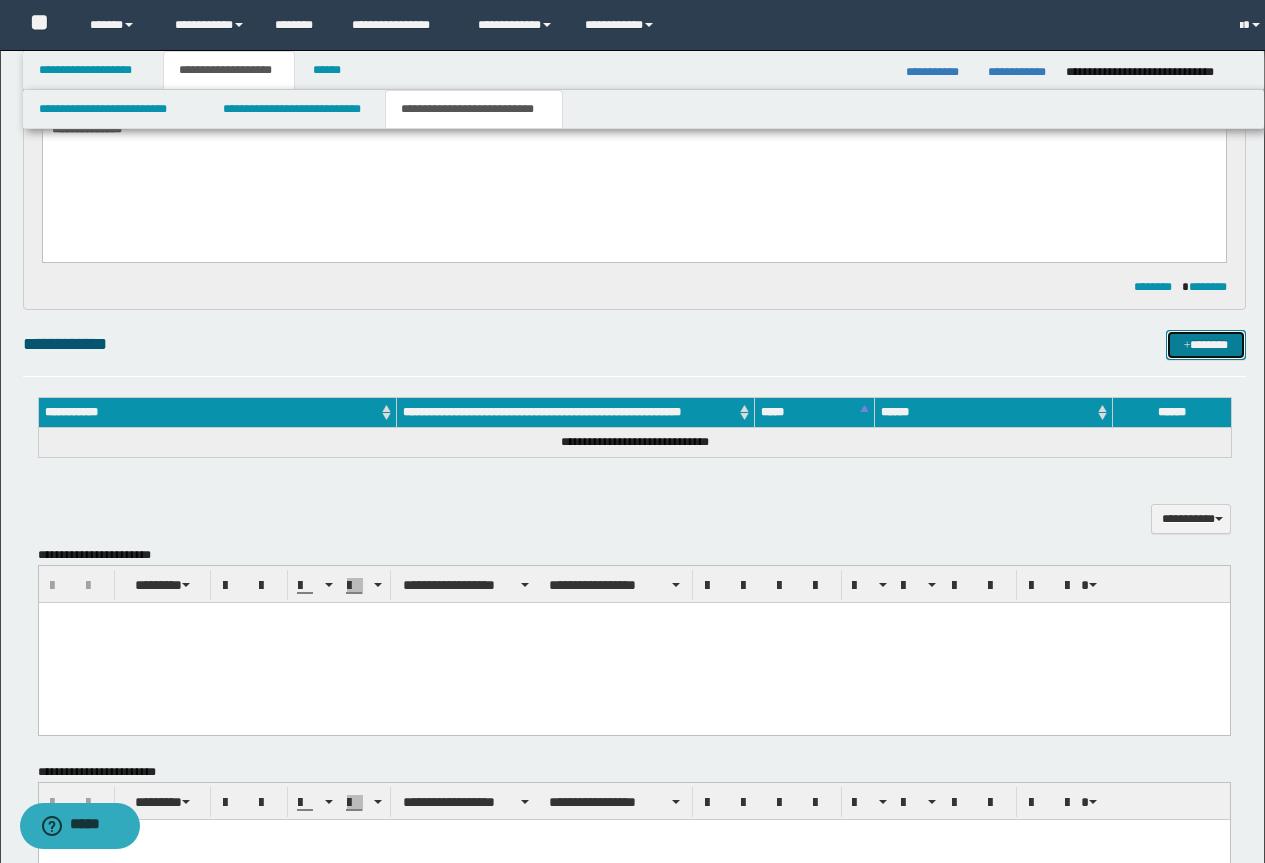 type 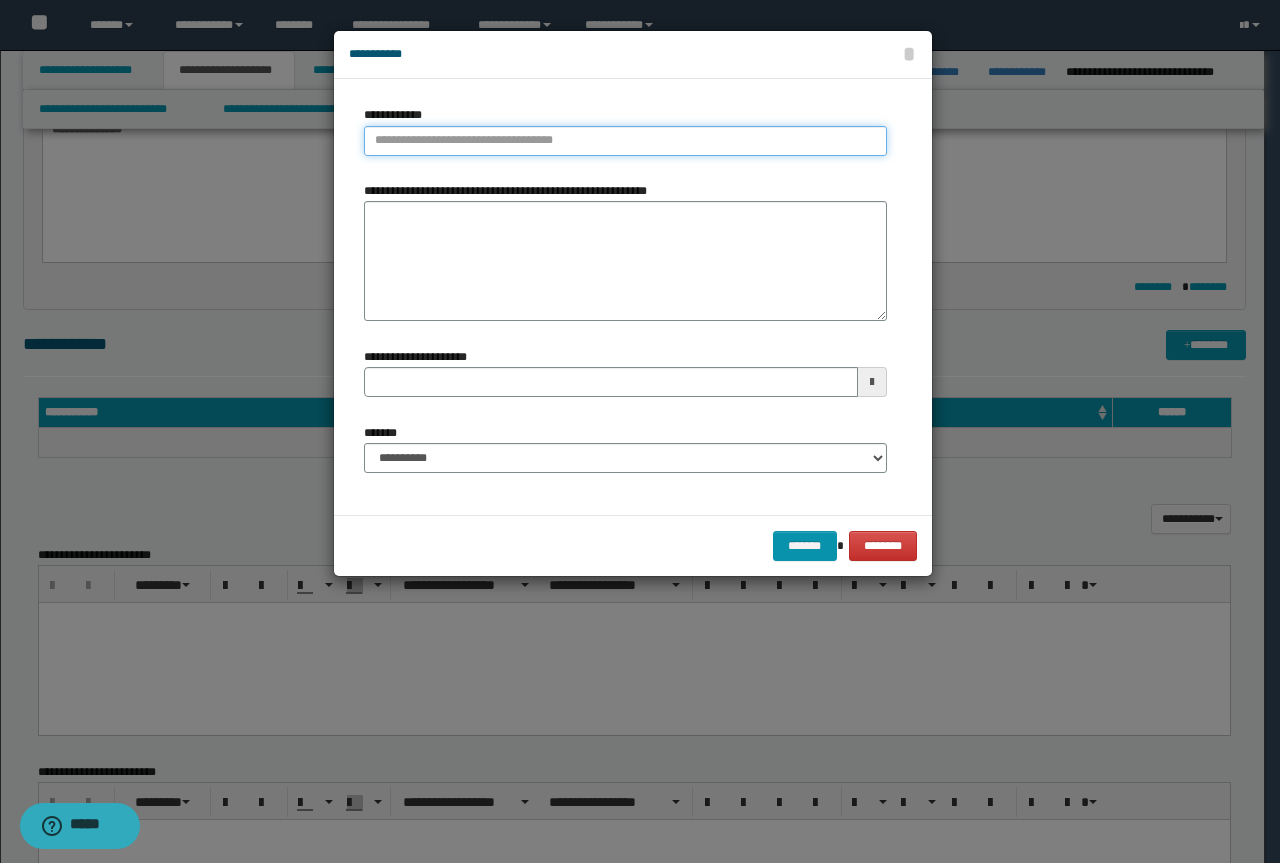 click on "**********" at bounding box center [625, 141] 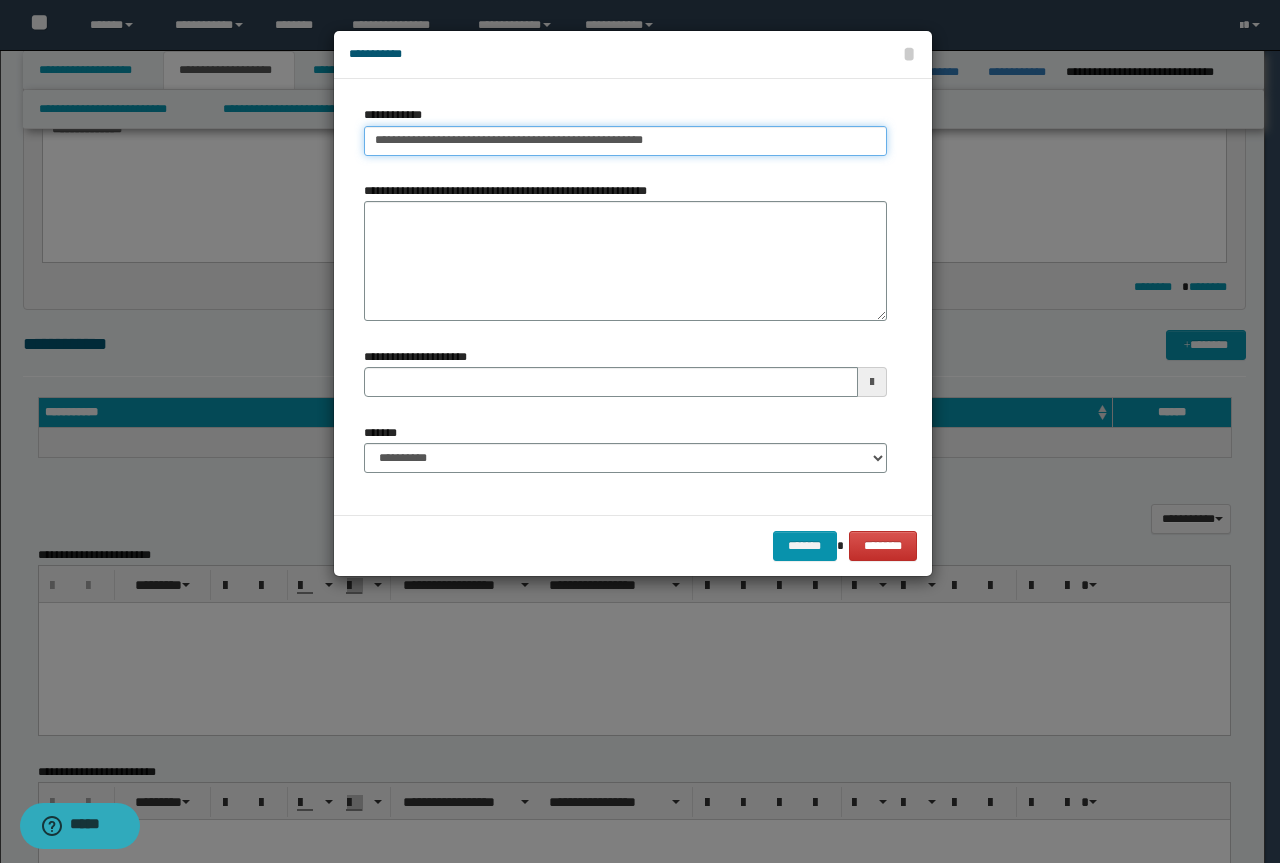 drag, startPoint x: 706, startPoint y: 141, endPoint x: 528, endPoint y: 137, distance: 178.04494 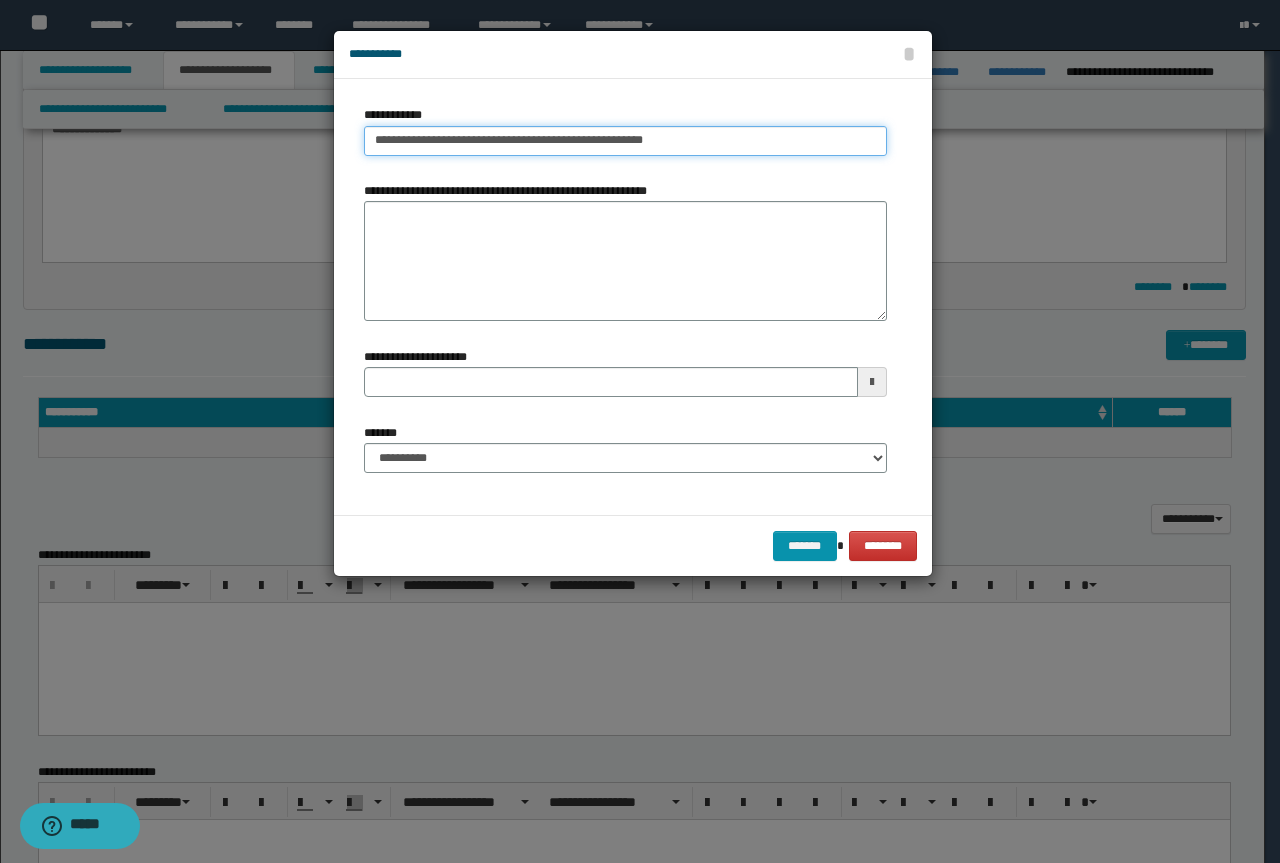 type on "**********" 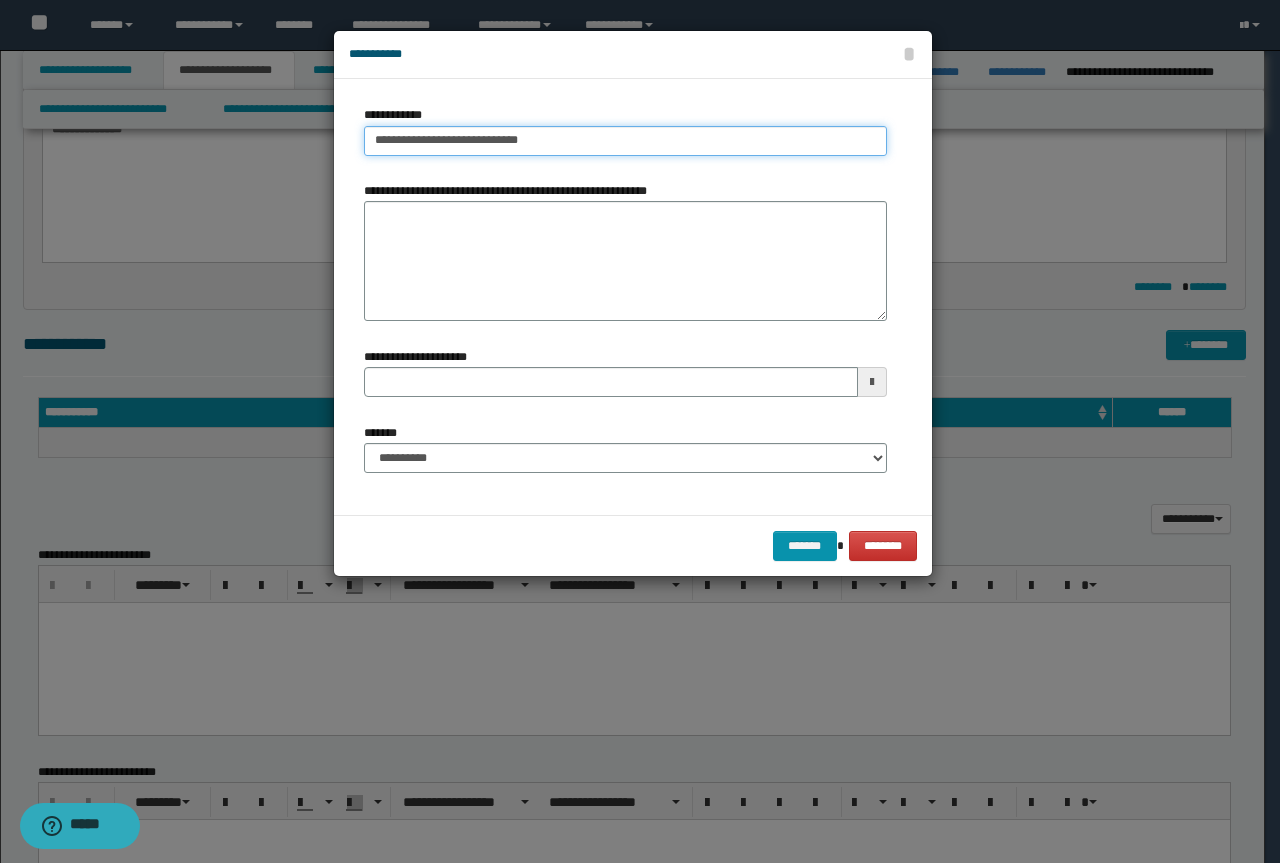 type on "**********" 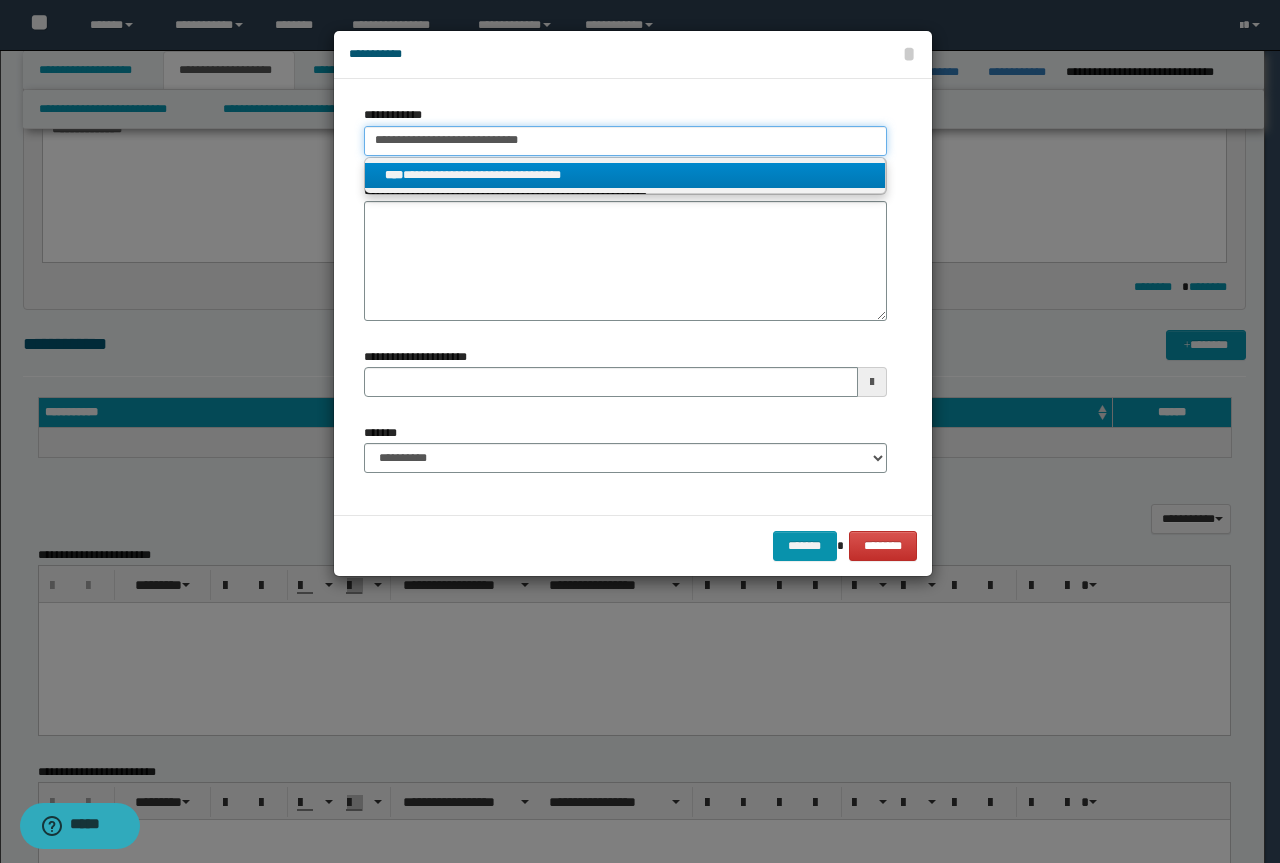 type on "**********" 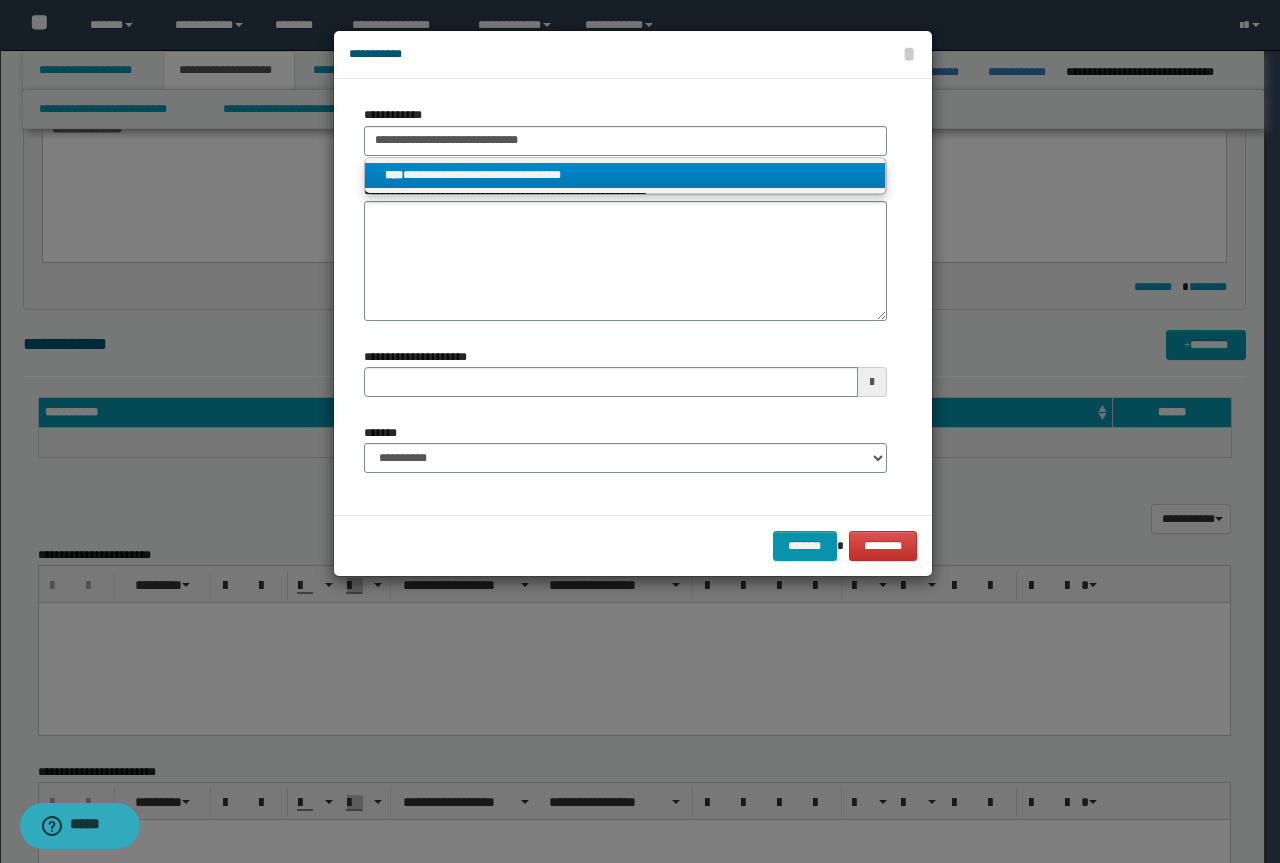 click on "**********" at bounding box center [625, 175] 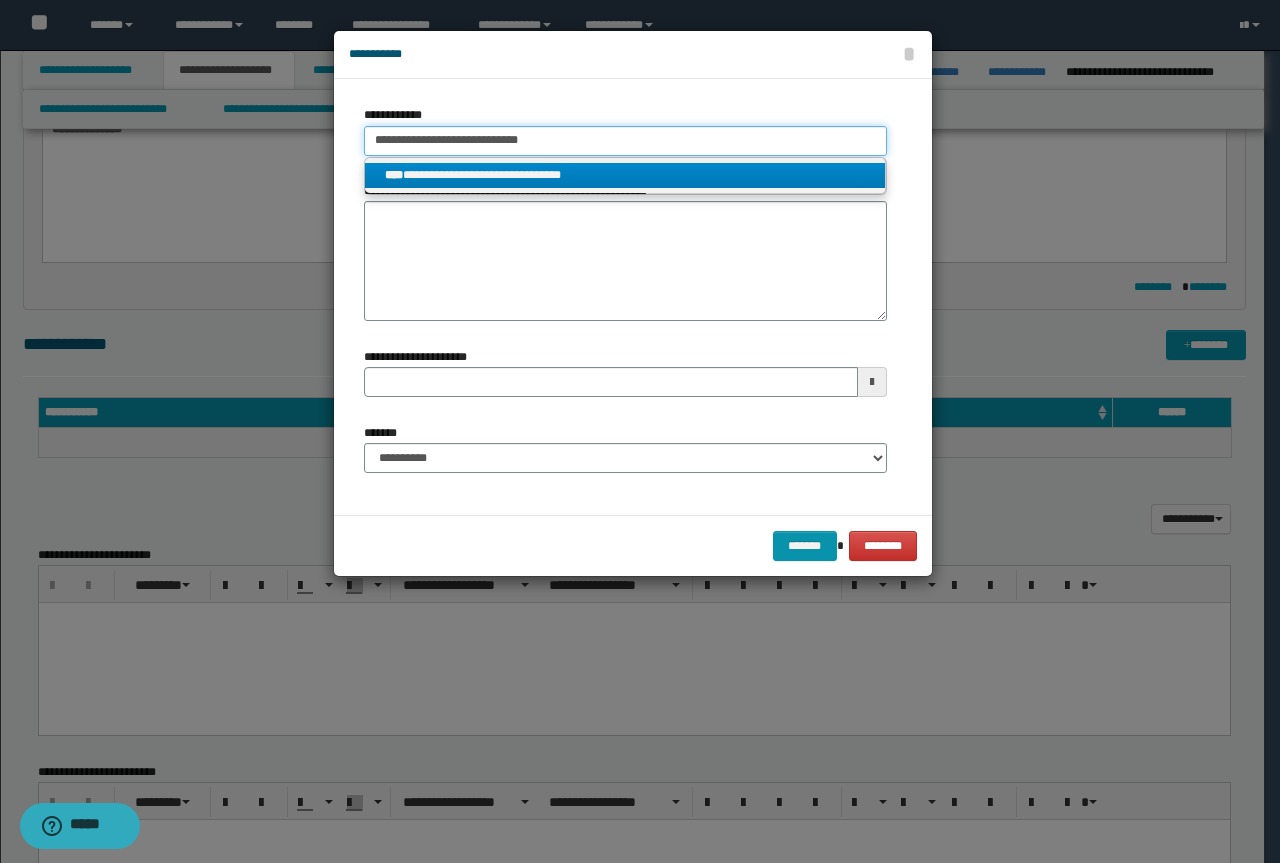 type 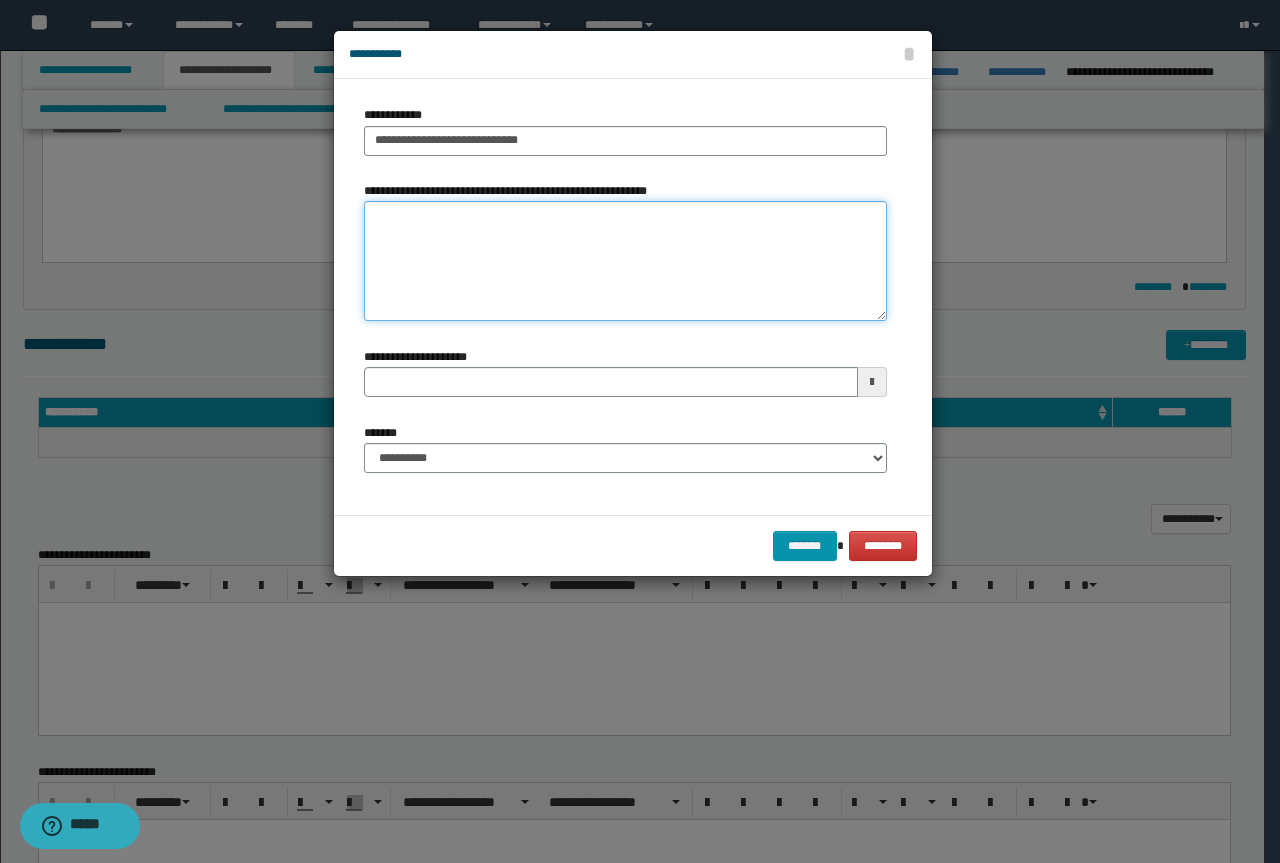 click on "**********" at bounding box center (625, 261) 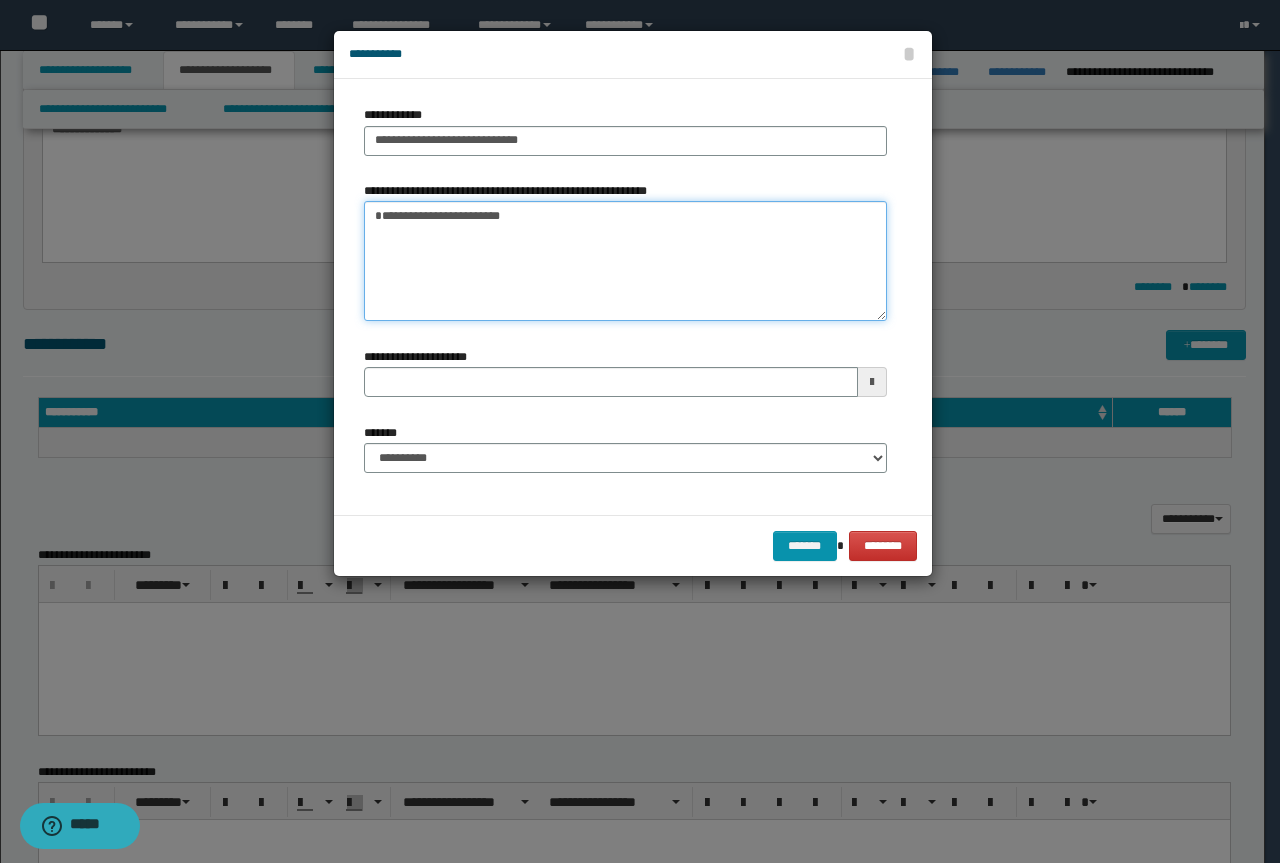 type 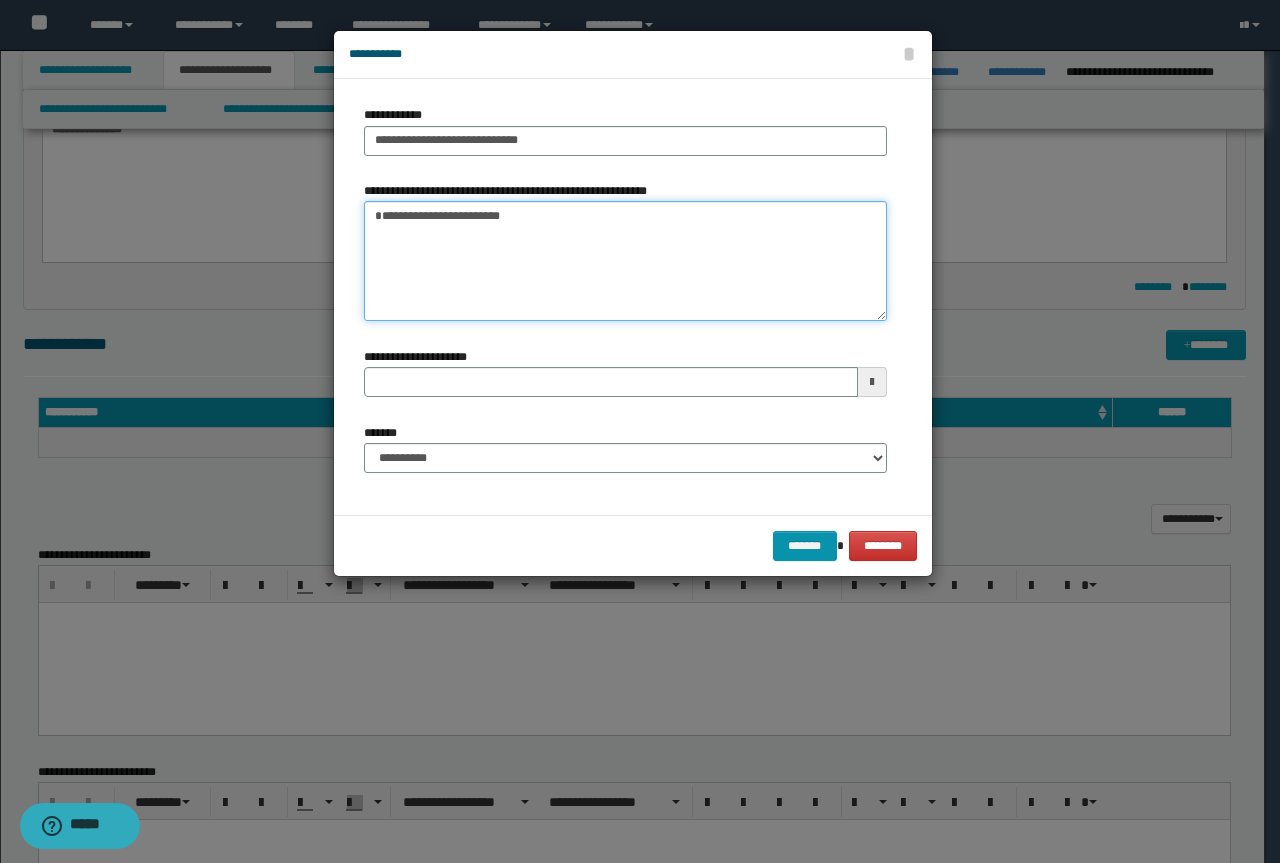 type on "**********" 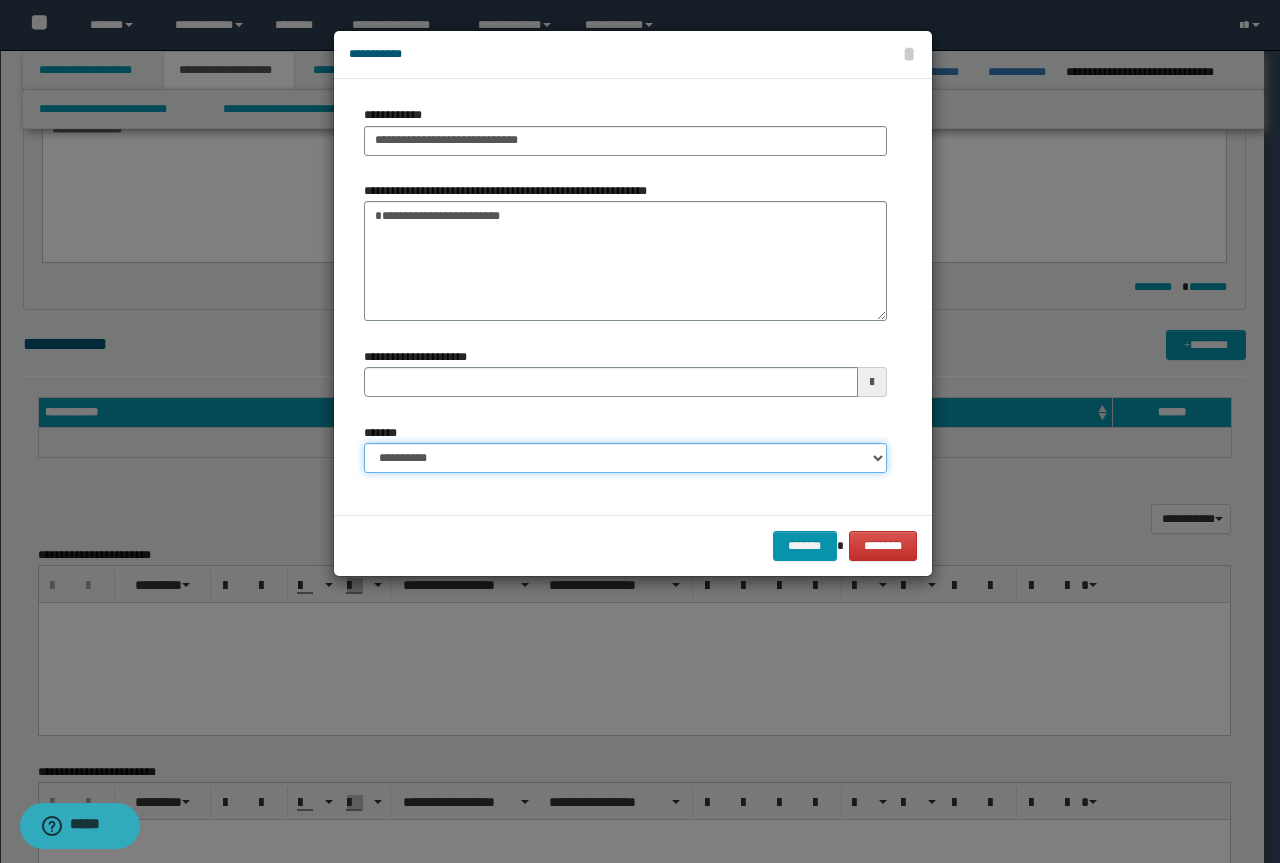 click on "**********" at bounding box center (625, 458) 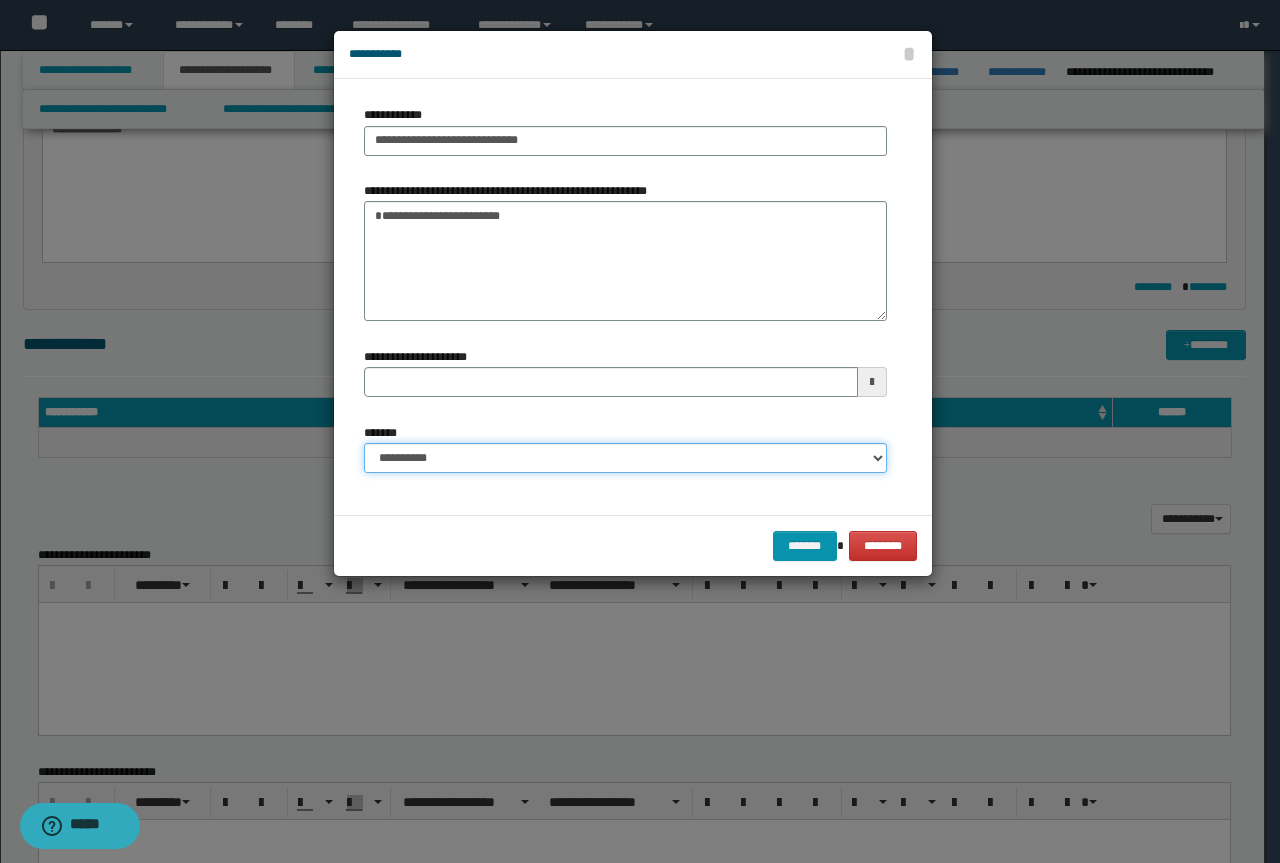 click on "**********" at bounding box center [625, 458] 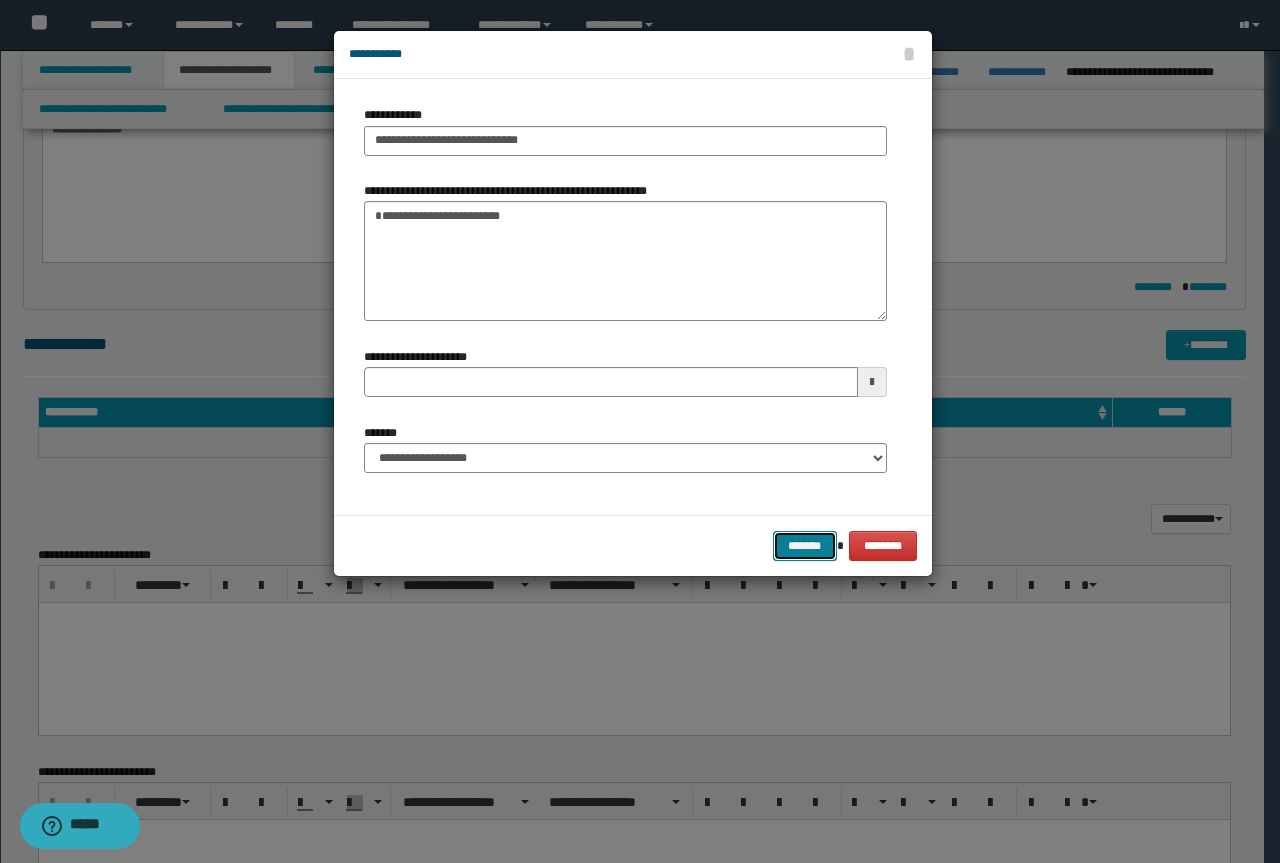 click on "*******" at bounding box center (805, 546) 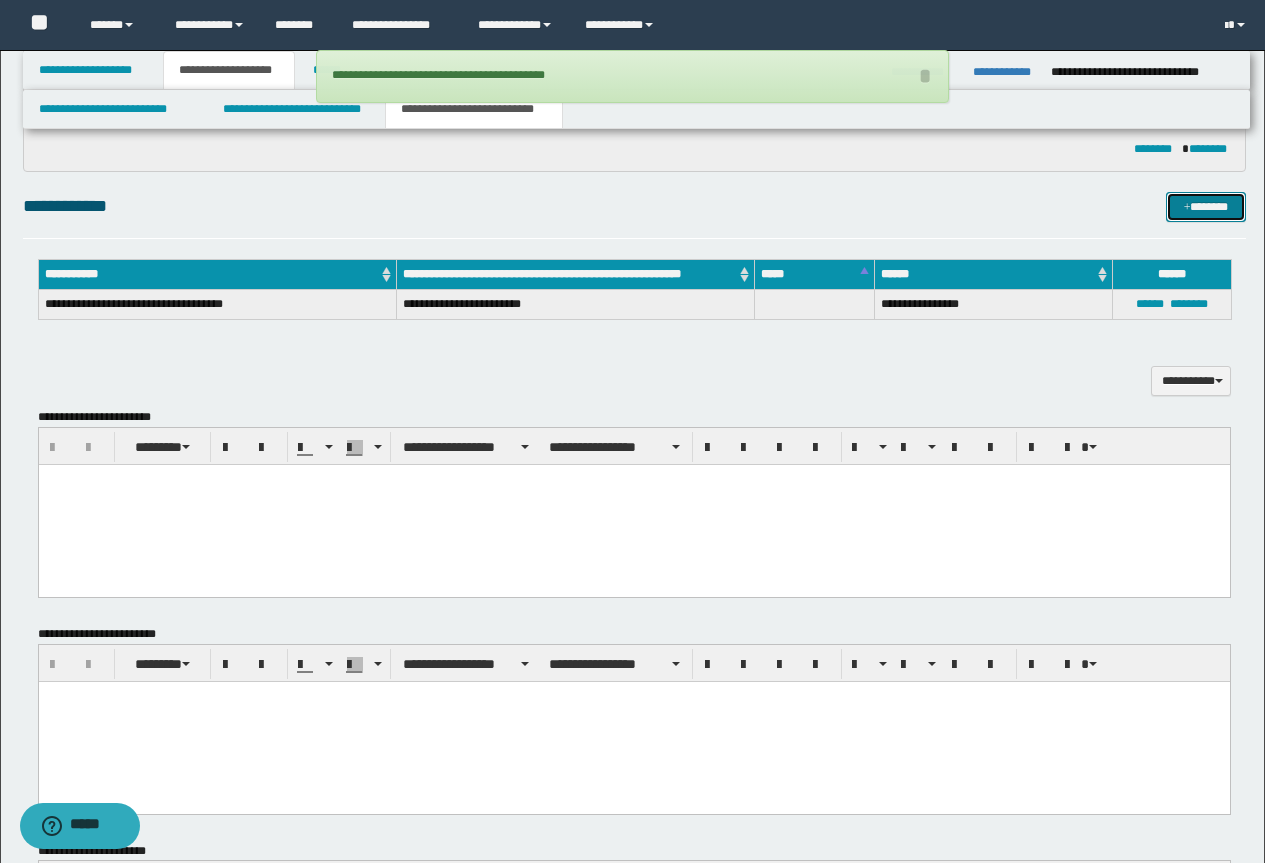 scroll, scrollTop: 1256, scrollLeft: 0, axis: vertical 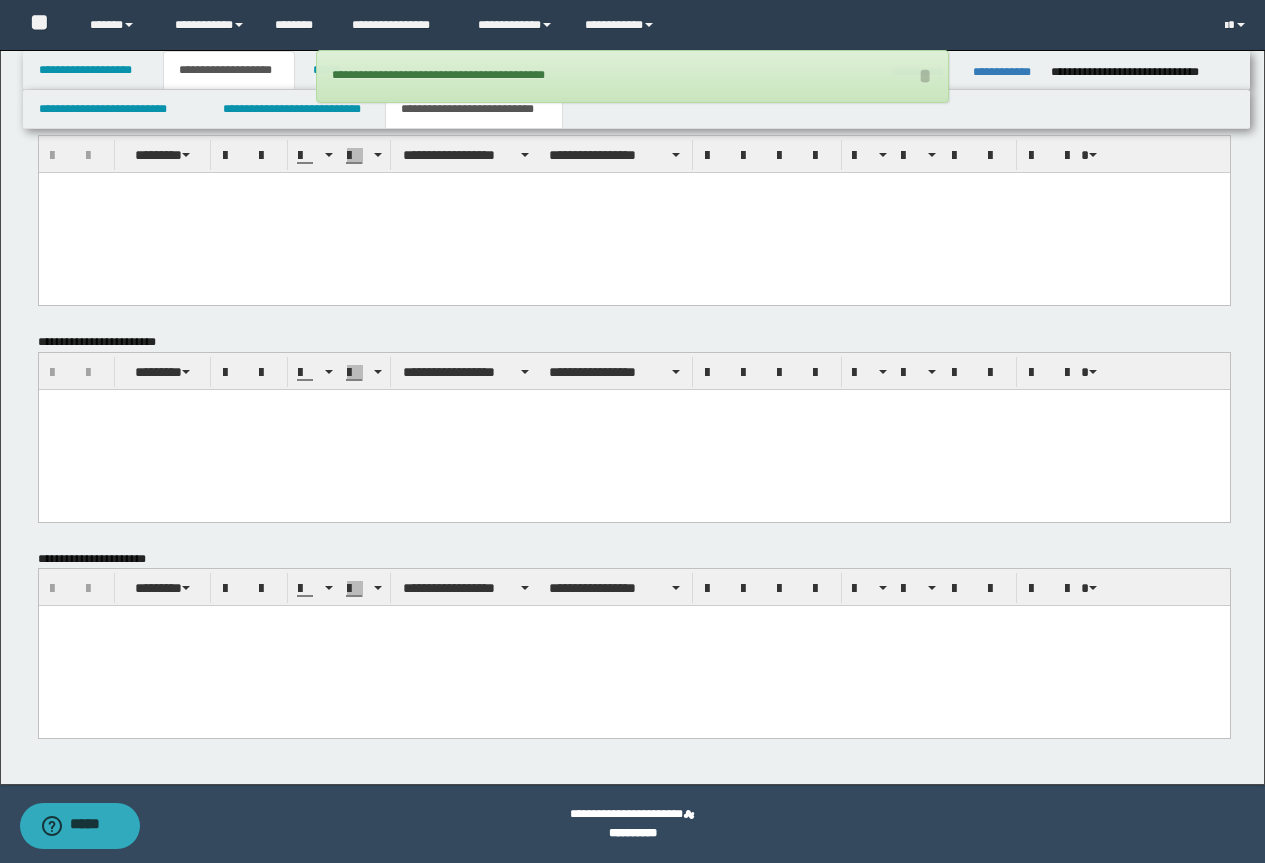 click at bounding box center (633, 646) 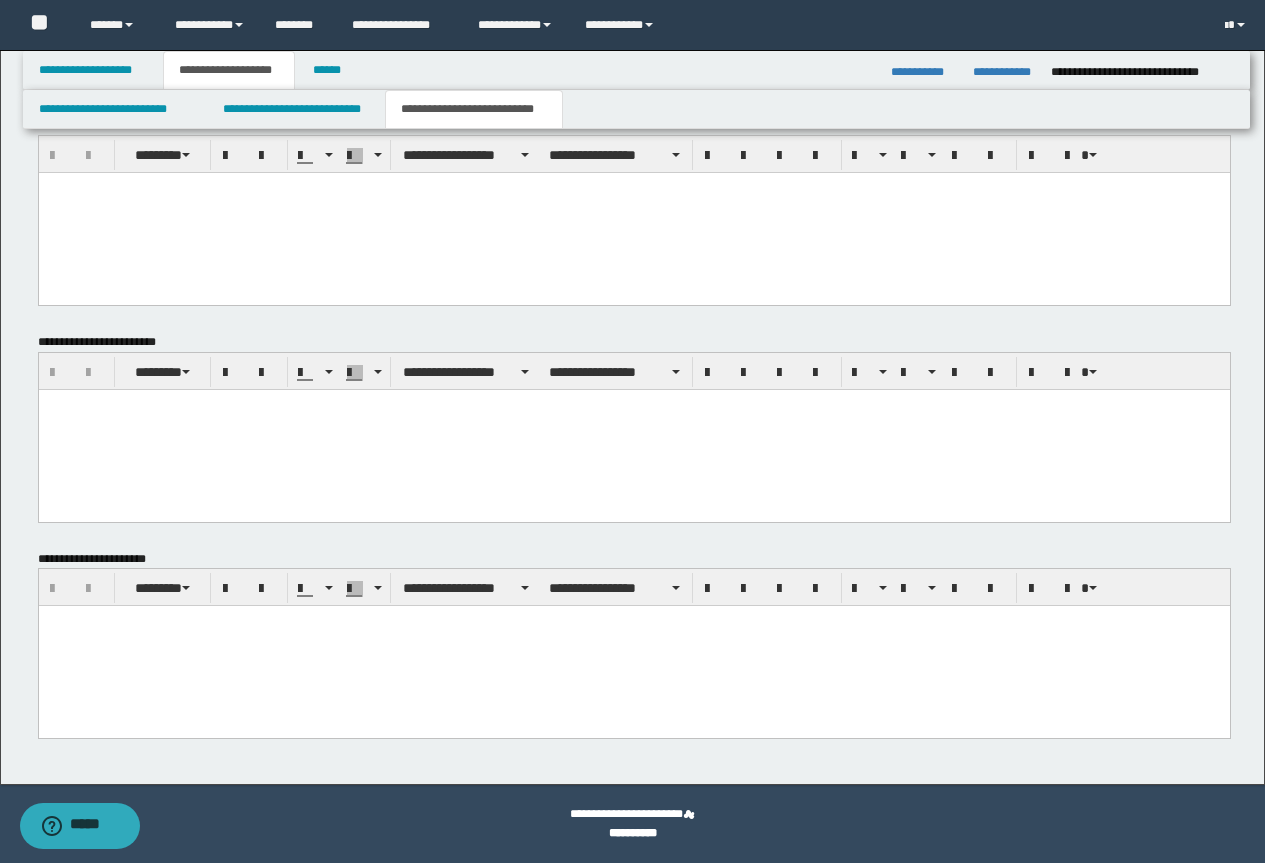 click at bounding box center [633, 646] 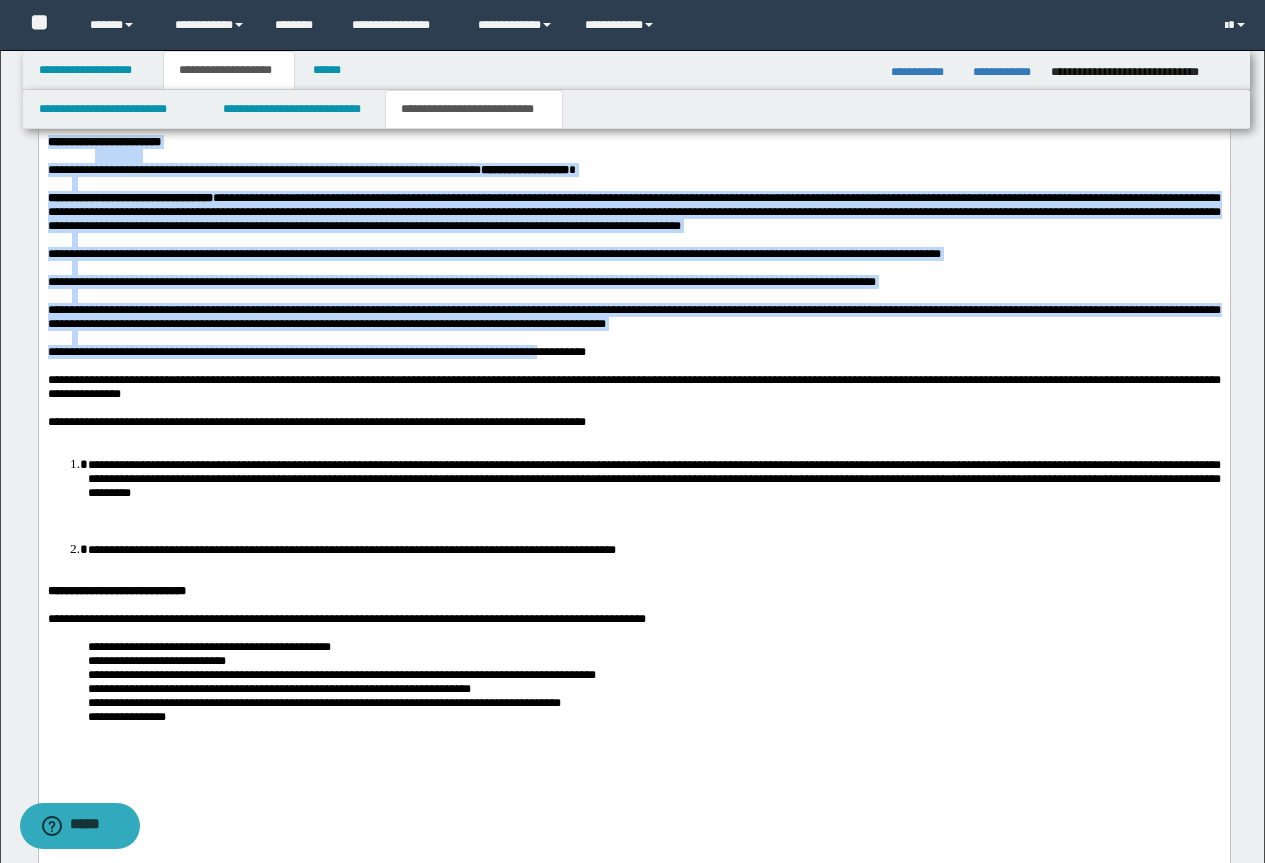 scroll, scrollTop: 1856, scrollLeft: 0, axis: vertical 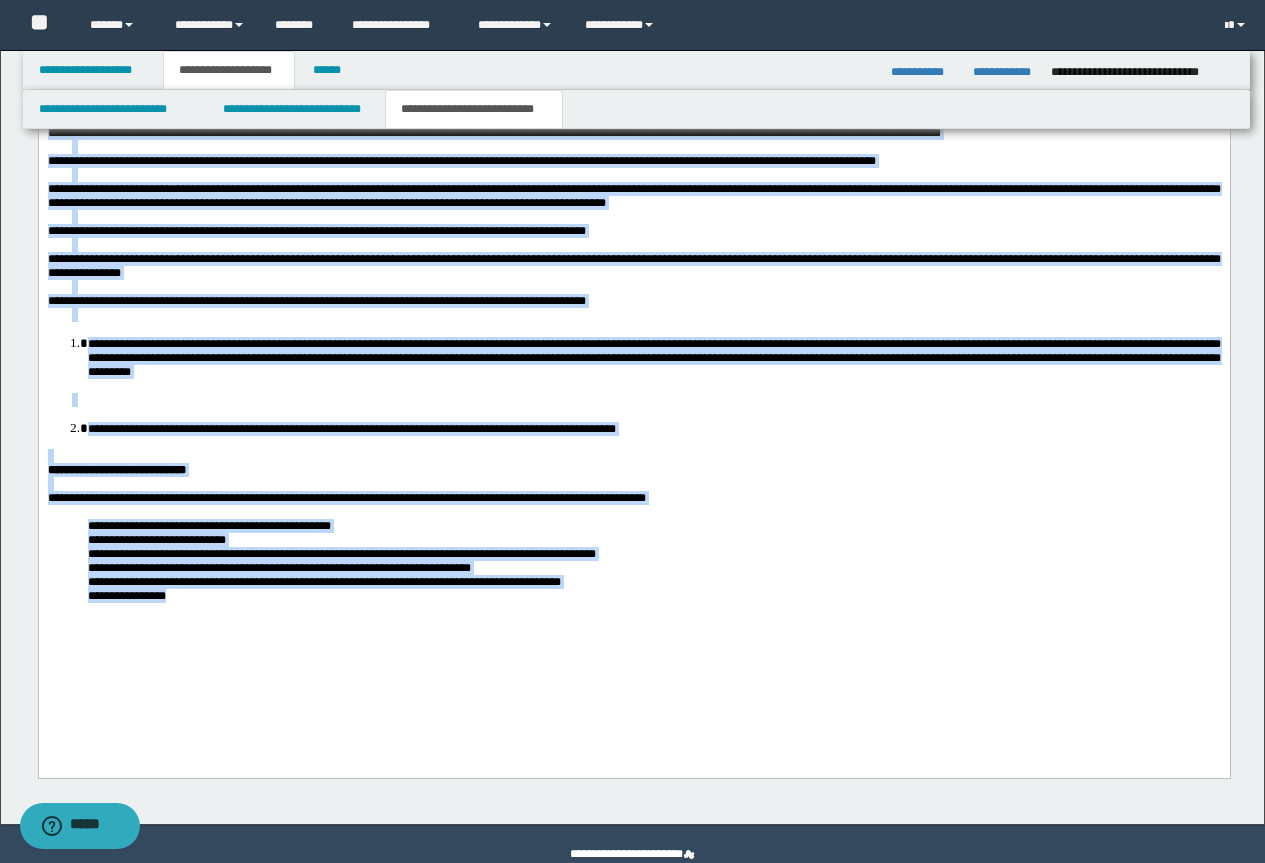 drag, startPoint x: 47, startPoint y: 24, endPoint x: 750, endPoint y: 699, distance: 974.5943 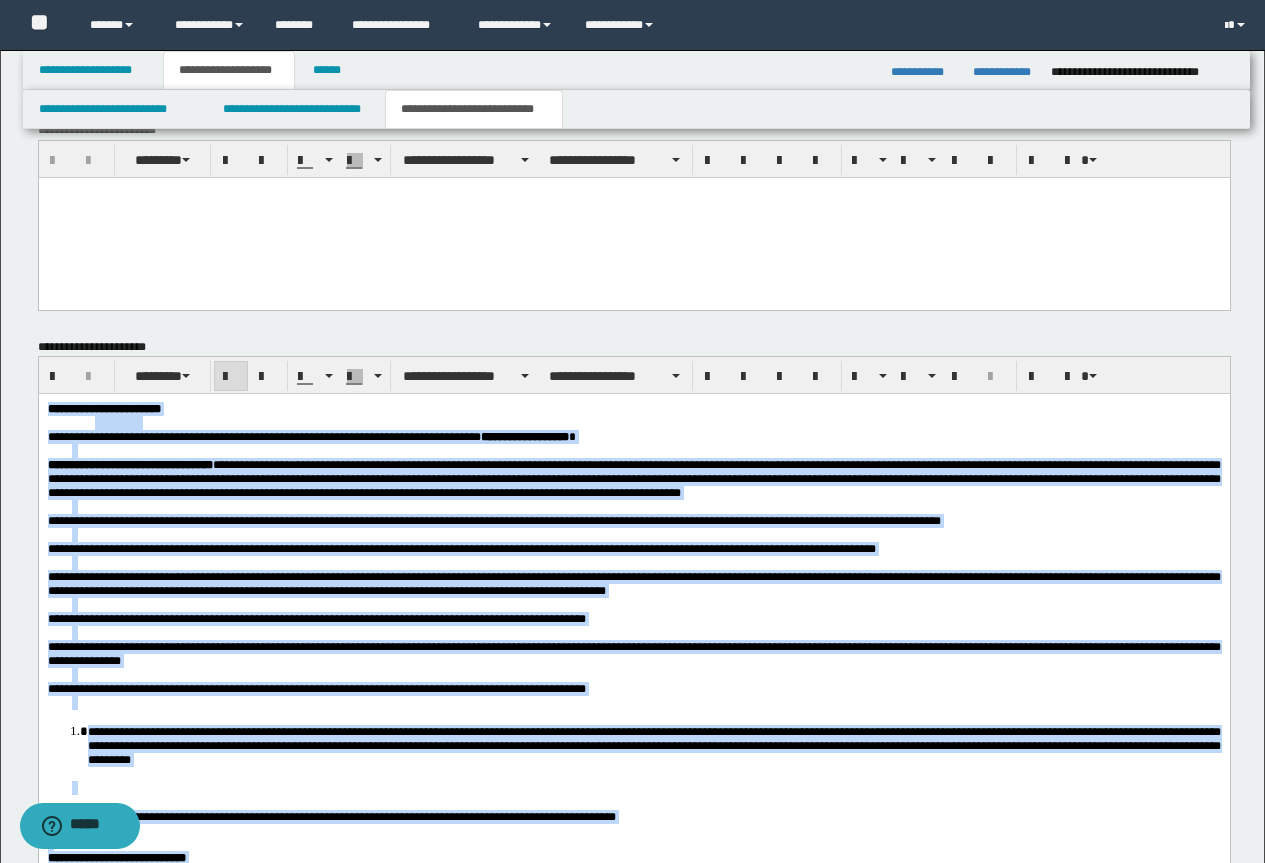 scroll, scrollTop: 1456, scrollLeft: 0, axis: vertical 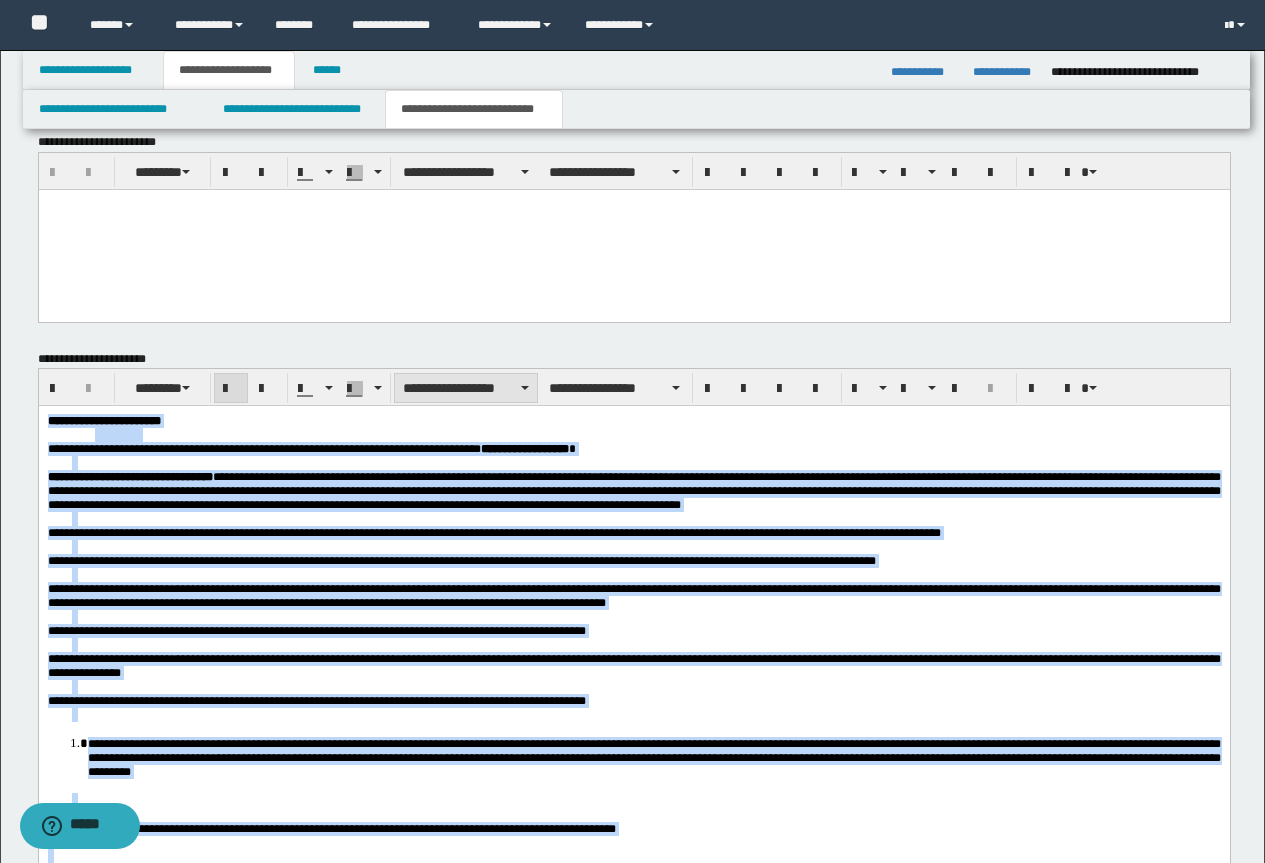 click on "**********" at bounding box center [466, 388] 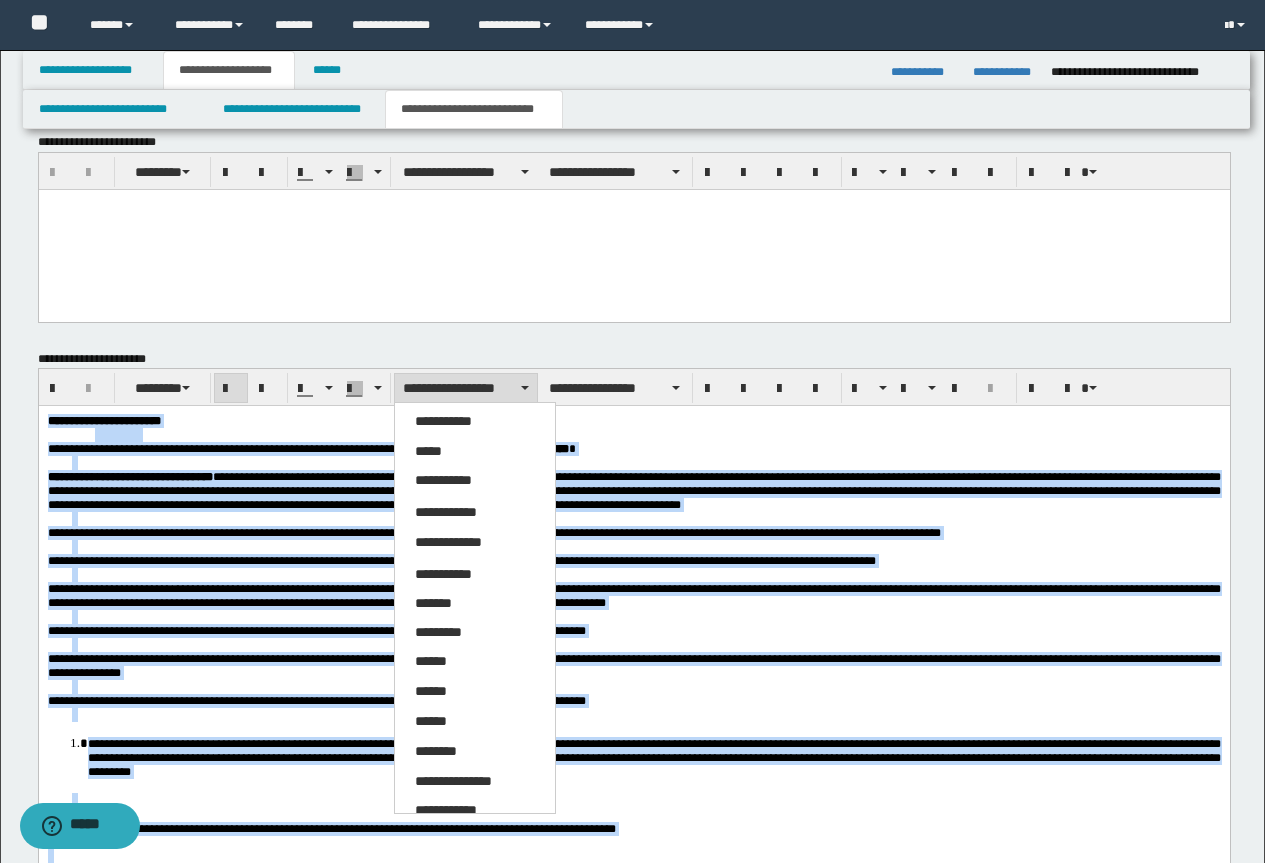 click on "*****" at bounding box center (428, 451) 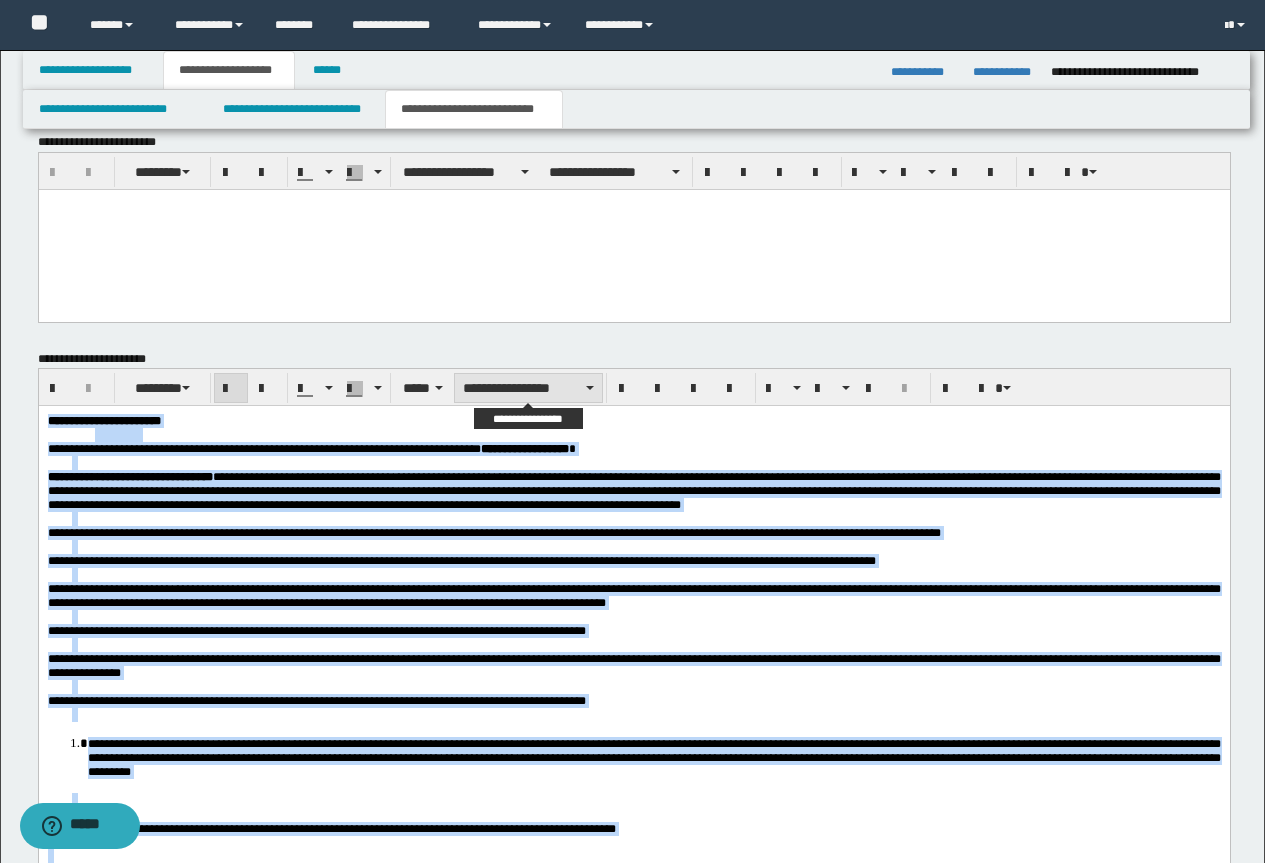 click on "**********" at bounding box center [528, 388] 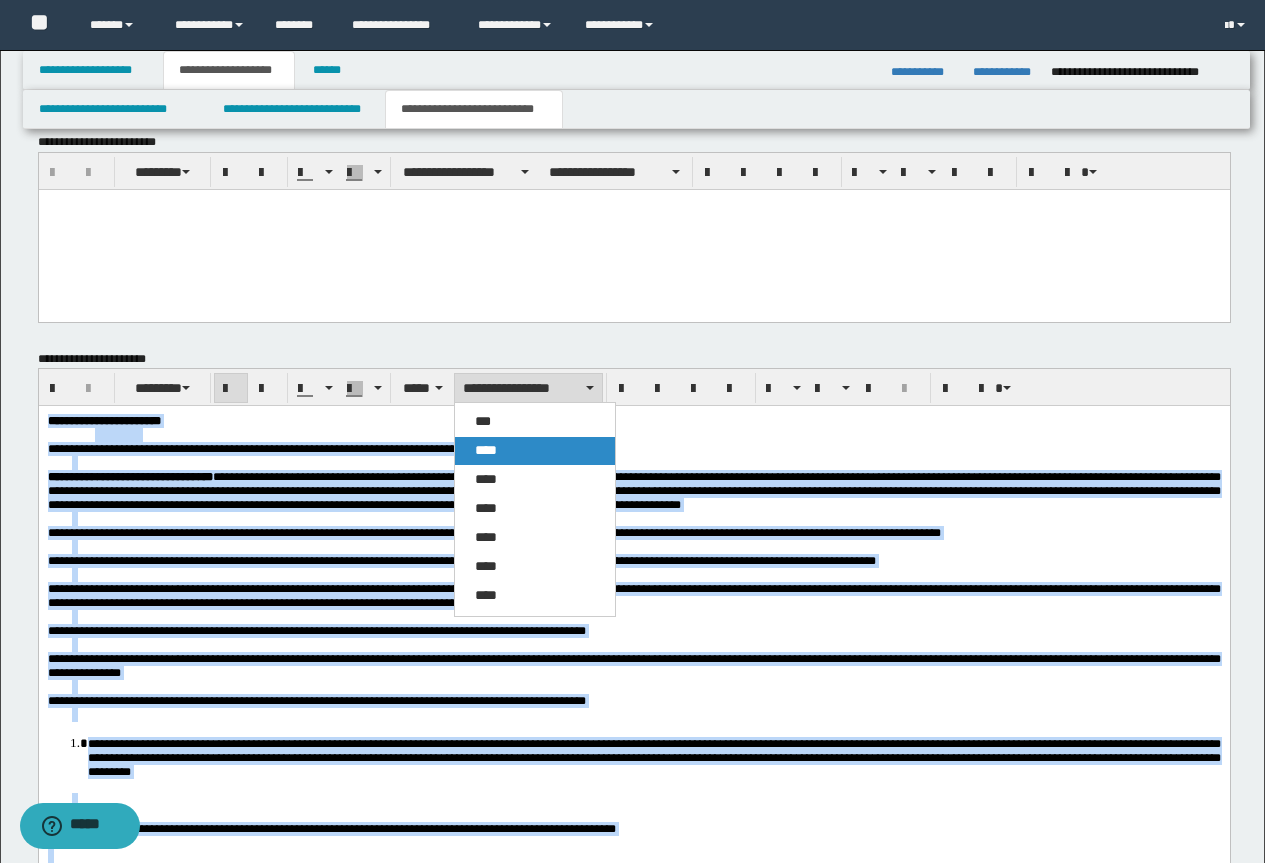 click on "****" at bounding box center [535, 451] 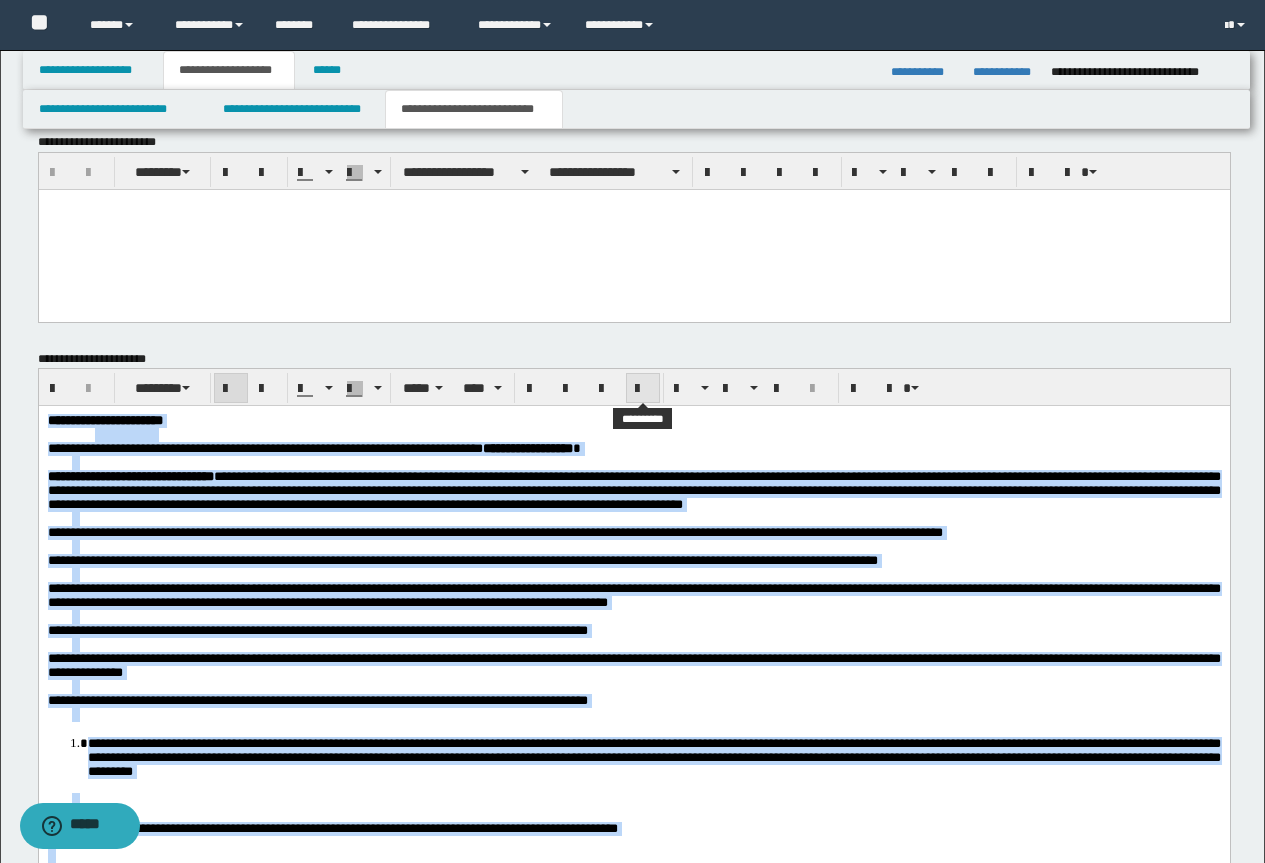 click at bounding box center (643, 389) 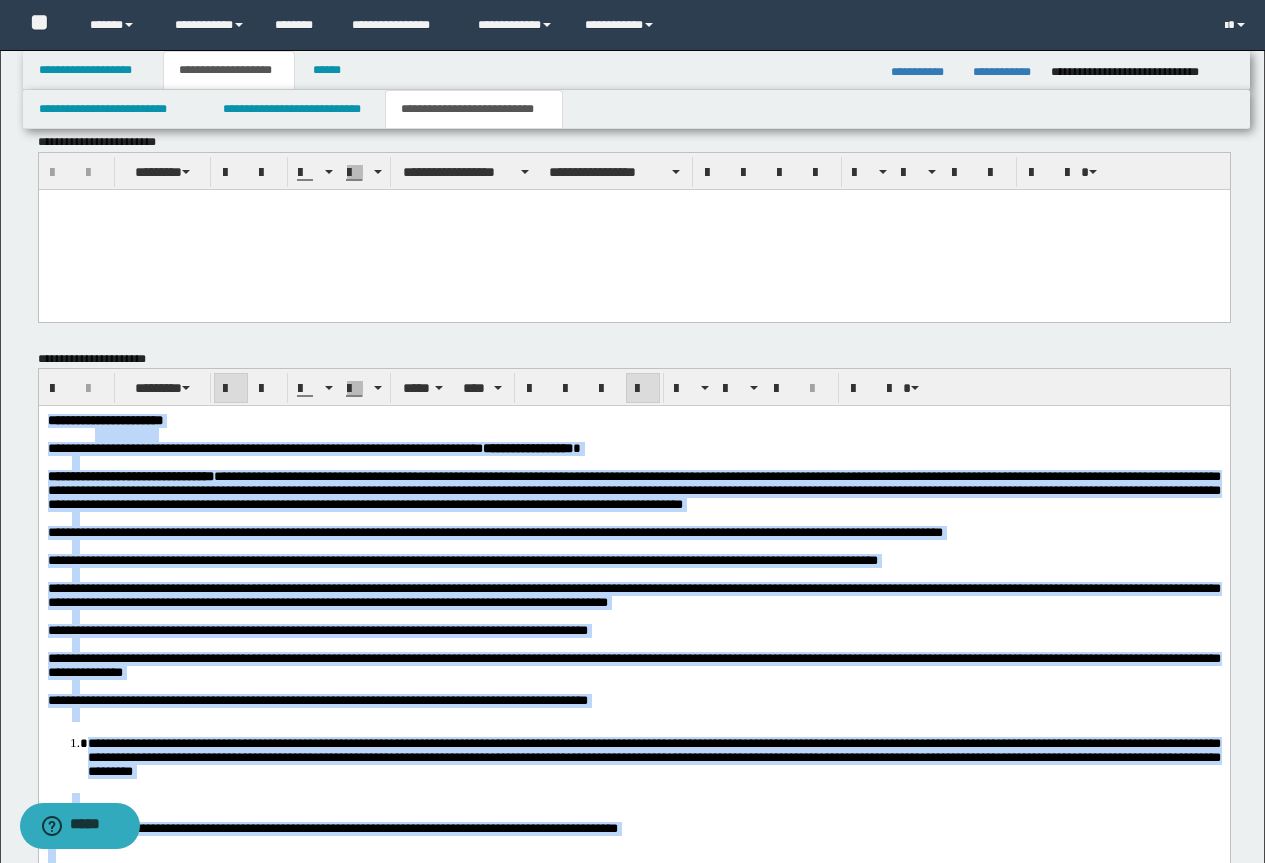 click at bounding box center (643, 389) 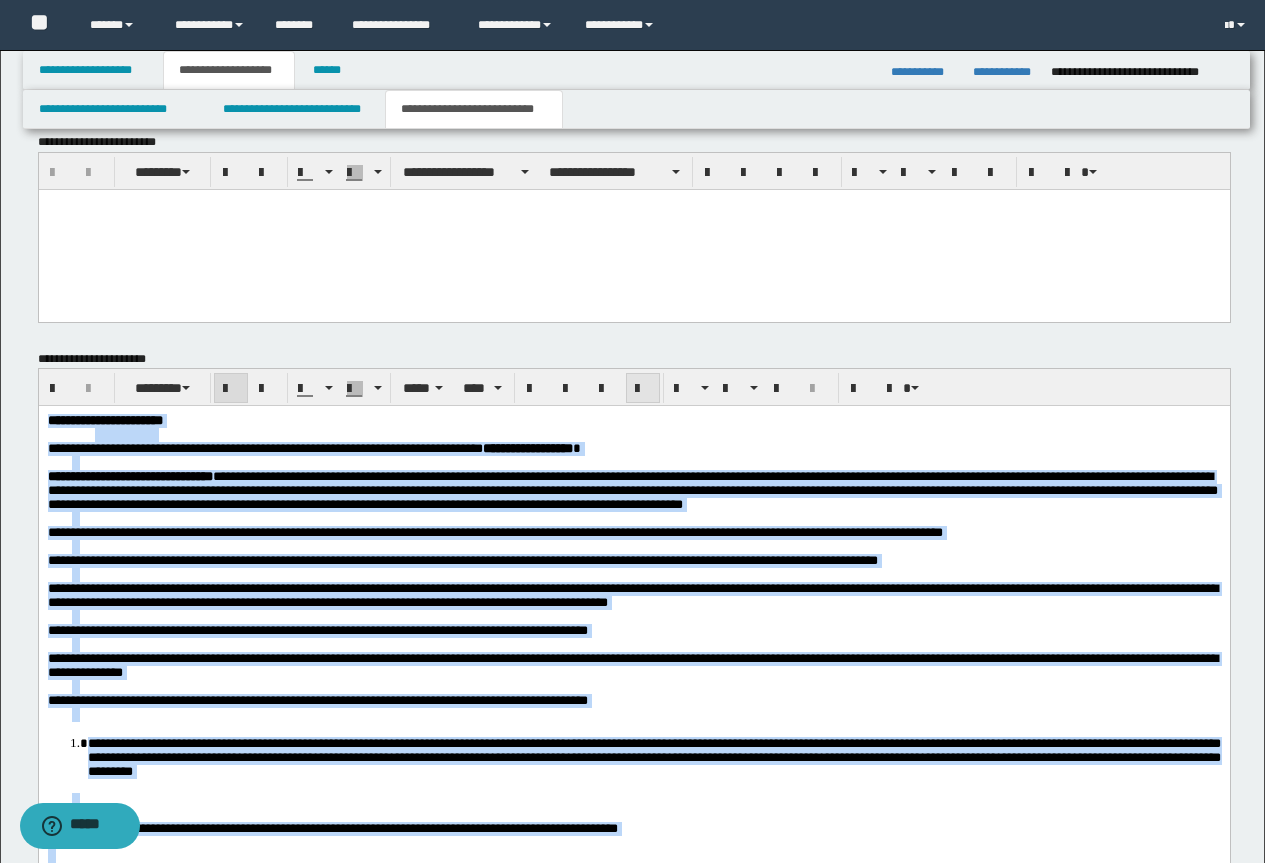 click at bounding box center (643, 389) 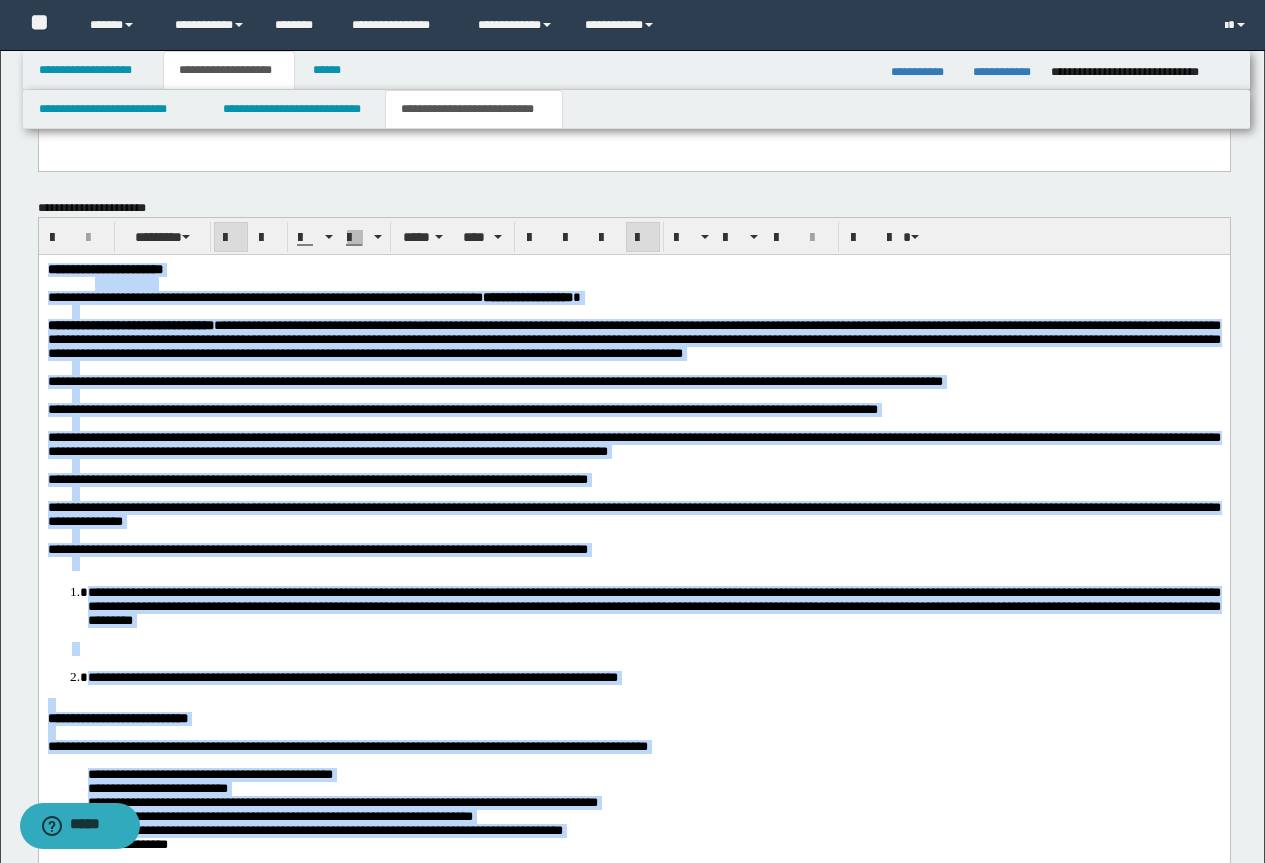 scroll, scrollTop: 1928, scrollLeft: 0, axis: vertical 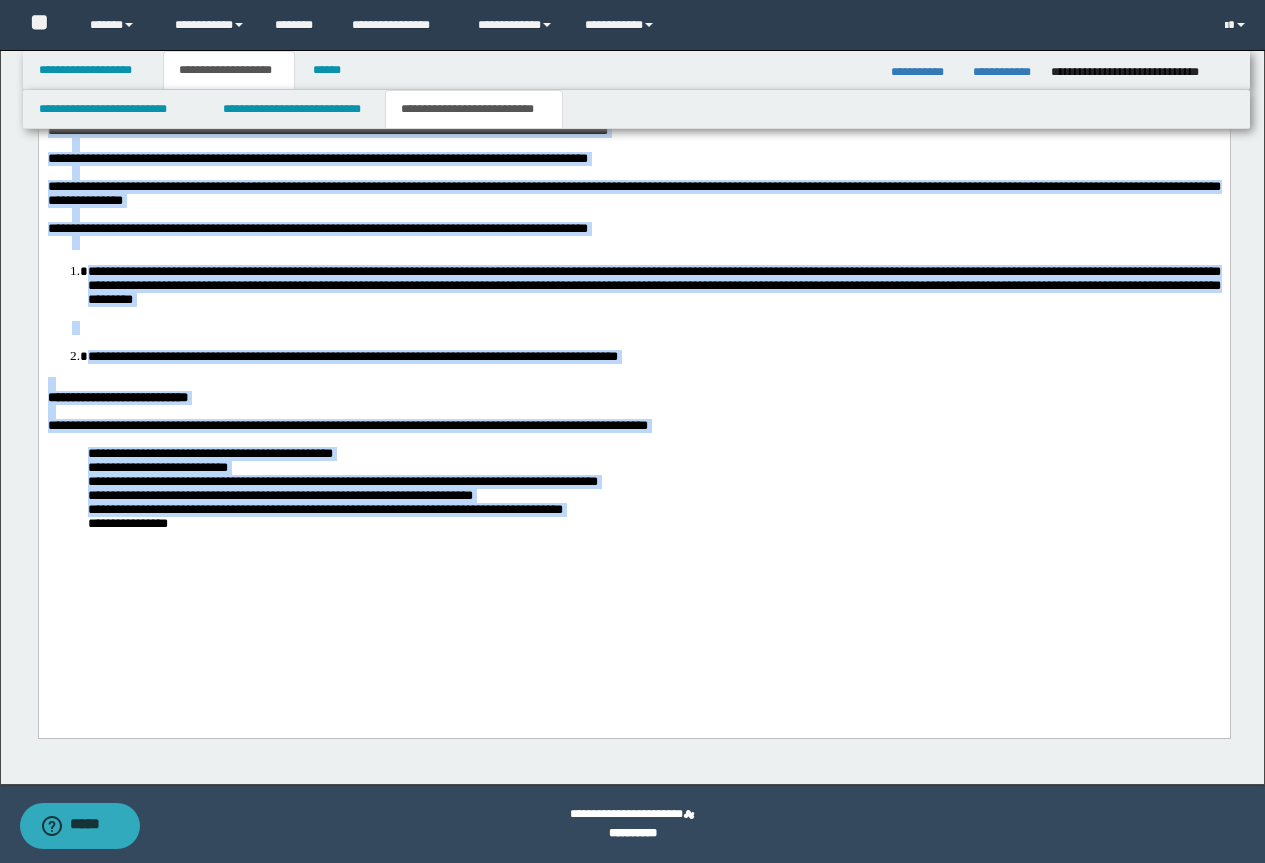 click on "**********" at bounding box center [633, 269] 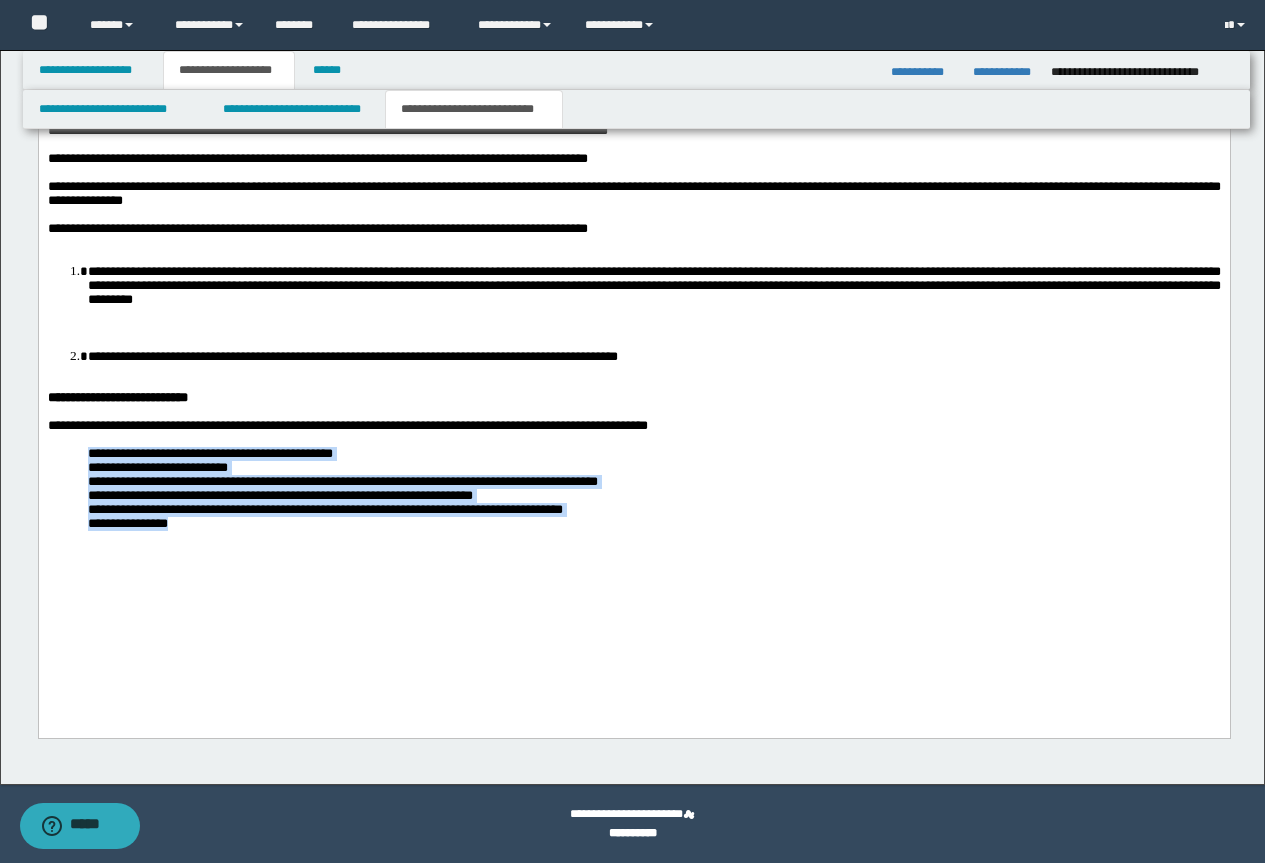 drag, startPoint x: 197, startPoint y: 606, endPoint x: 80, endPoint y: 533, distance: 137.90576 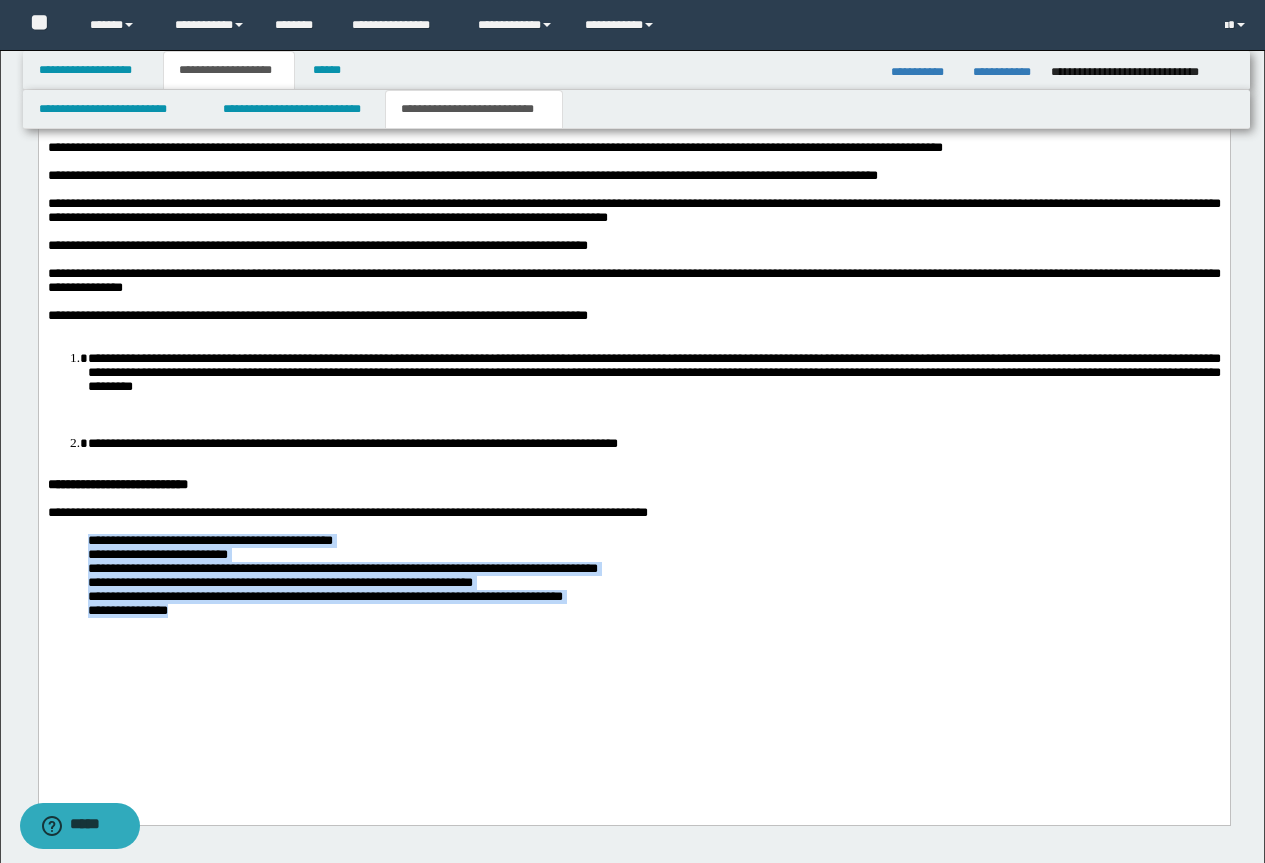 scroll, scrollTop: 1628, scrollLeft: 0, axis: vertical 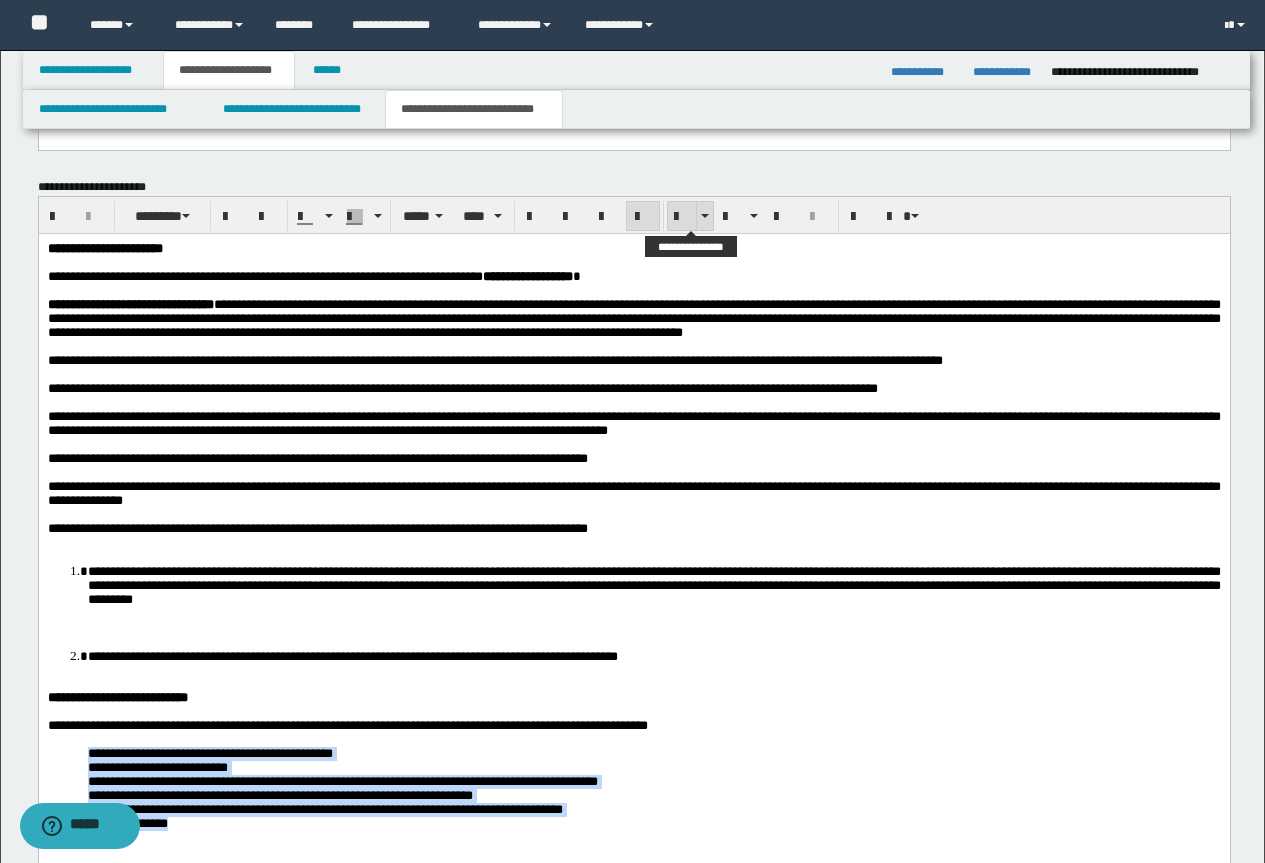 click at bounding box center (682, 217) 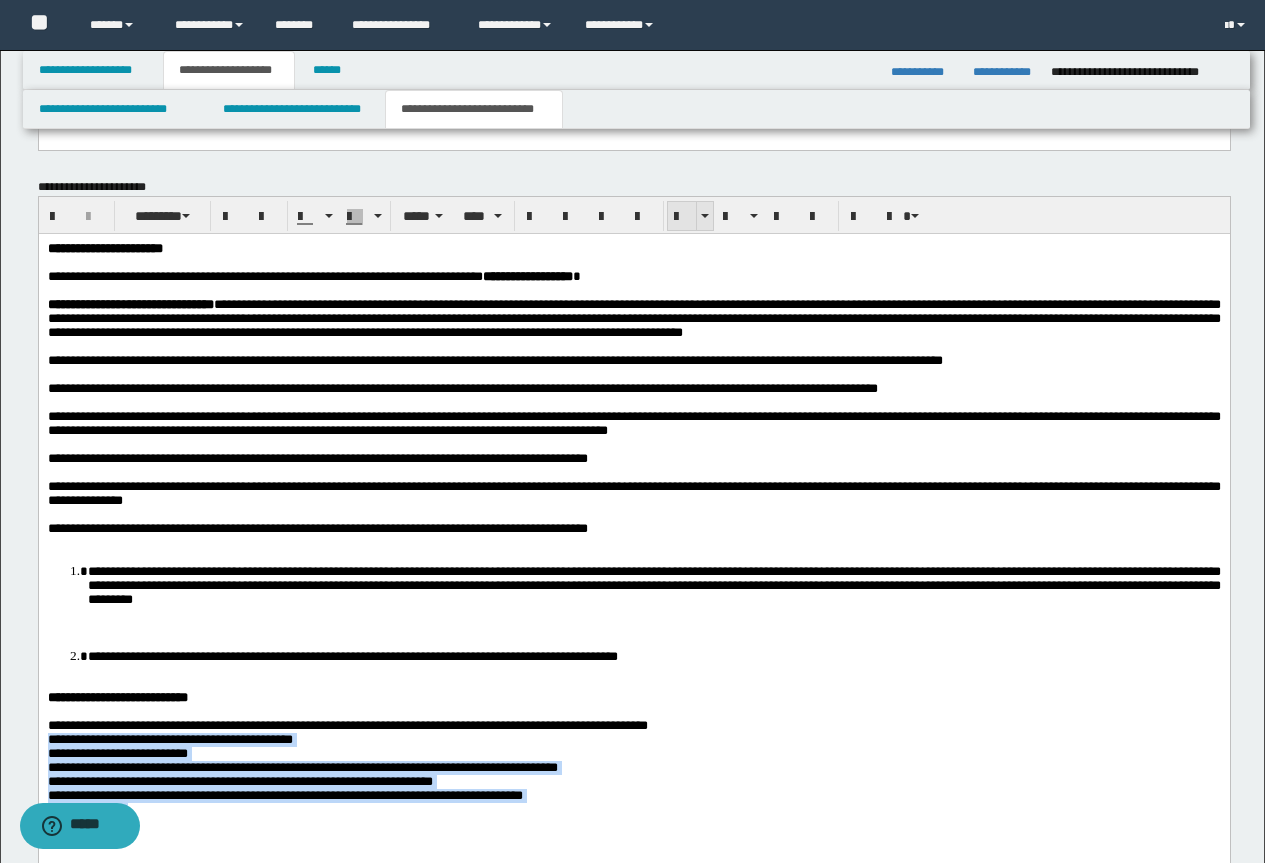 click at bounding box center (682, 217) 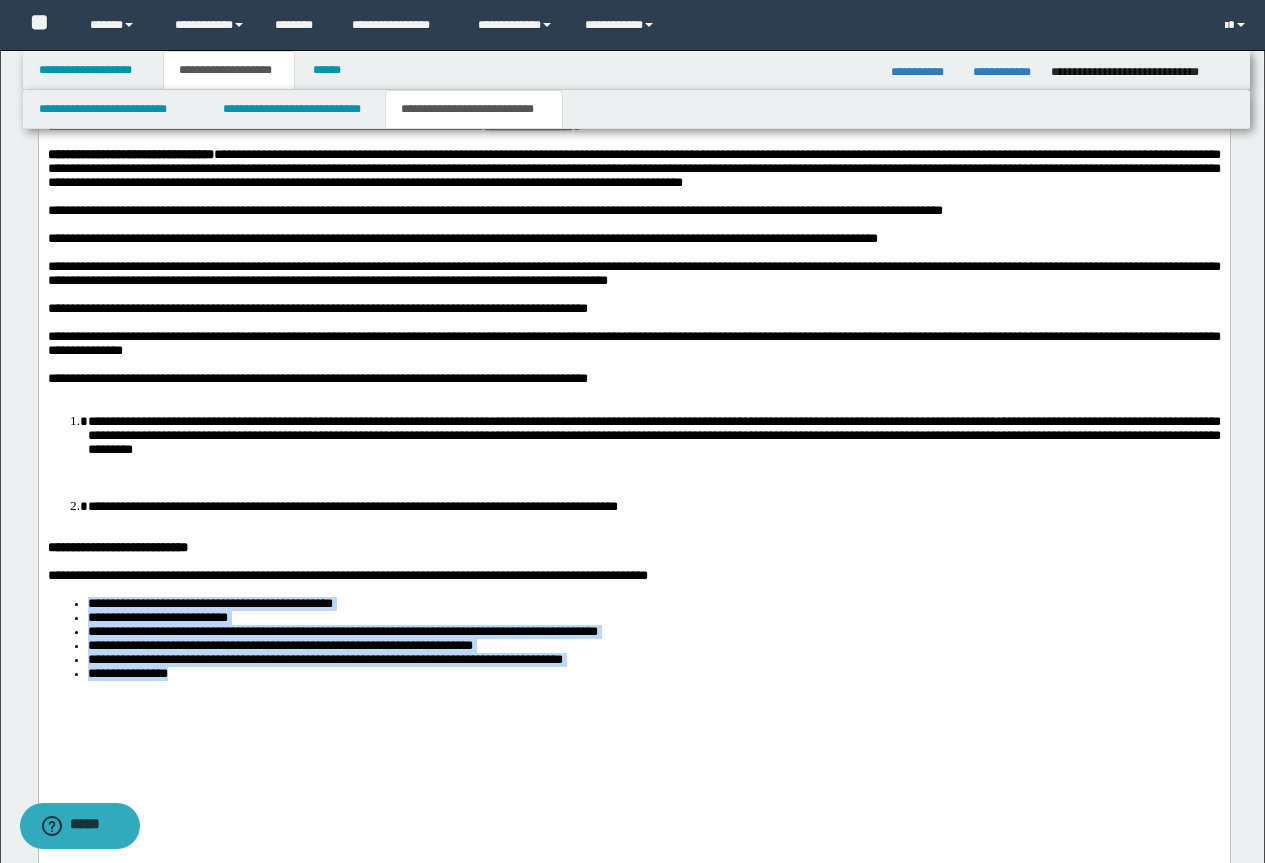 scroll, scrollTop: 1928, scrollLeft: 0, axis: vertical 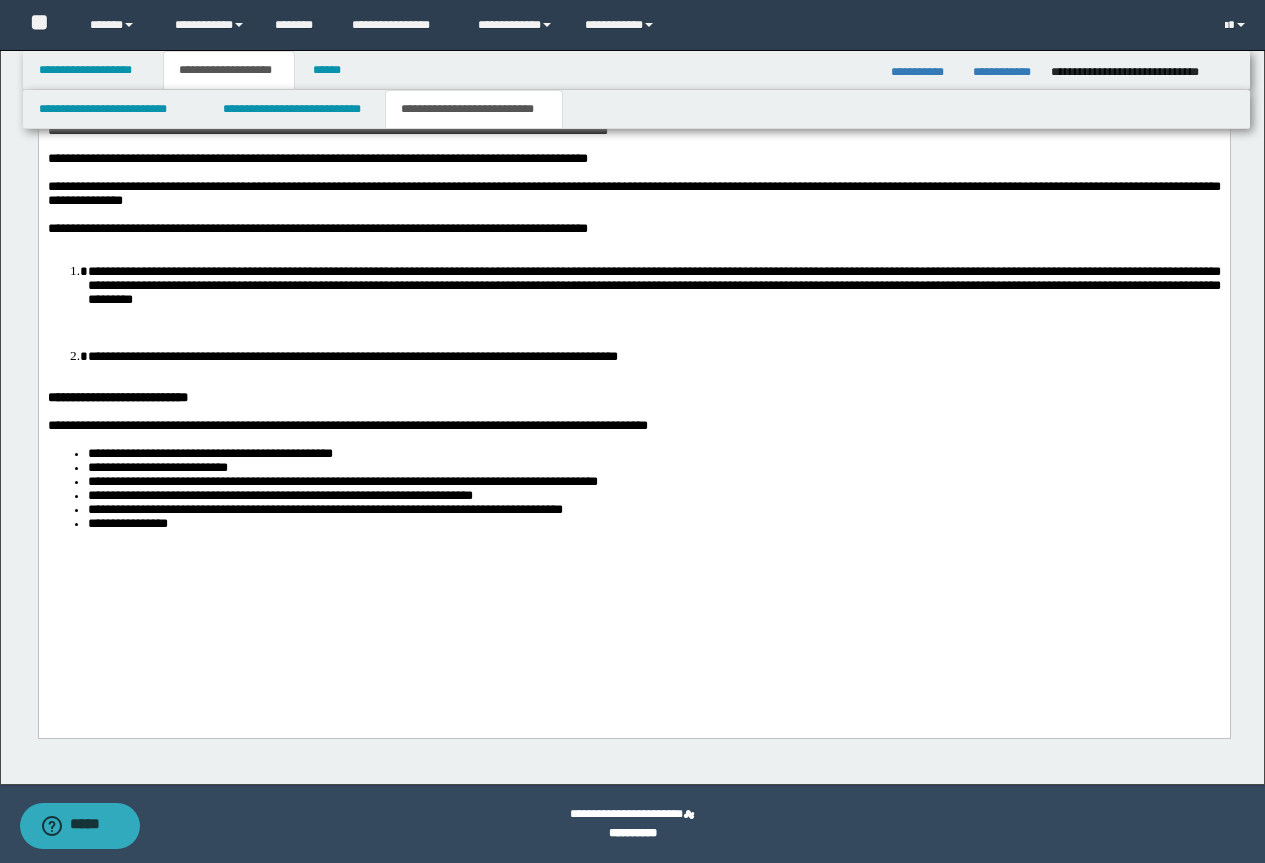 click at bounding box center (645, 329) 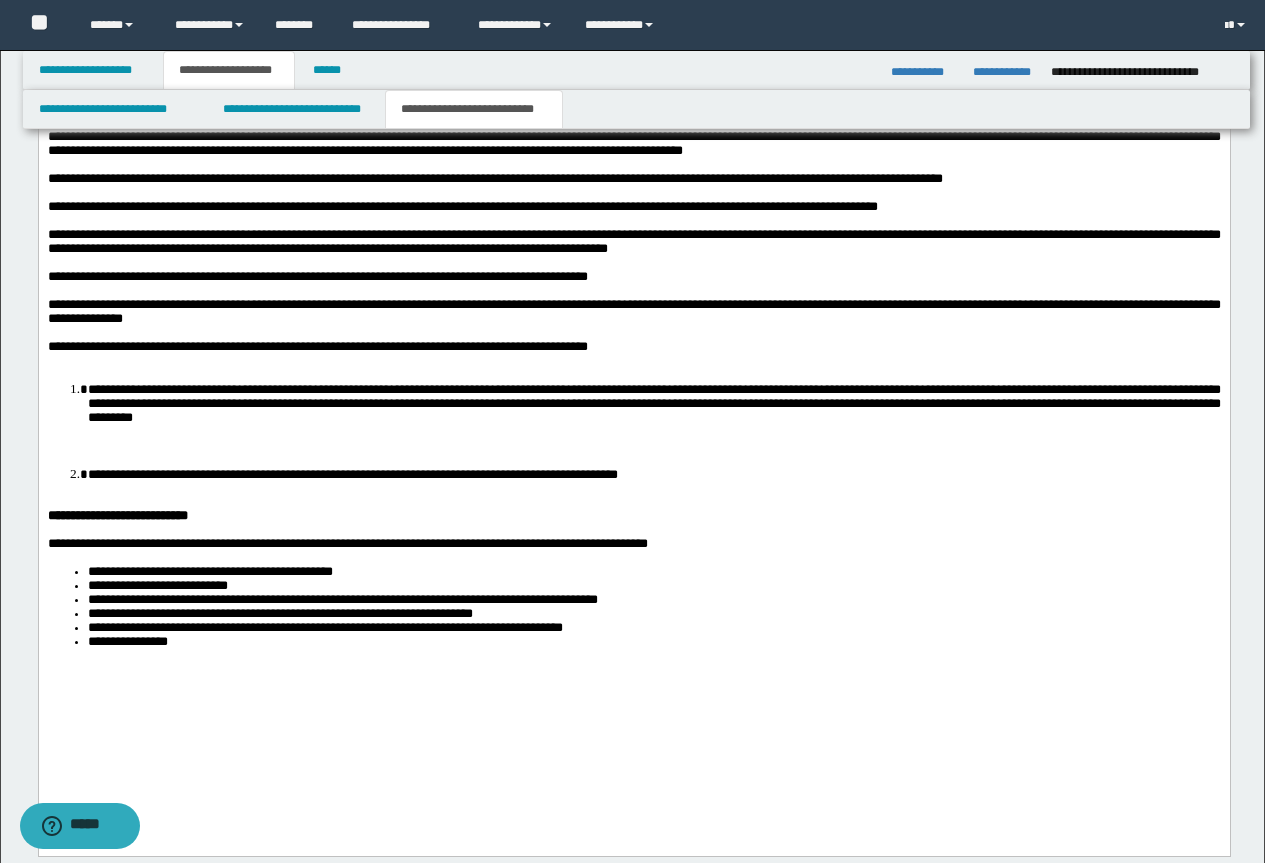 scroll, scrollTop: 1728, scrollLeft: 0, axis: vertical 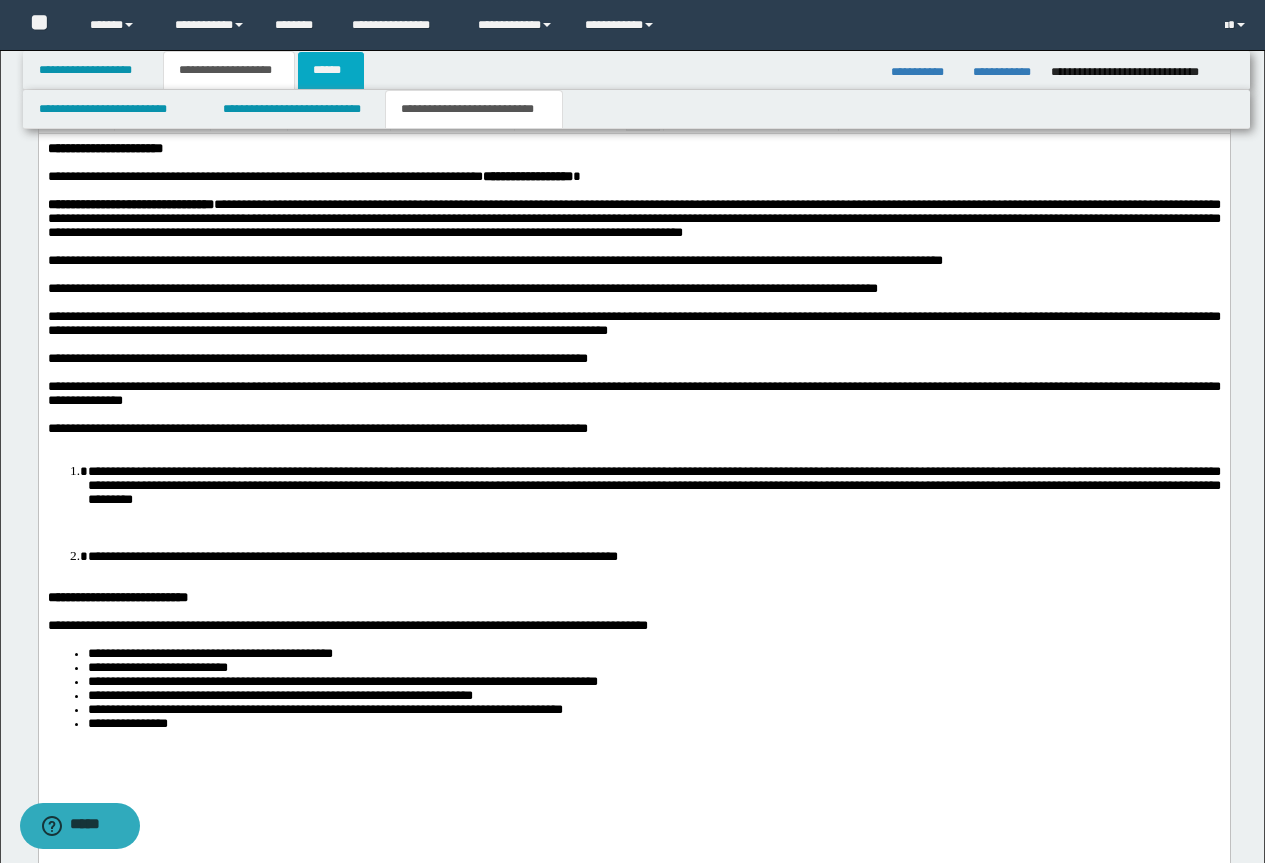 click on "******" at bounding box center (331, 70) 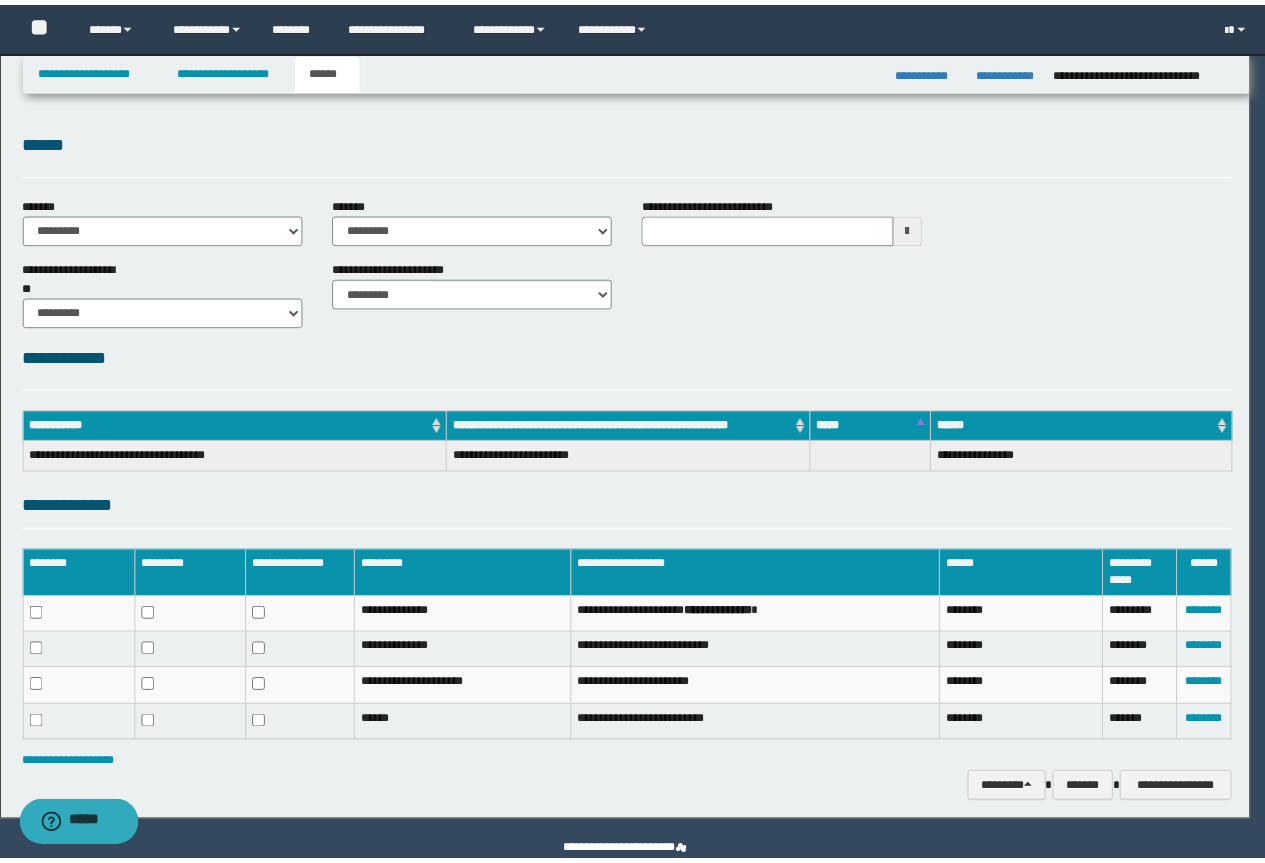 scroll, scrollTop: 0, scrollLeft: 0, axis: both 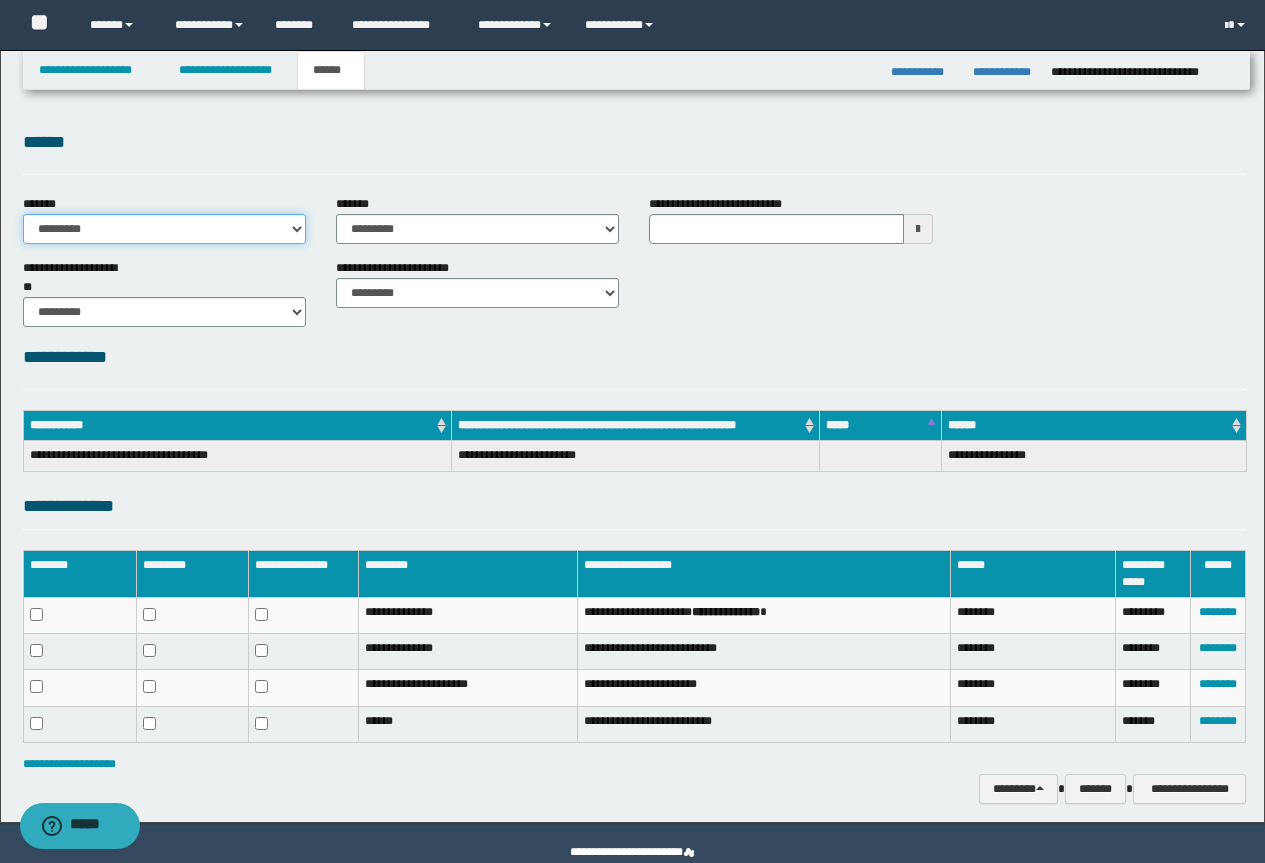 click on "**********" at bounding box center (164, 229) 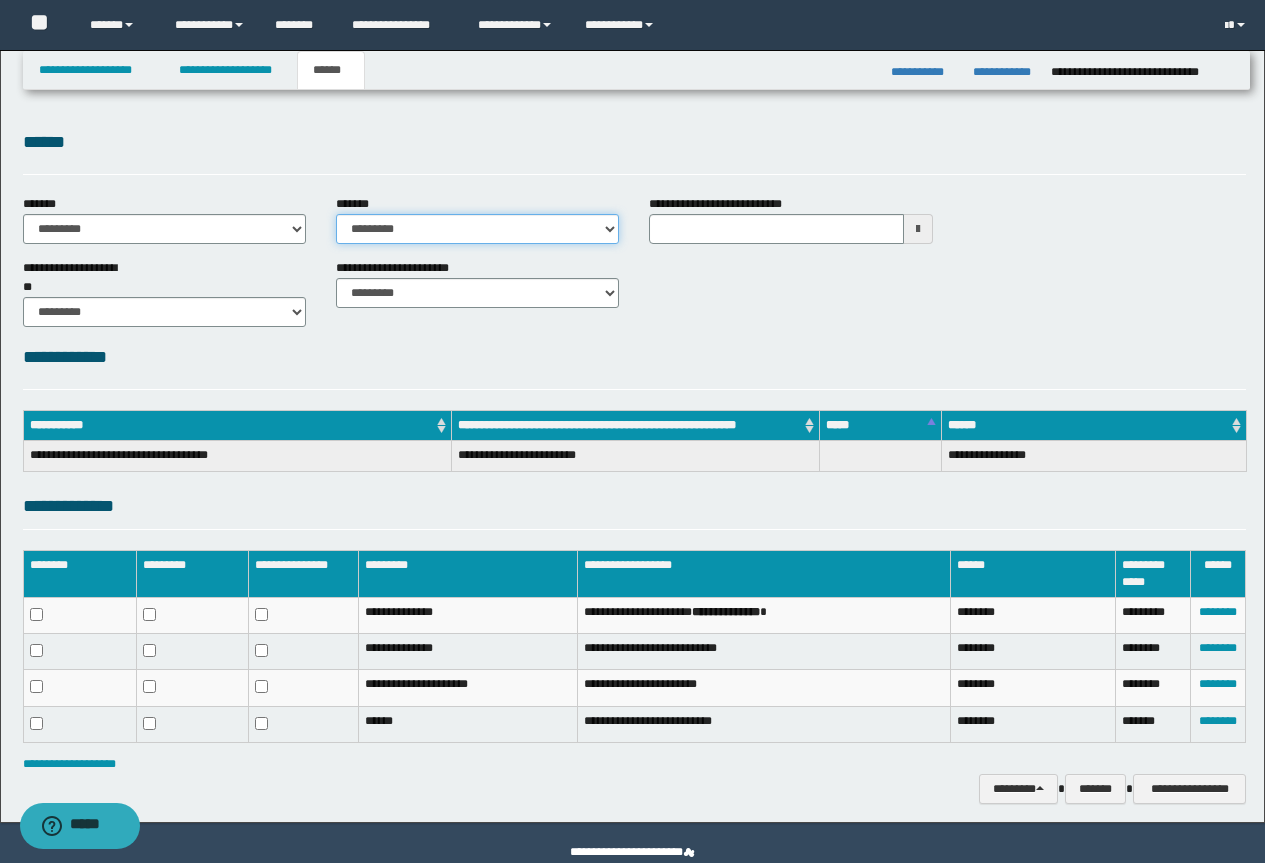 click on "**********" at bounding box center (477, 229) 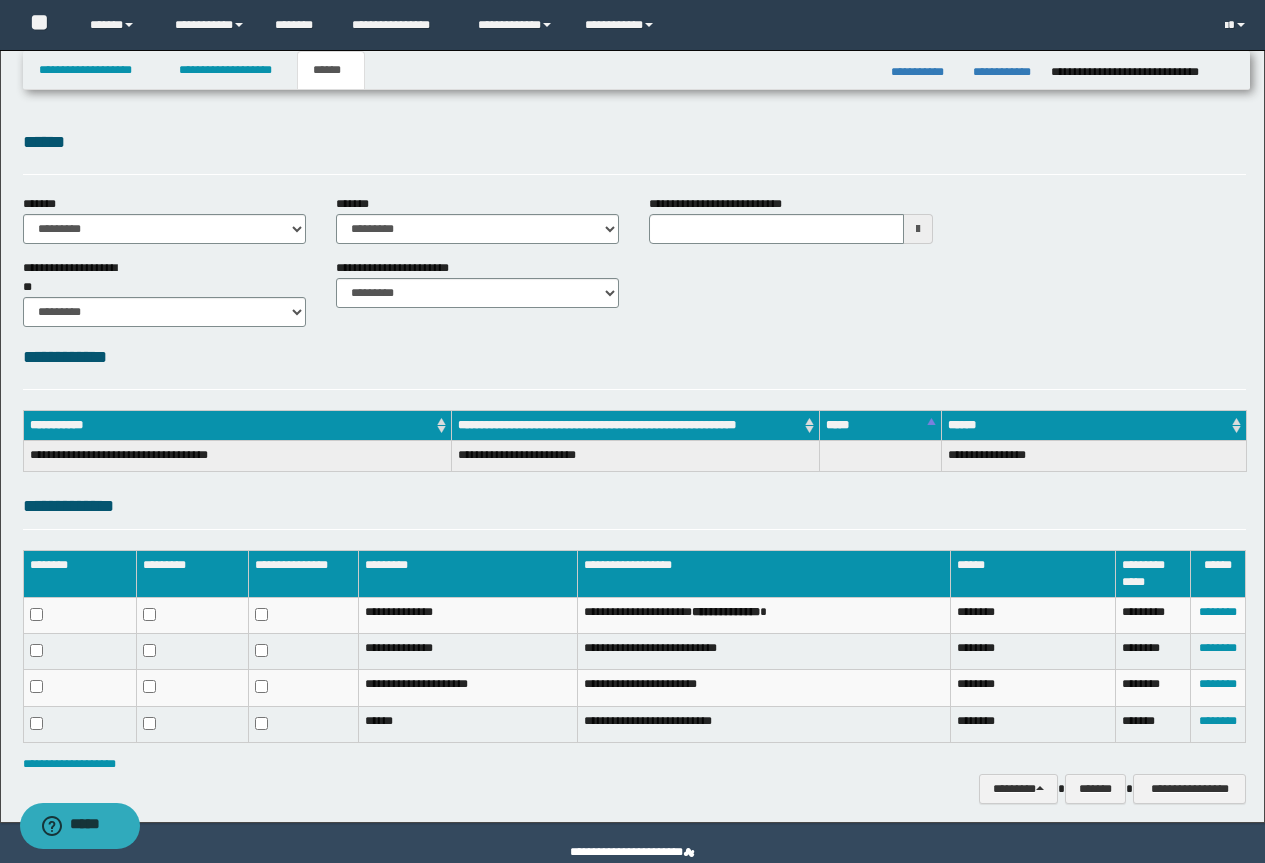 click on "**********" at bounding box center (634, 357) 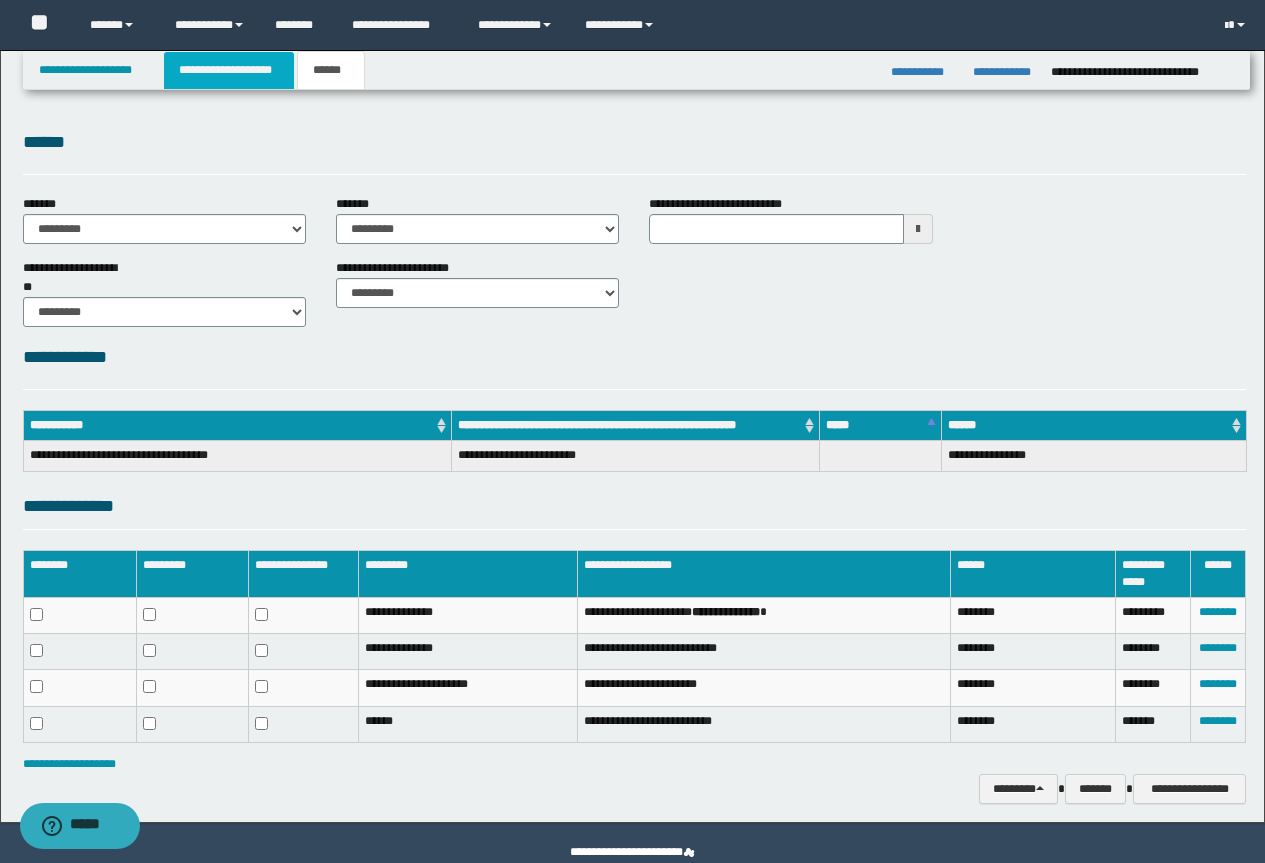 click on "**********" at bounding box center (229, 70) 